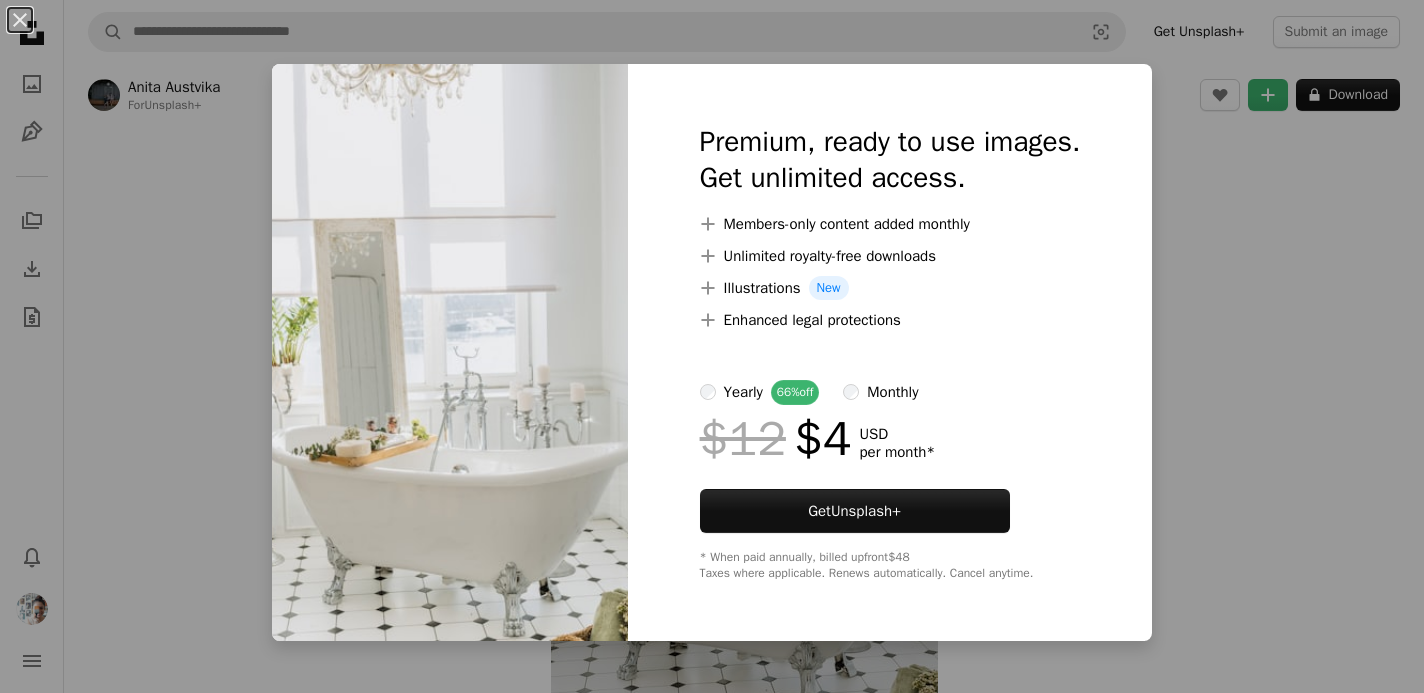 scroll, scrollTop: 203, scrollLeft: 0, axis: vertical 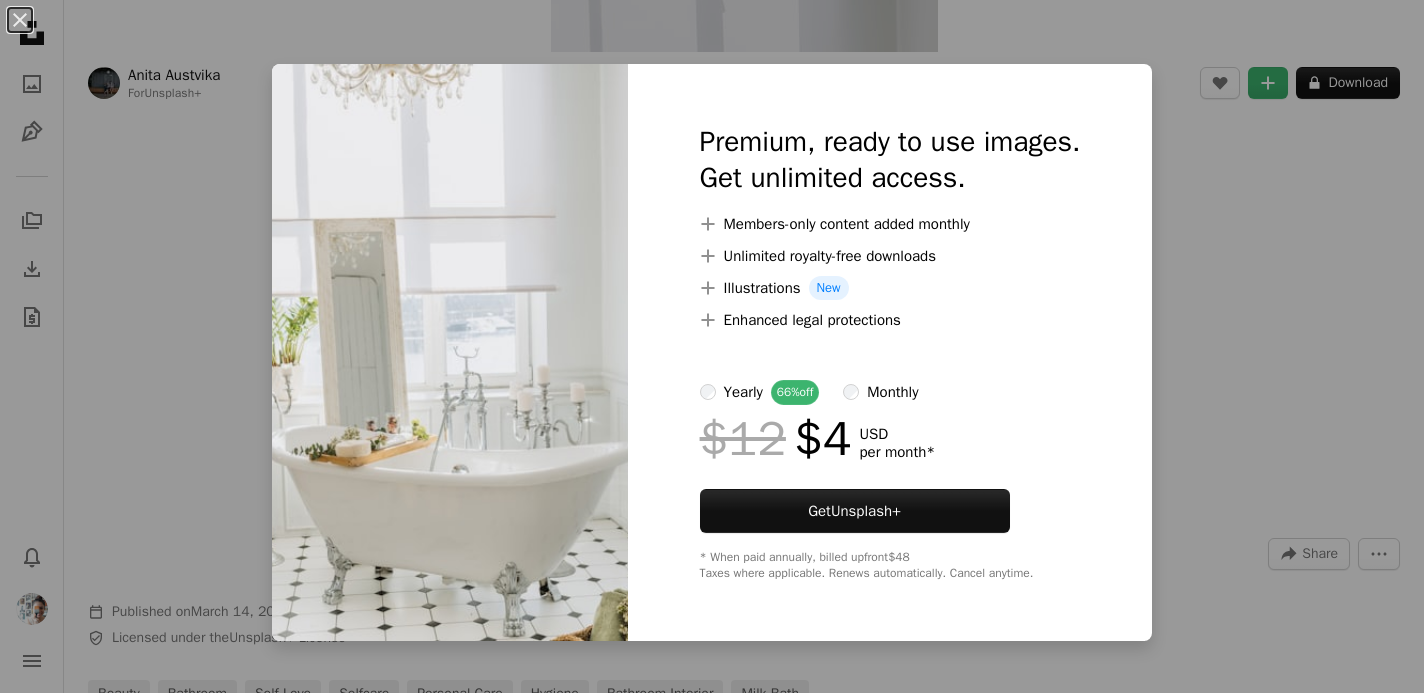 click on "An X shape Premium, ready to use images. Get unlimited access. A plus sign Members-only content added monthly A plus sign Unlimited royalty-free downloads A plus sign Illustrations  New A plus sign Enhanced legal protections yearly 66%  off monthly $12   $4 USD per month * Get  Unsplash+ * When paid annually, billed upfront  $48 Taxes where applicable. Renews automatically. Cancel anytime." at bounding box center (712, 346) 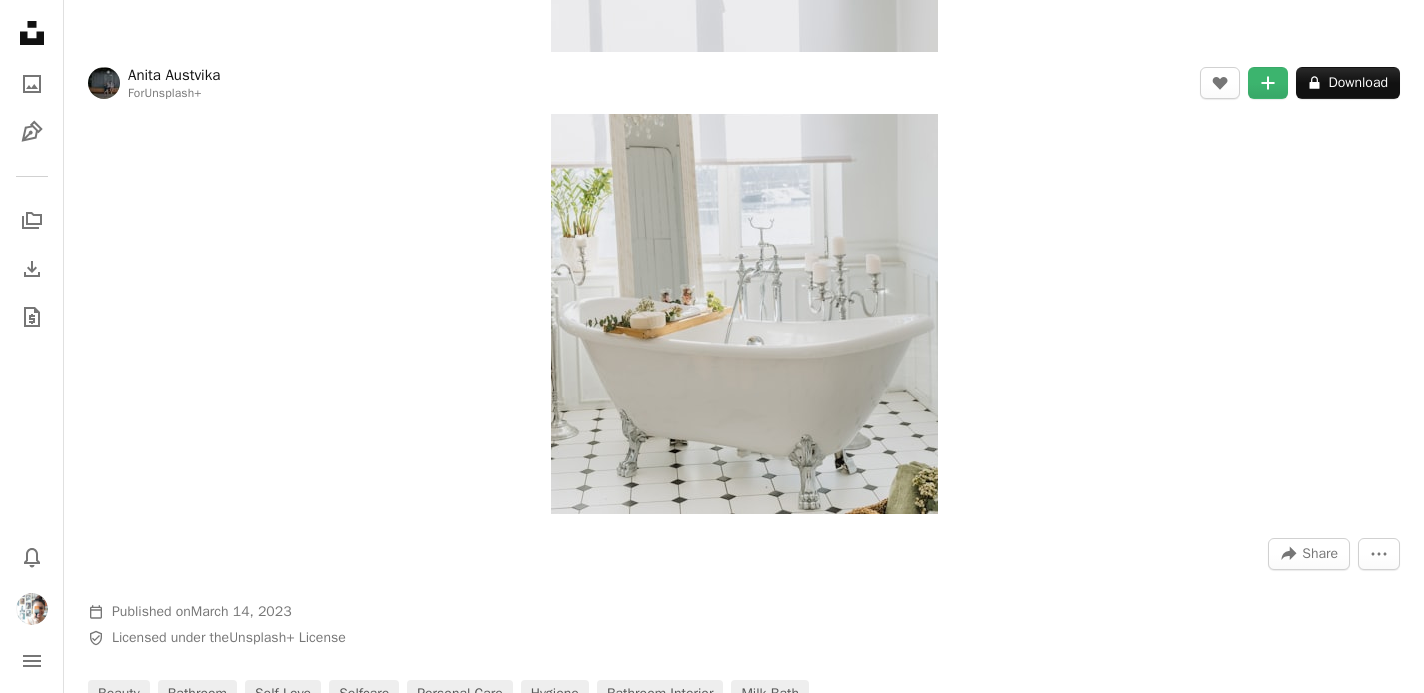 drag, startPoint x: 1186, startPoint y: 247, endPoint x: 1092, endPoint y: 265, distance: 95.707886 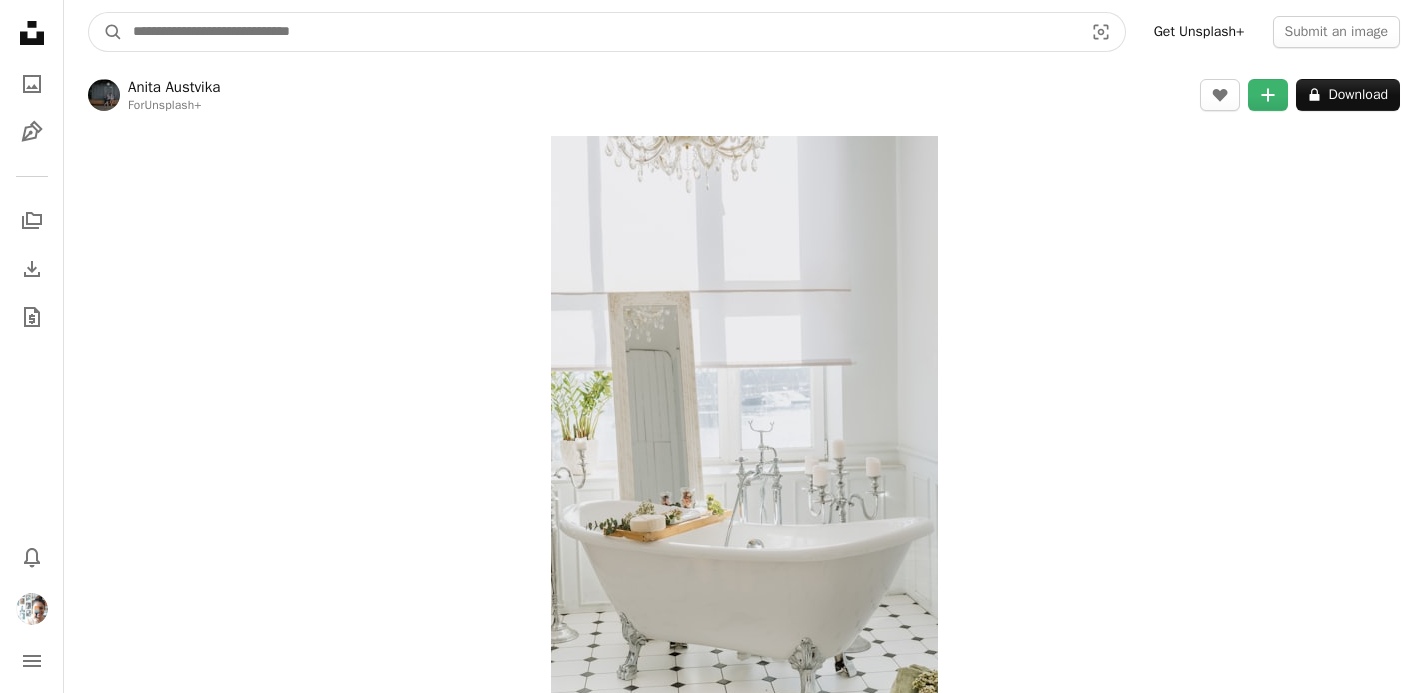 click at bounding box center [600, 32] 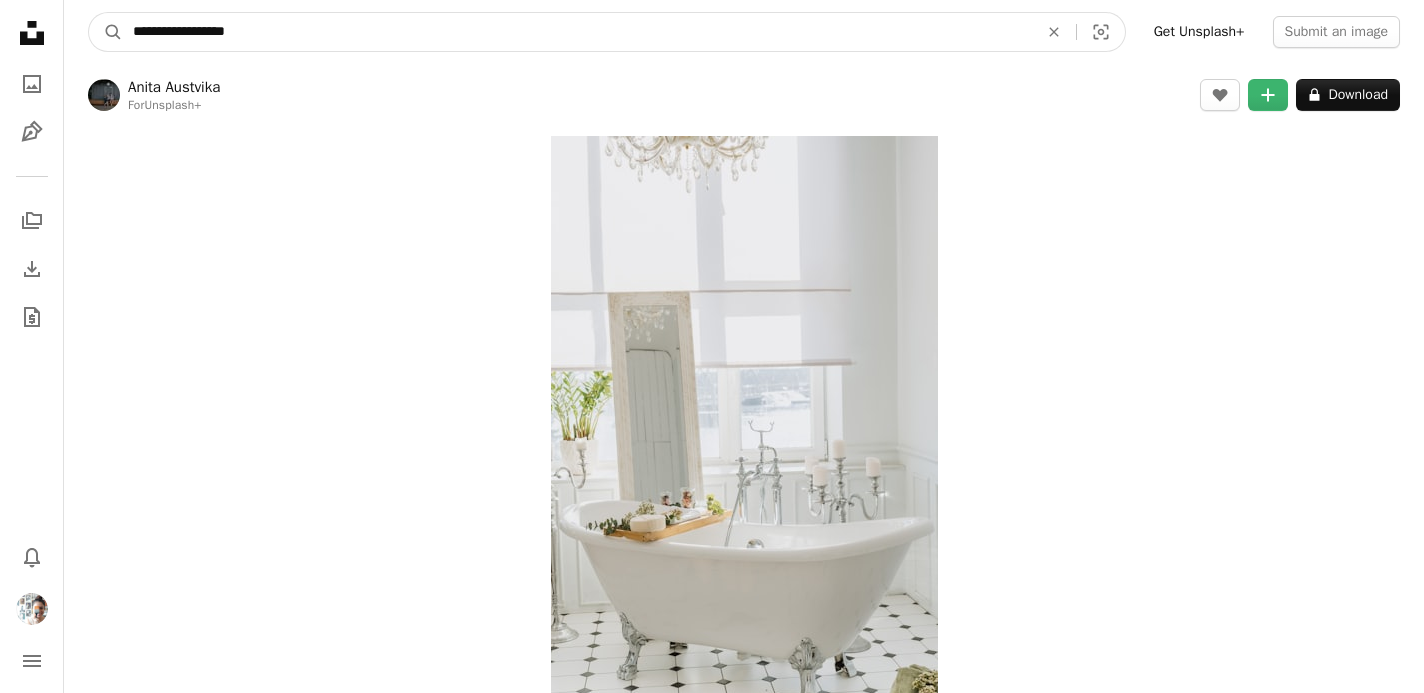 type on "**********" 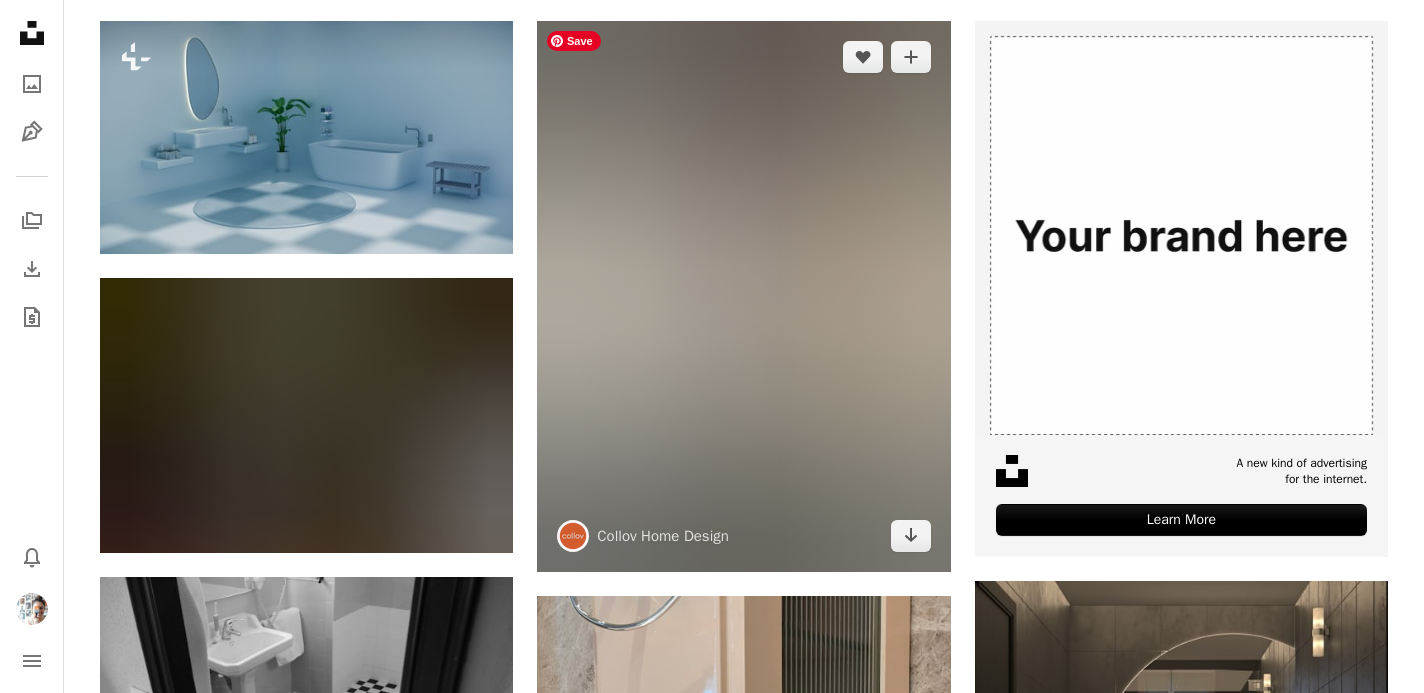 scroll, scrollTop: 500, scrollLeft: 0, axis: vertical 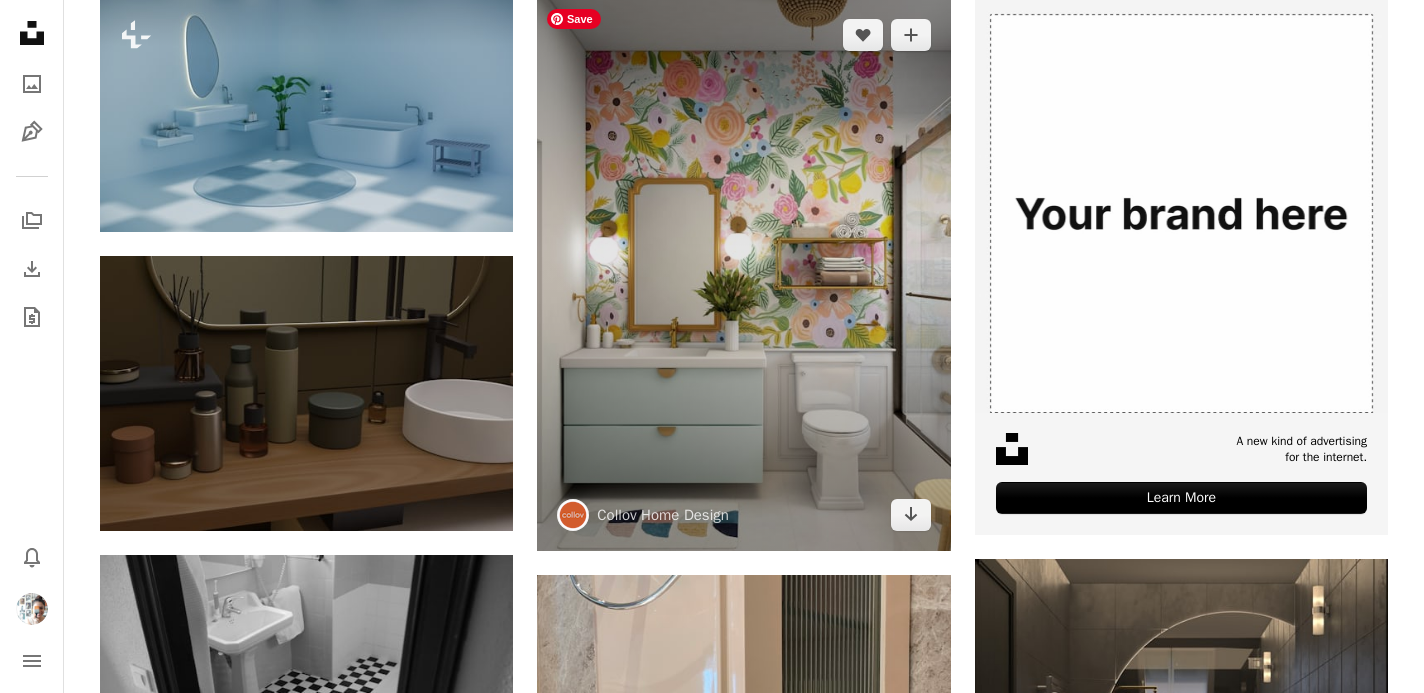 click at bounding box center (743, 274) 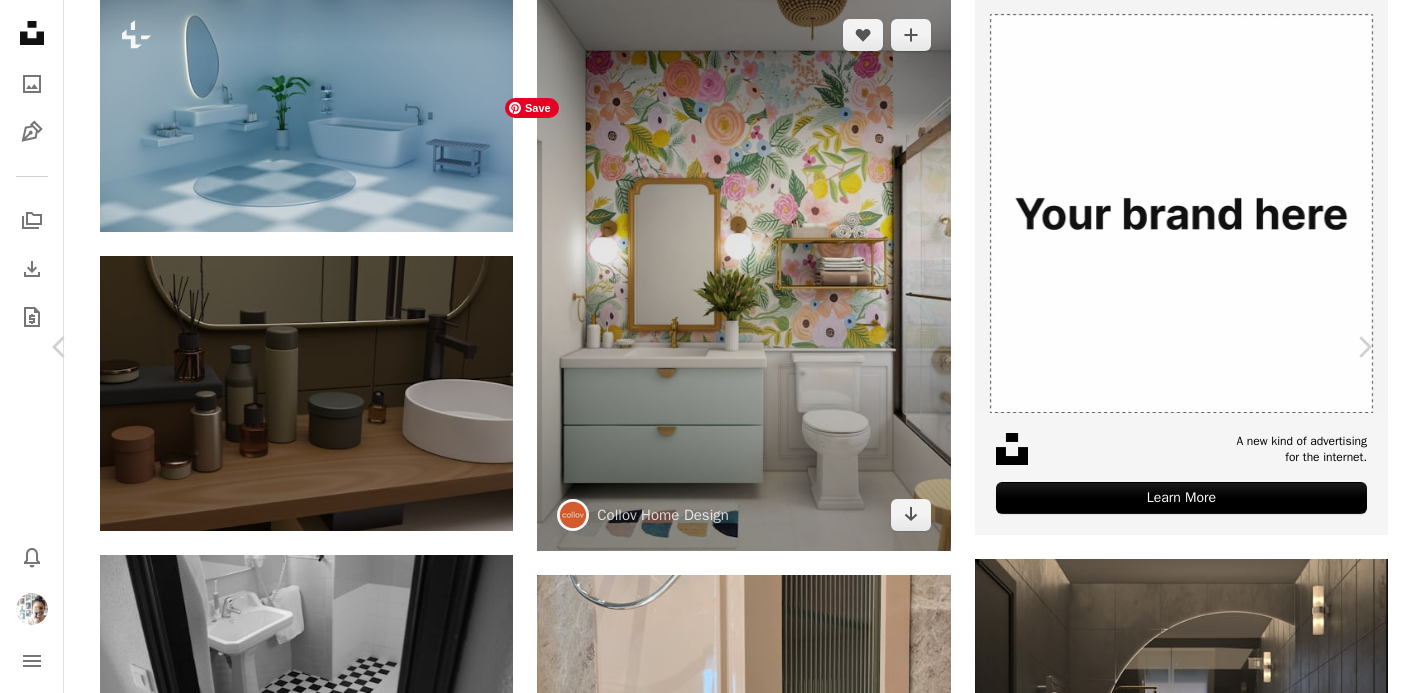 click at bounding box center (704, 5328) 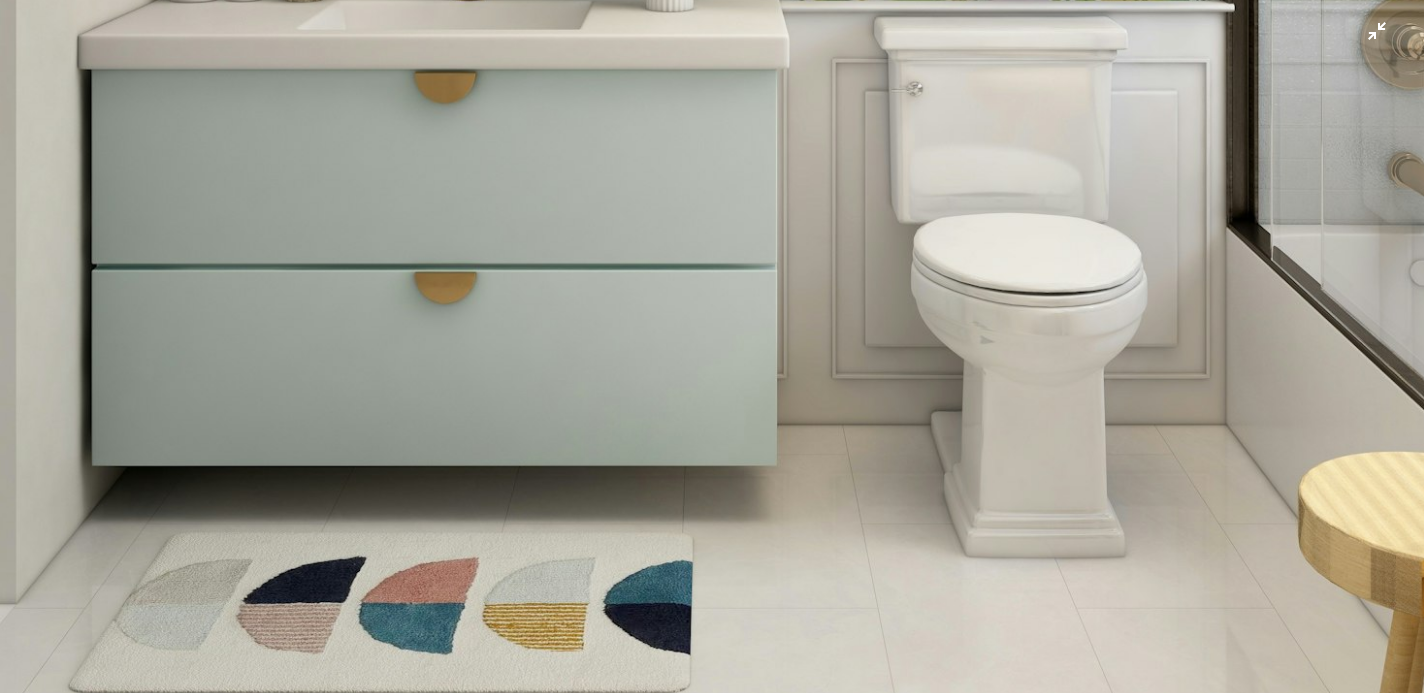 scroll, scrollTop: 1206, scrollLeft: 0, axis: vertical 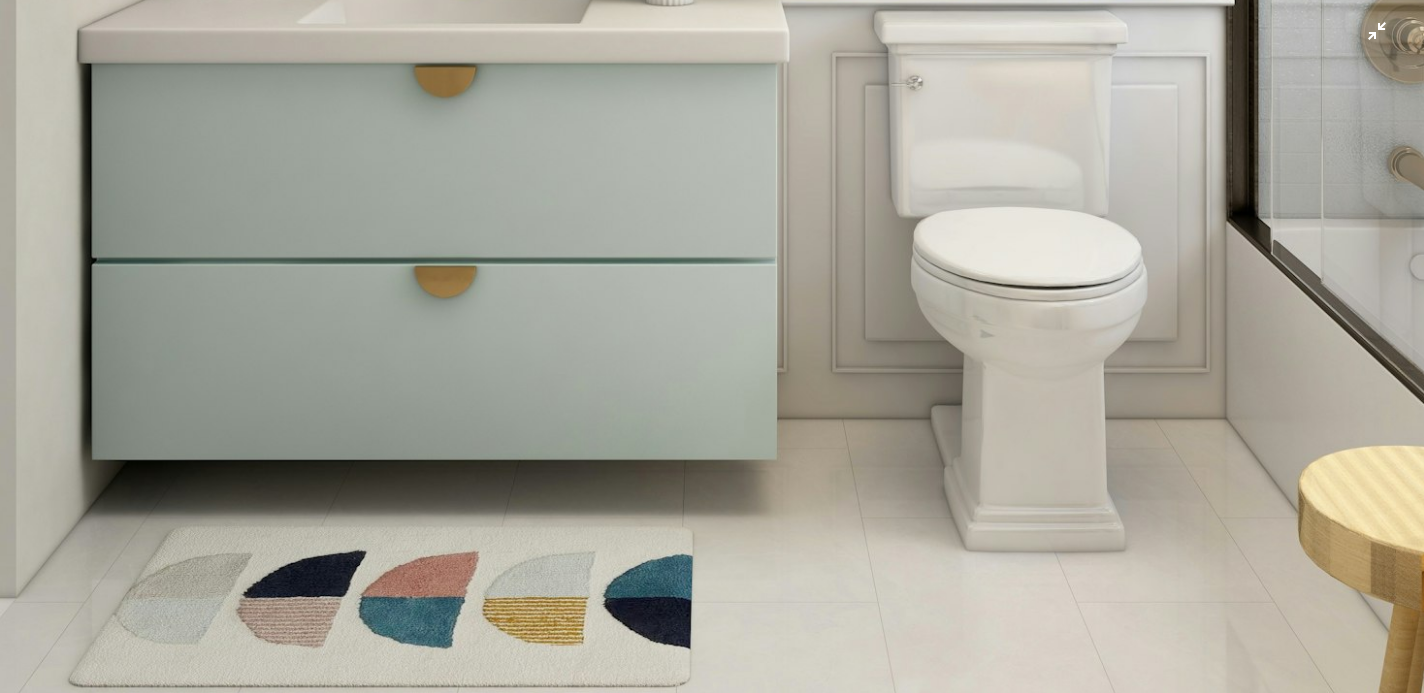 click at bounding box center (712, -257) 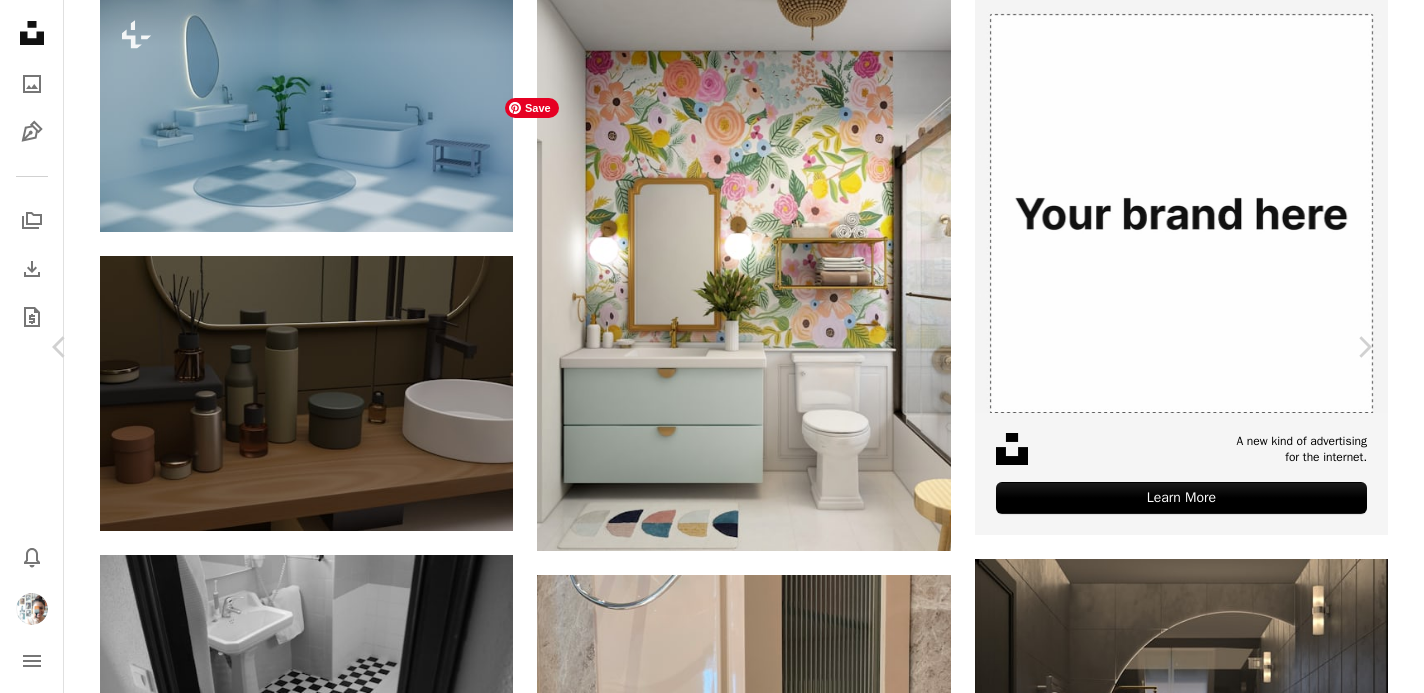 click at bounding box center (704, 5328) 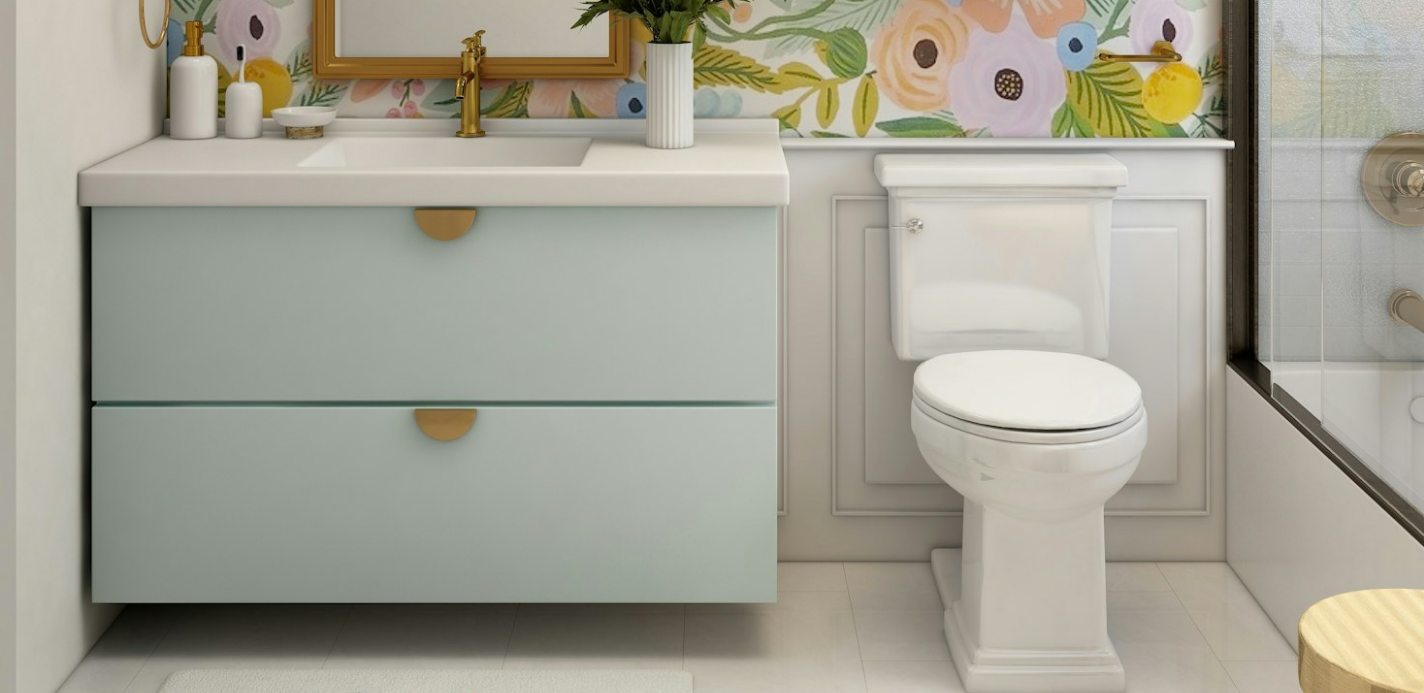 scroll, scrollTop: 1206, scrollLeft: 0, axis: vertical 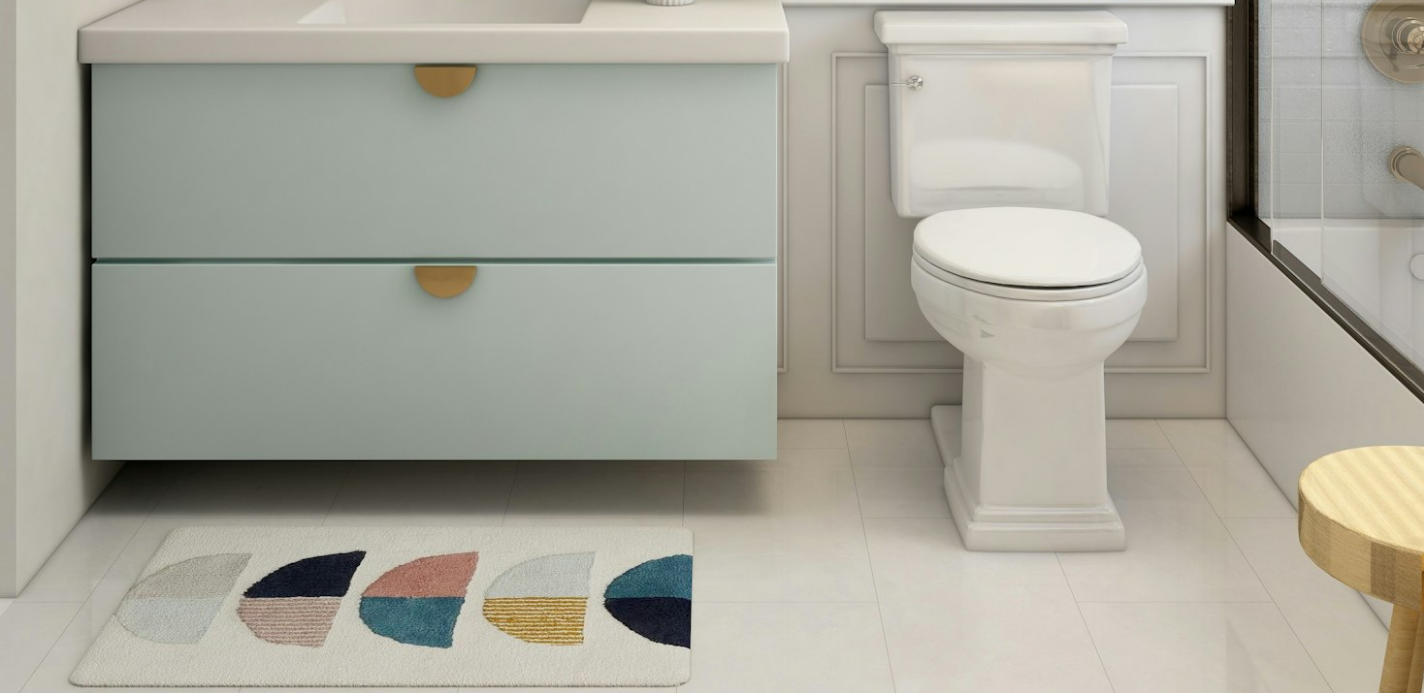 click at bounding box center [712, -257] 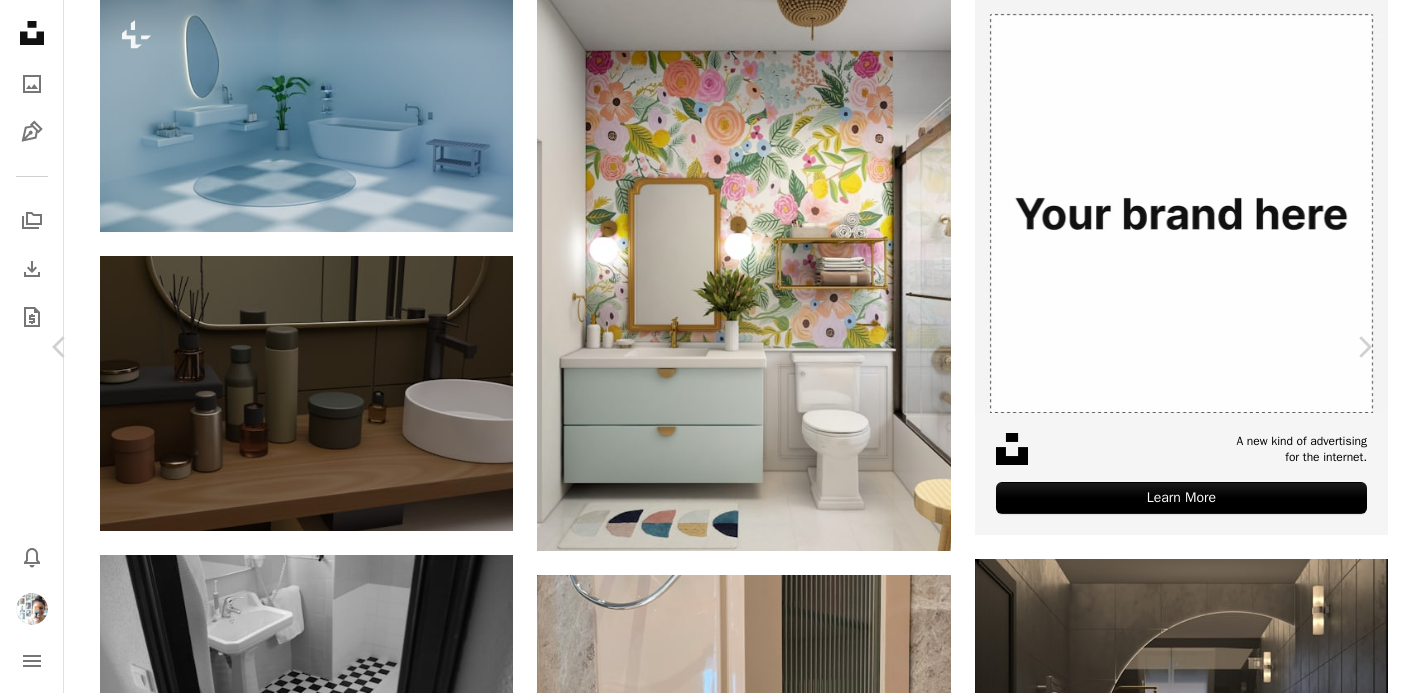 scroll, scrollTop: 0, scrollLeft: 0, axis: both 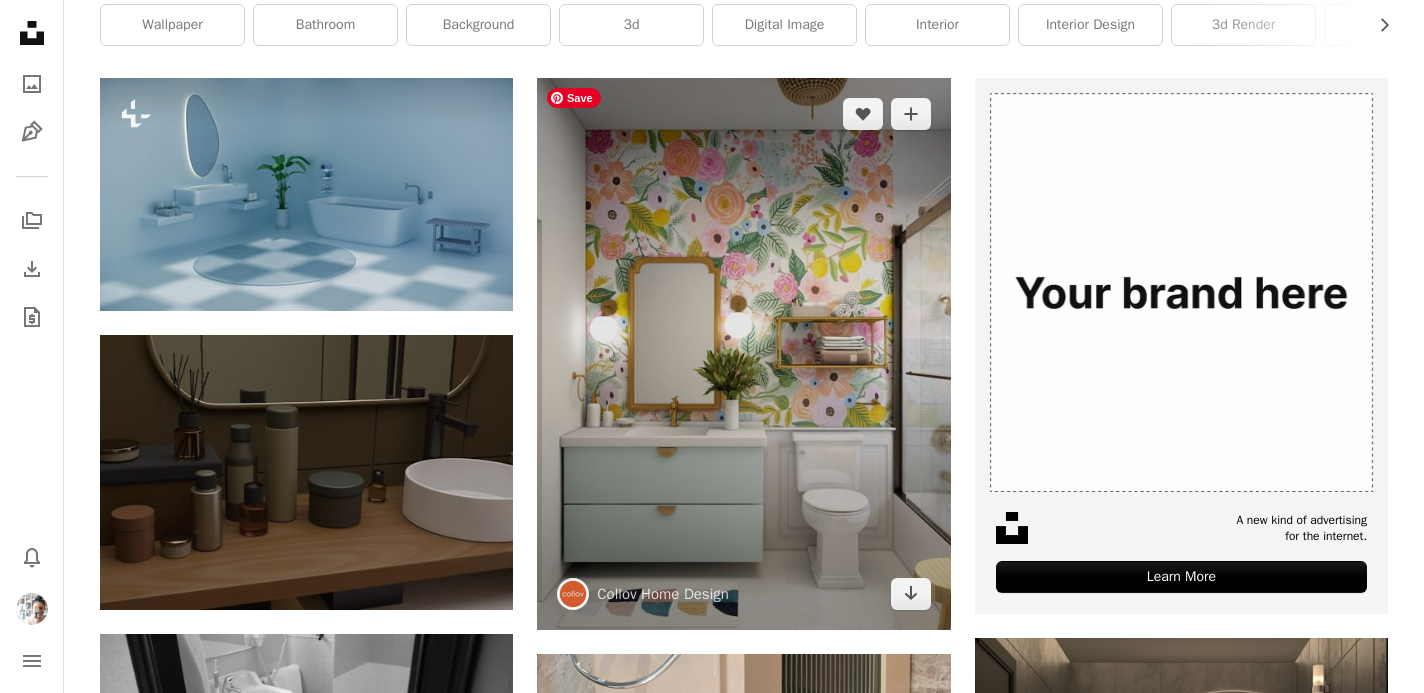 click at bounding box center (743, 353) 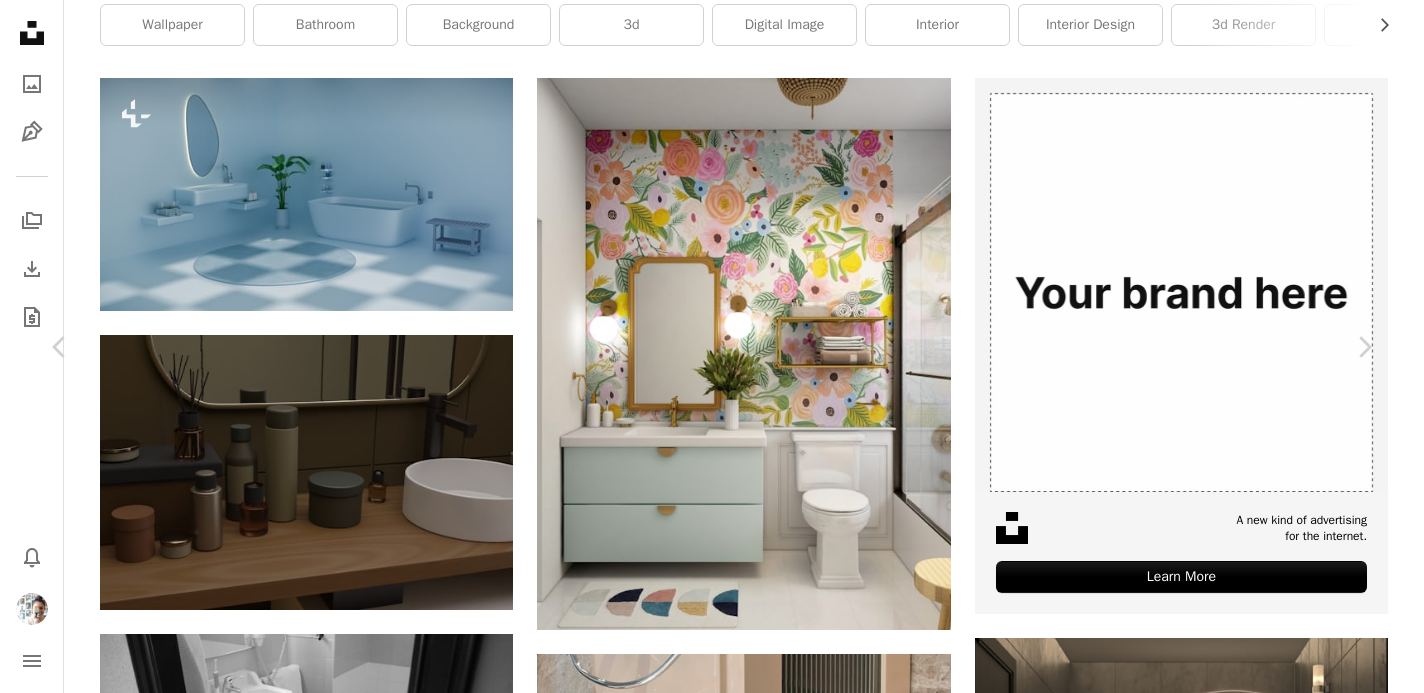 click on "A plus sign" 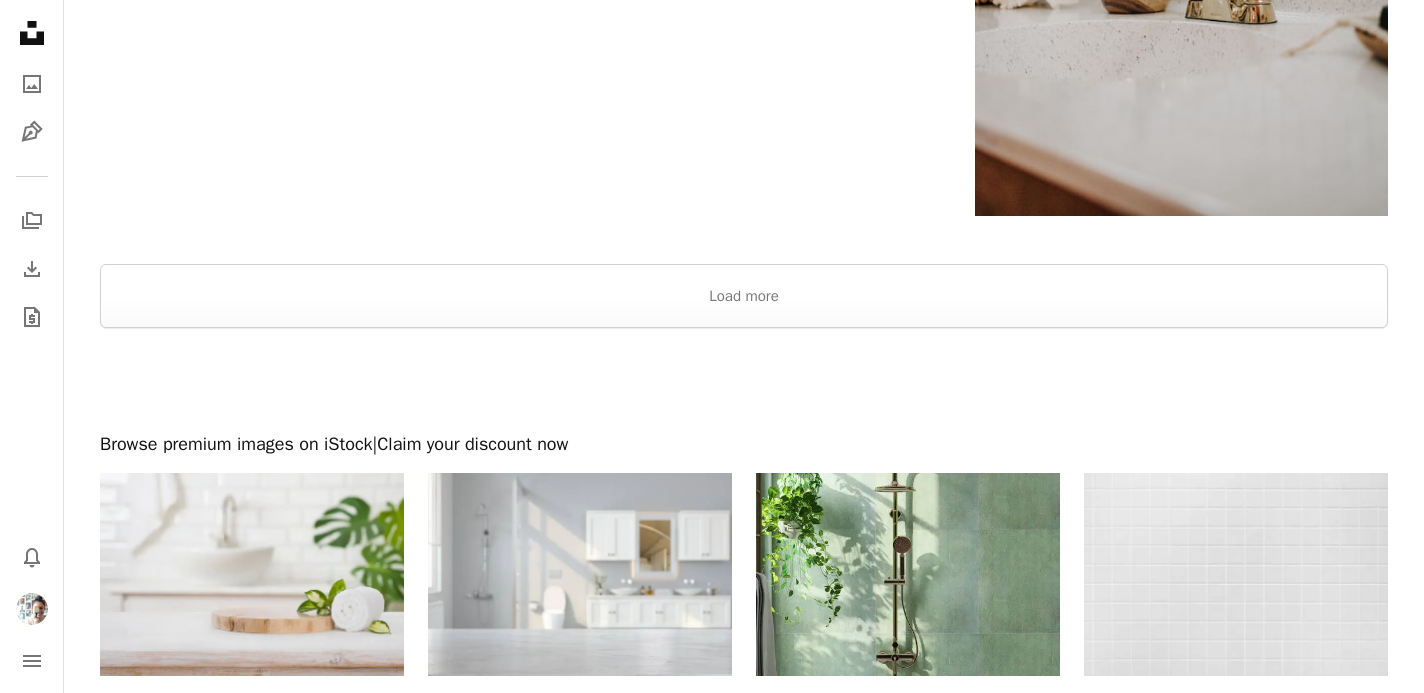 scroll, scrollTop: 4322, scrollLeft: 0, axis: vertical 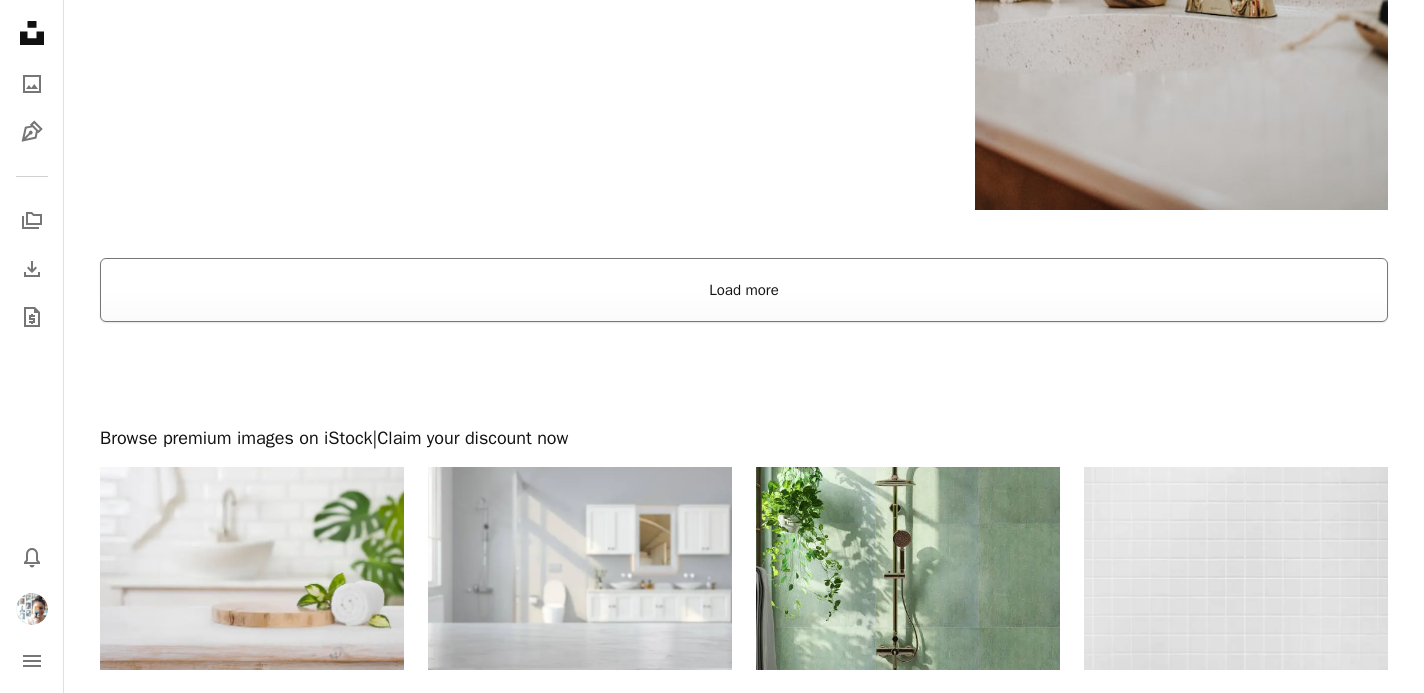 click on "Load more" at bounding box center (744, 290) 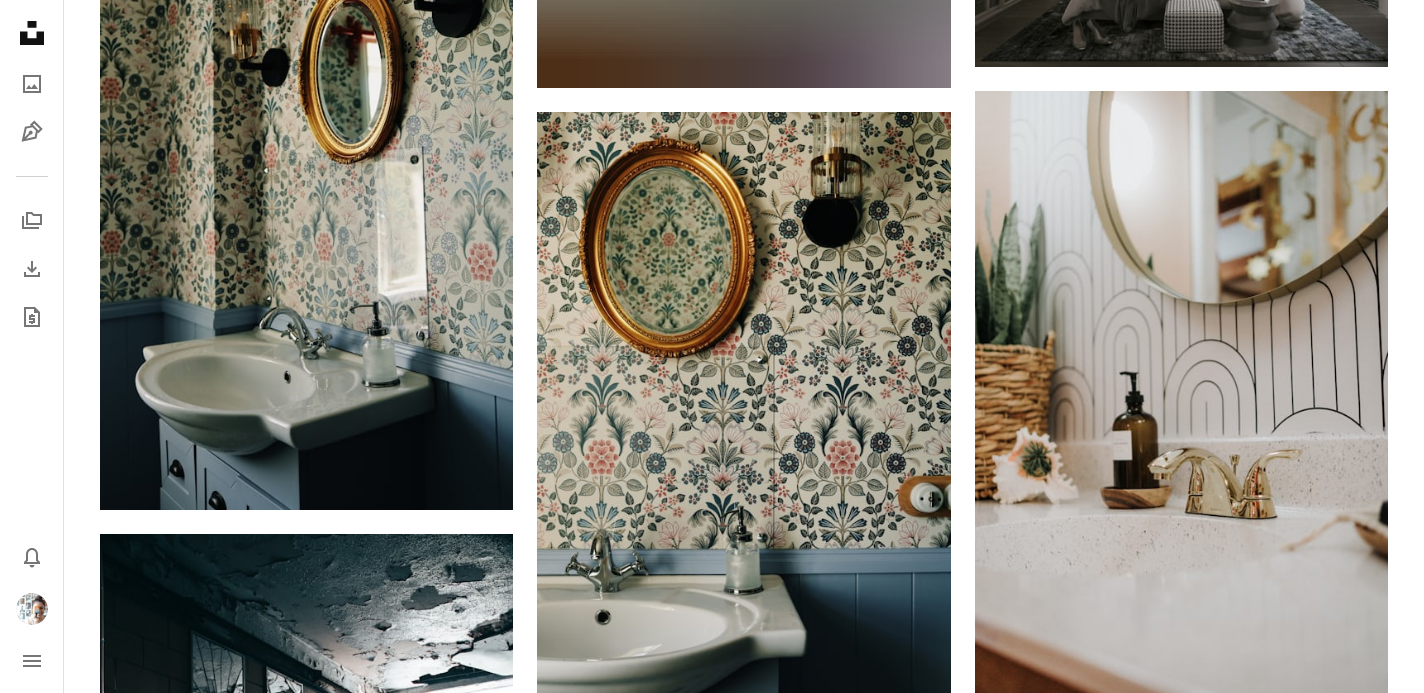 scroll, scrollTop: 3796, scrollLeft: 0, axis: vertical 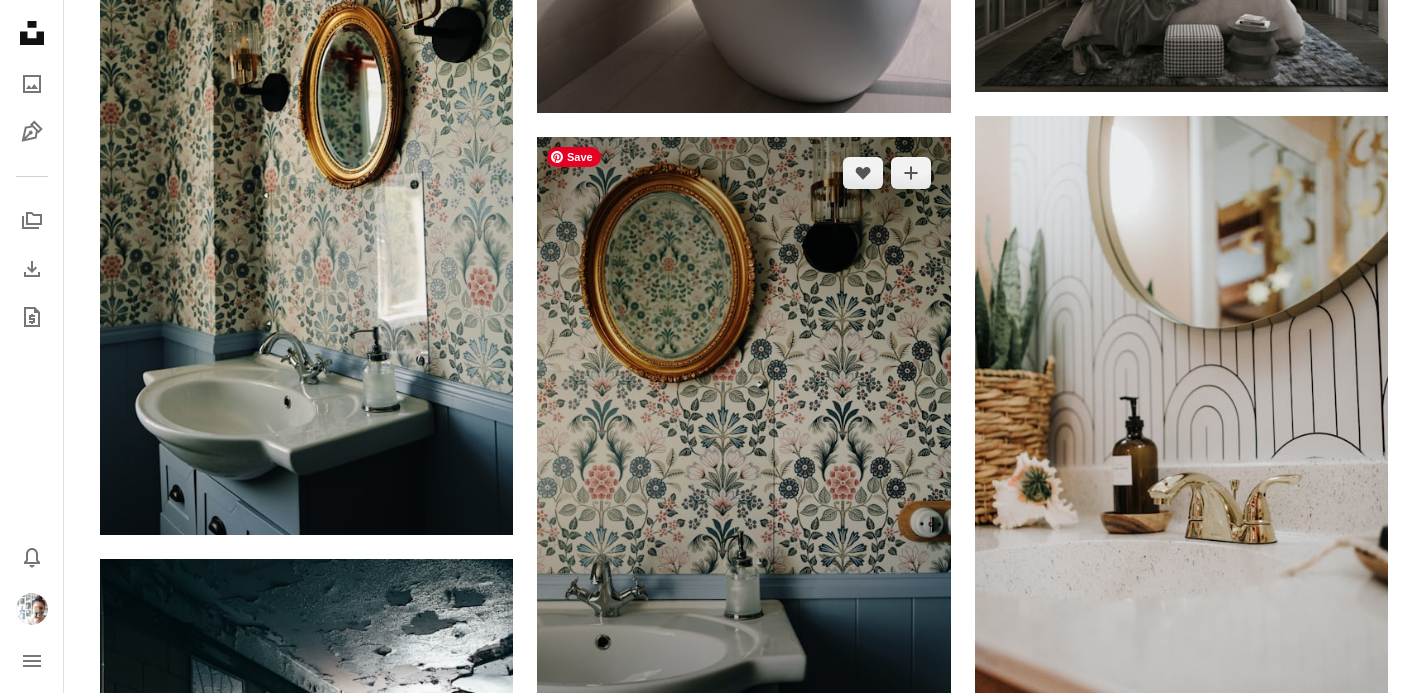 click at bounding box center (743, 447) 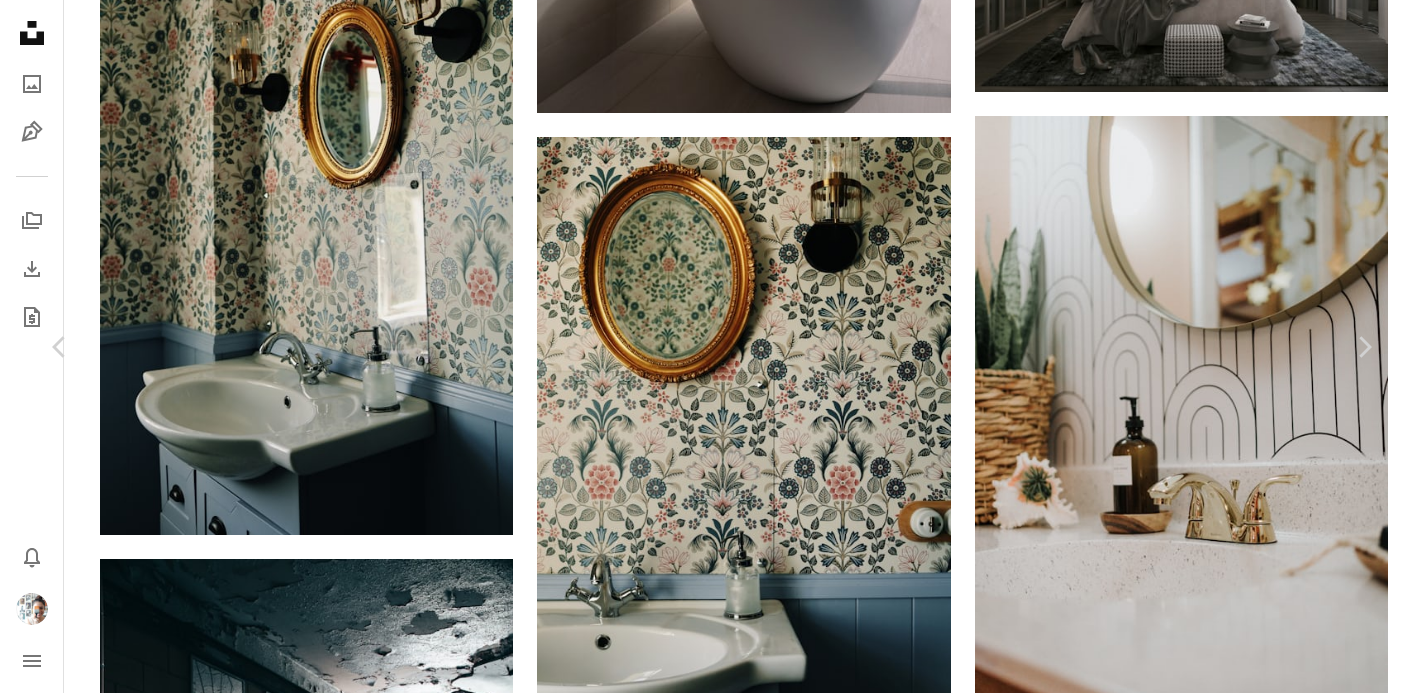 scroll, scrollTop: 365, scrollLeft: 0, axis: vertical 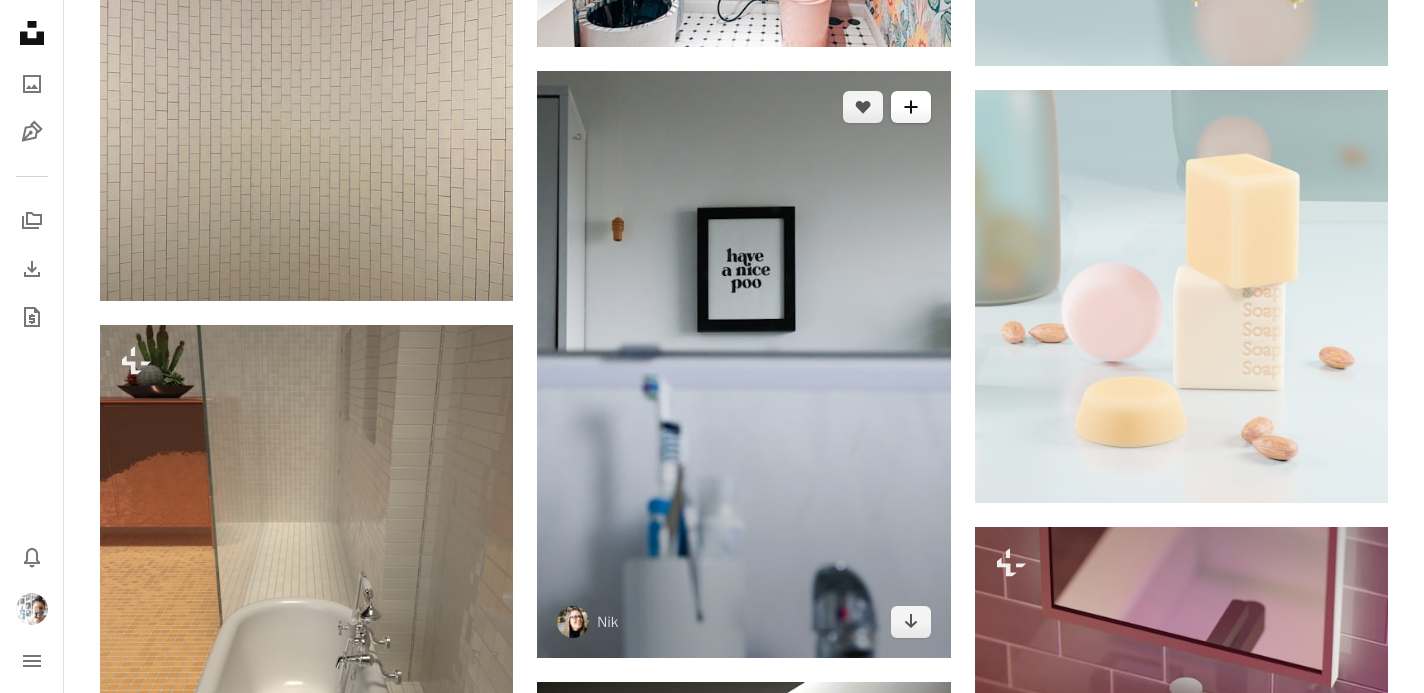 click on "A plus sign" at bounding box center [911, 107] 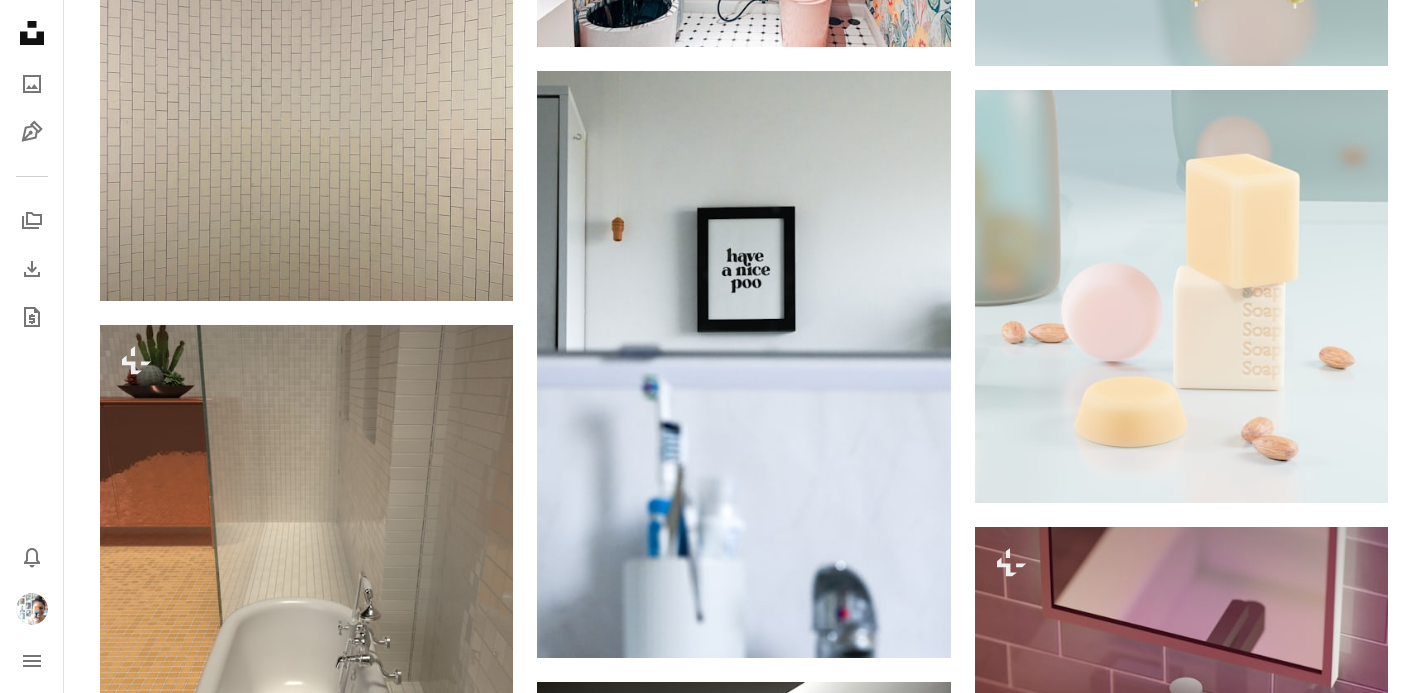 click on "Bathroom Decor" at bounding box center (745, 3997) 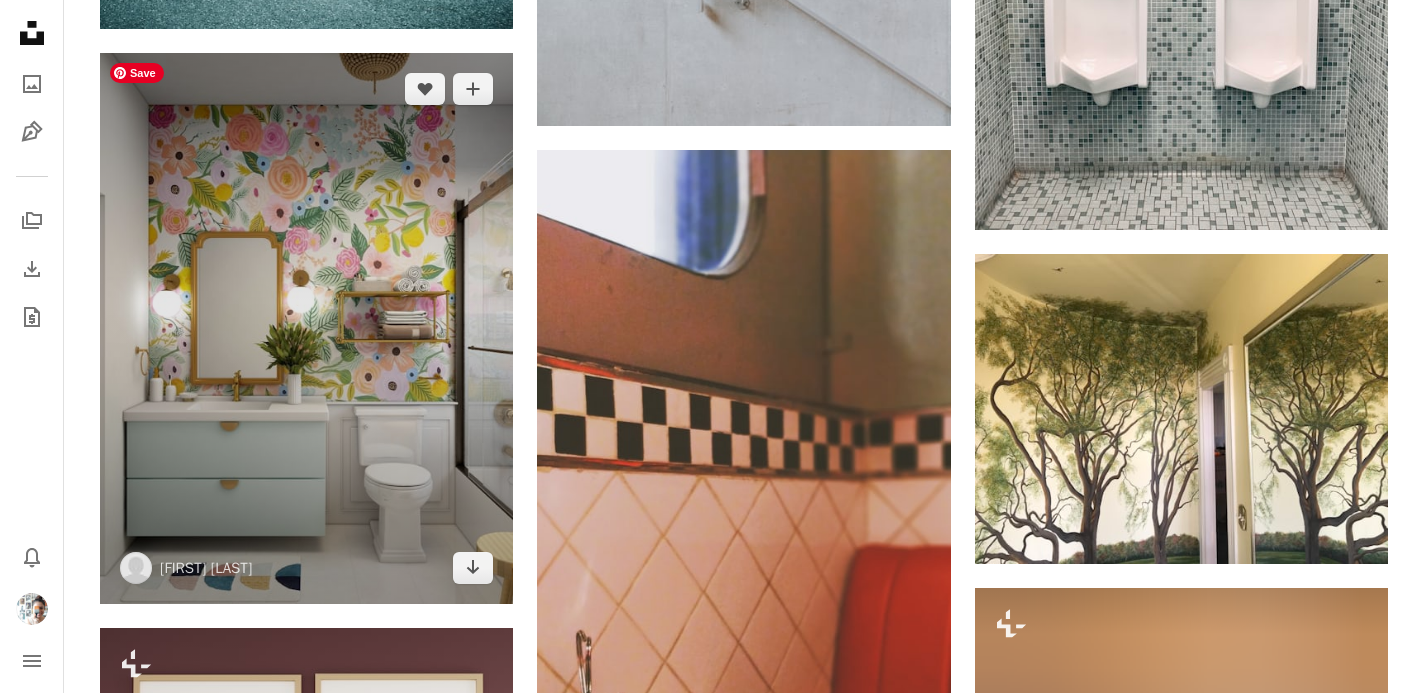 scroll, scrollTop: 15472, scrollLeft: 0, axis: vertical 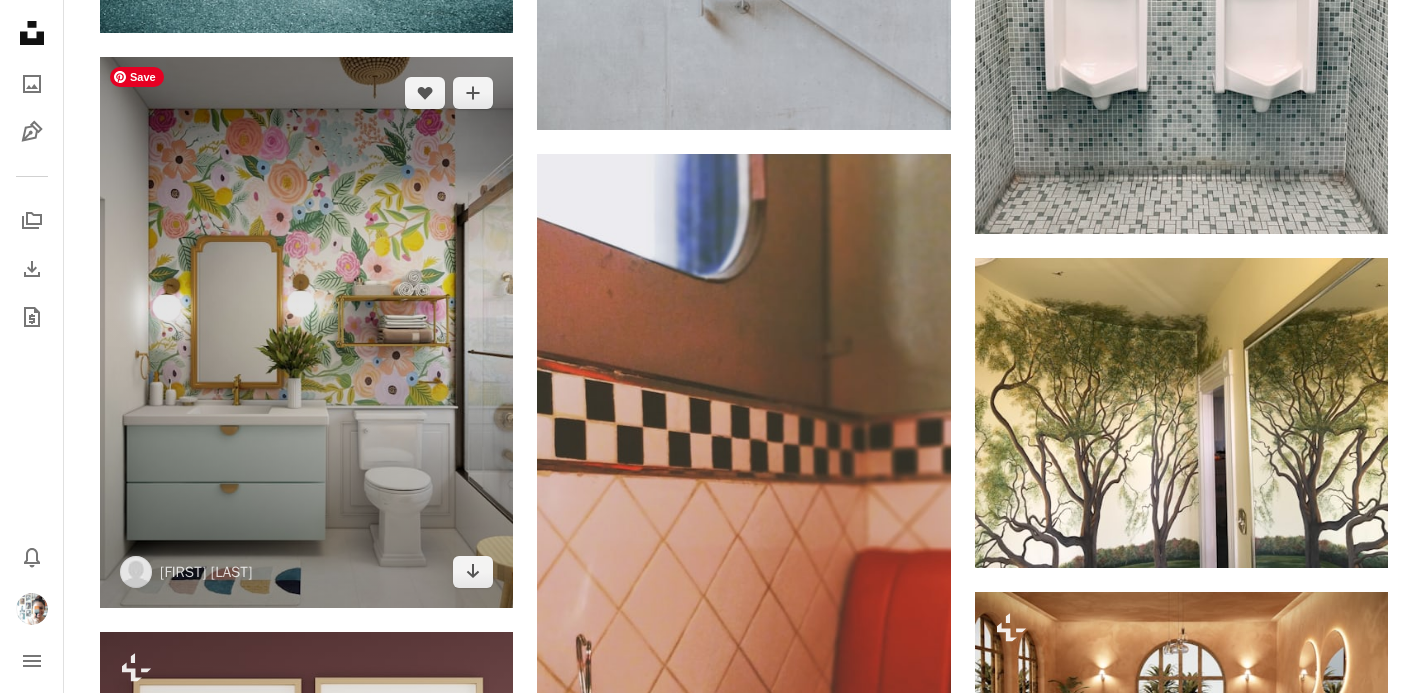 click at bounding box center (306, 332) 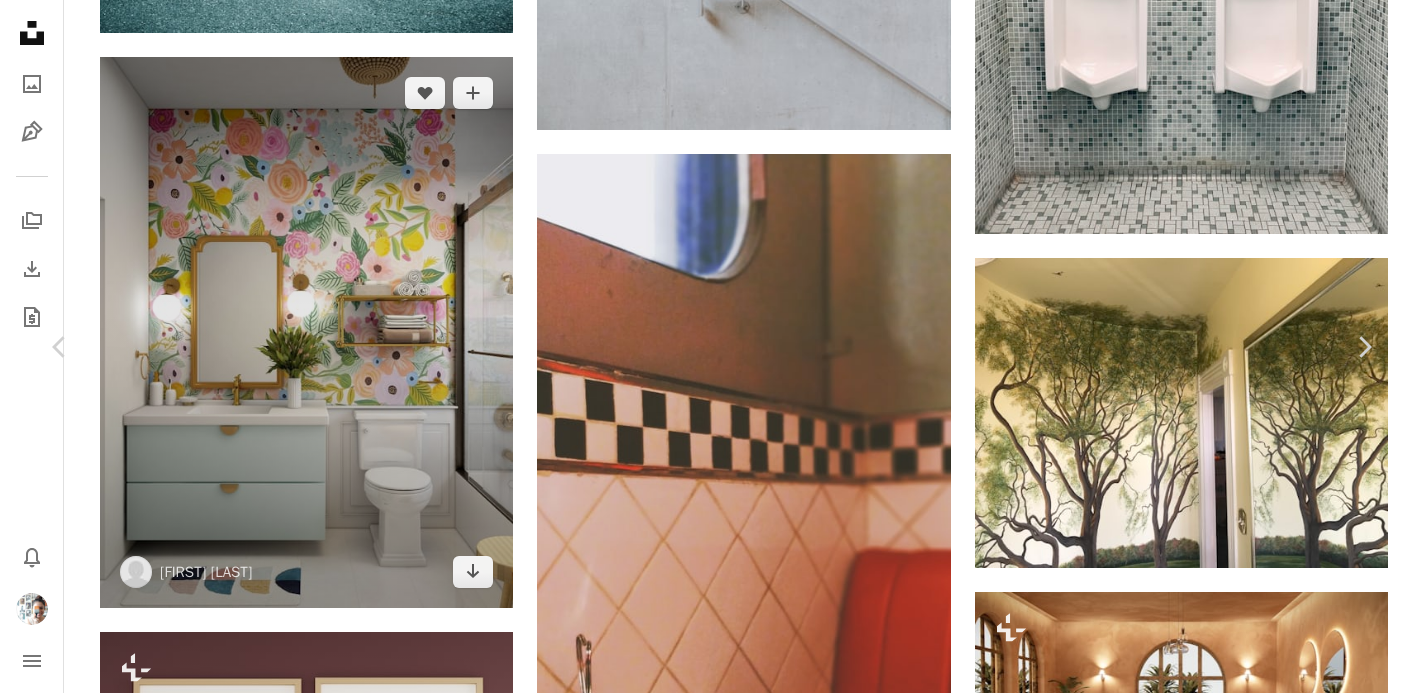 scroll, scrollTop: 0, scrollLeft: 0, axis: both 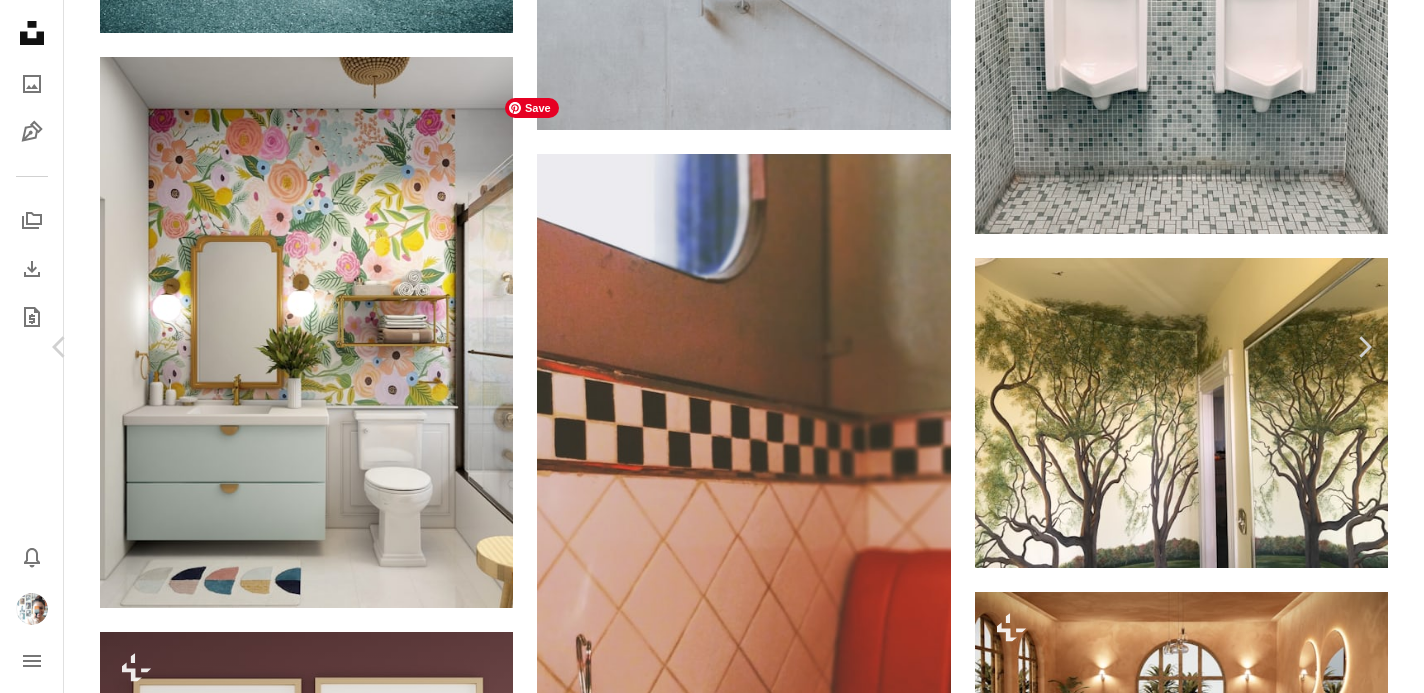 click at bounding box center [704, 5065] 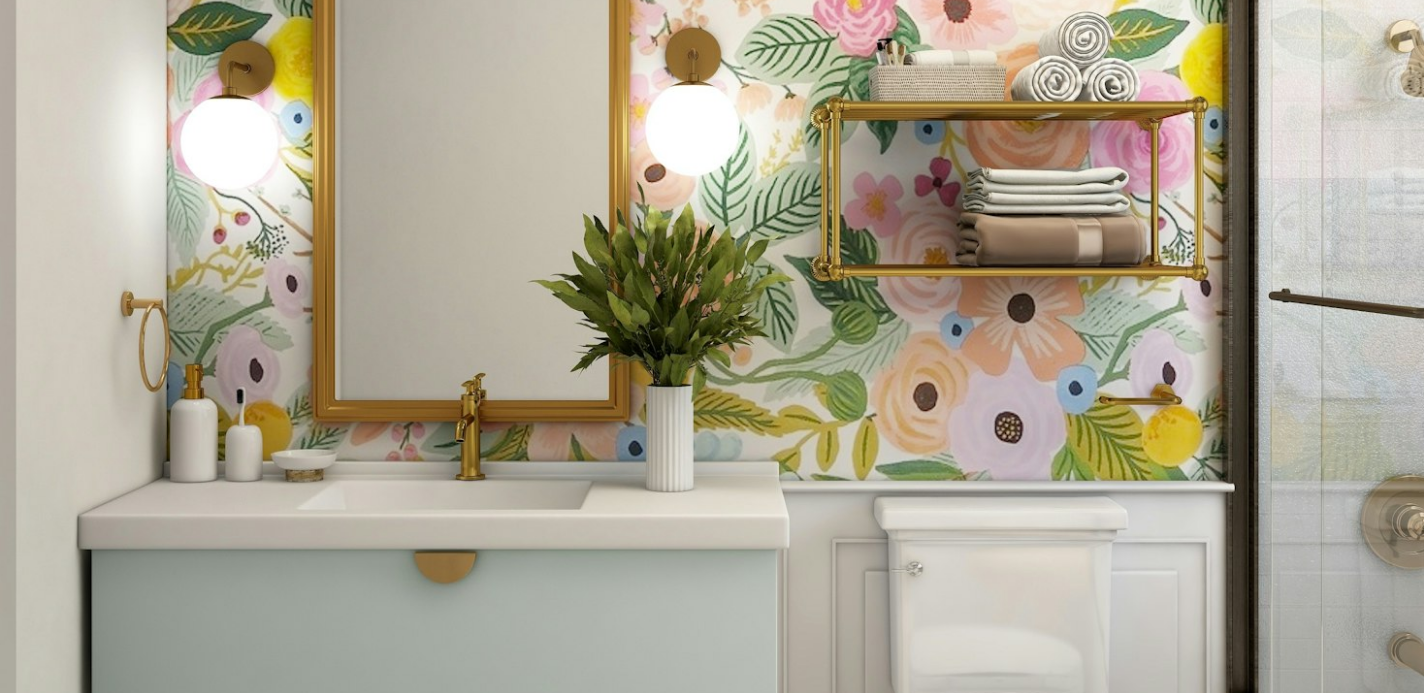 scroll, scrollTop: 727, scrollLeft: 0, axis: vertical 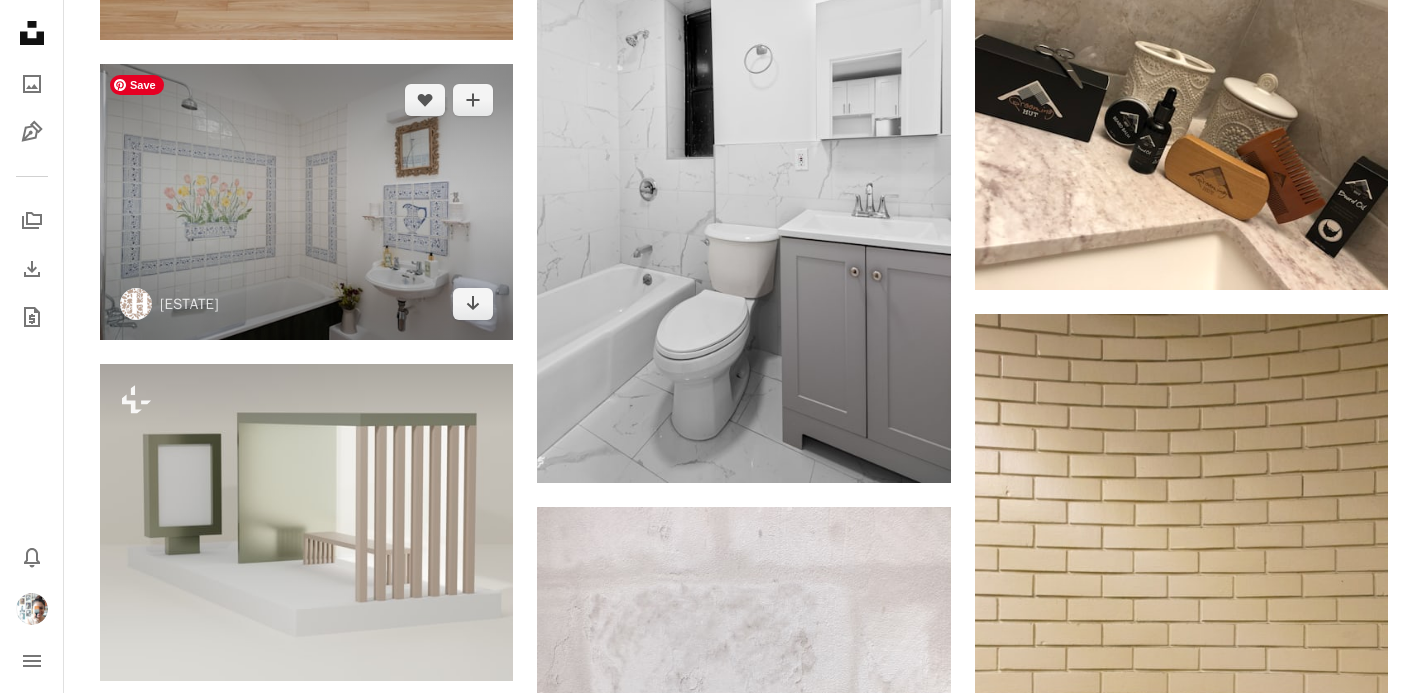 click at bounding box center (306, 202) 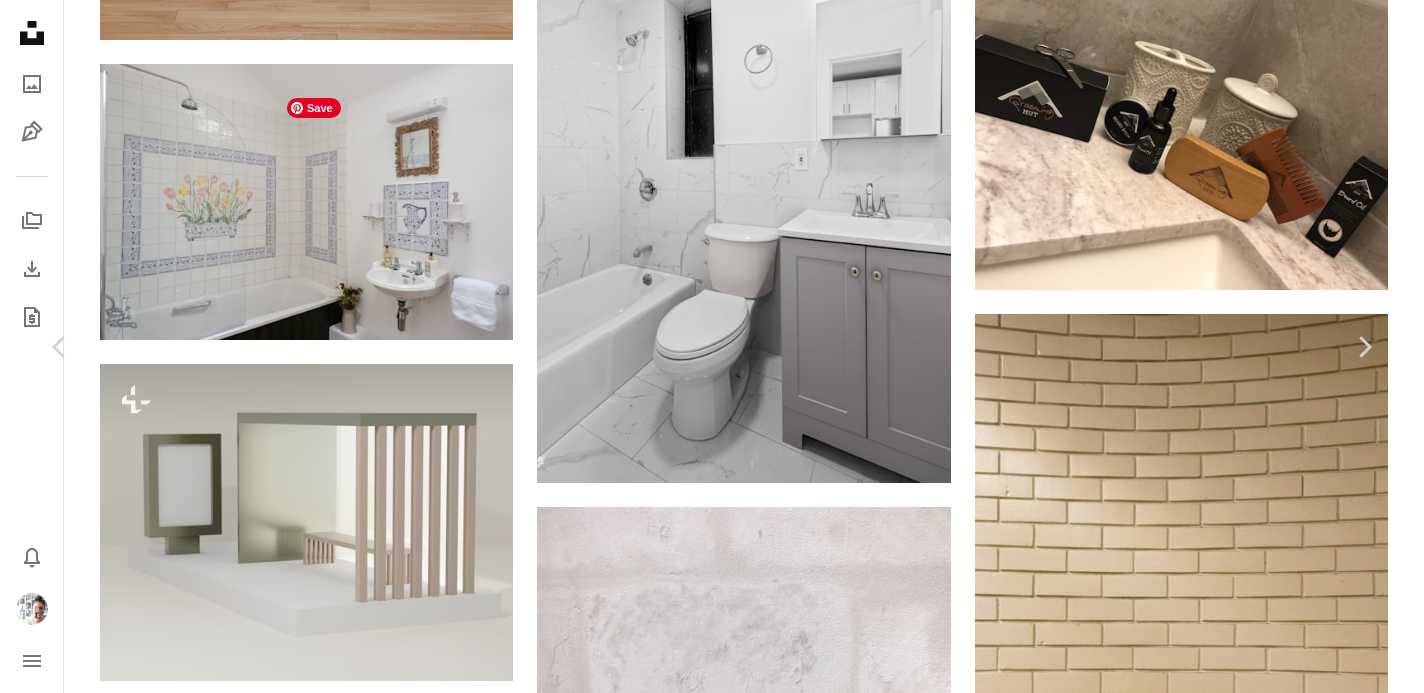 scroll, scrollTop: 0, scrollLeft: 0, axis: both 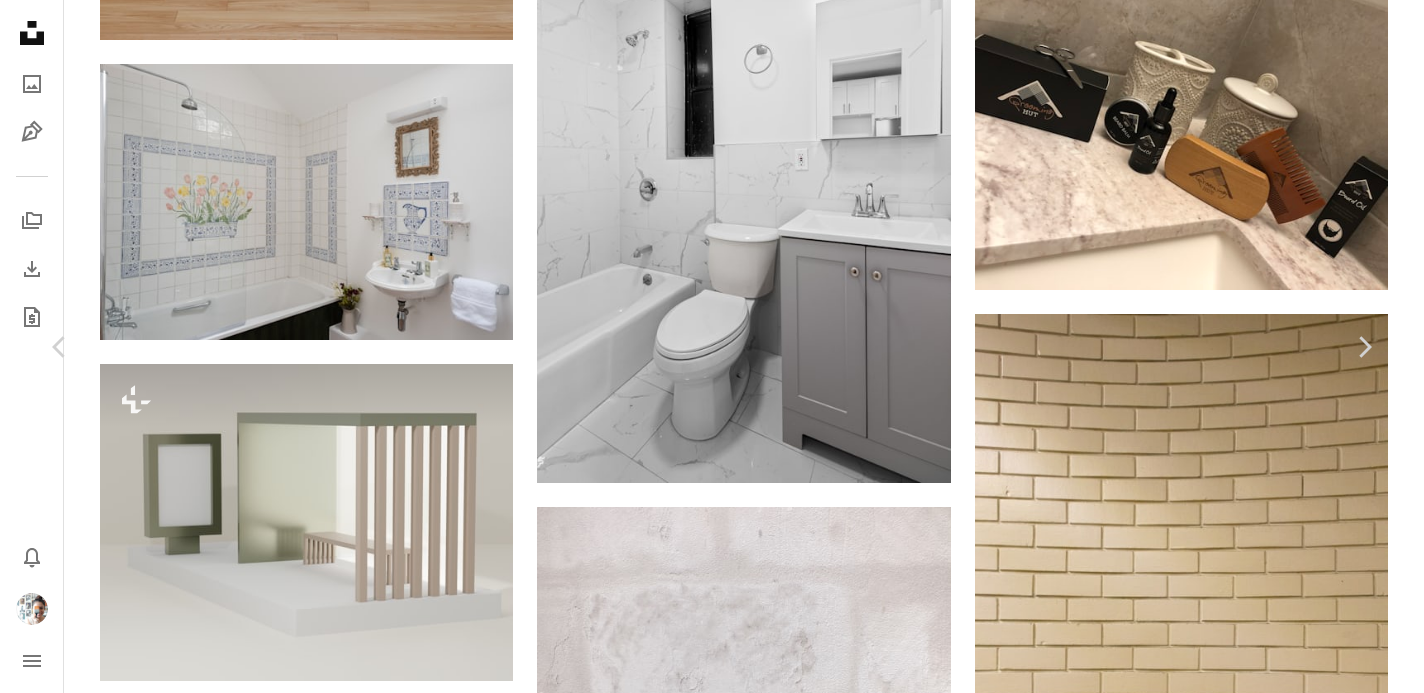 click on "An X shape" at bounding box center [20, 20] 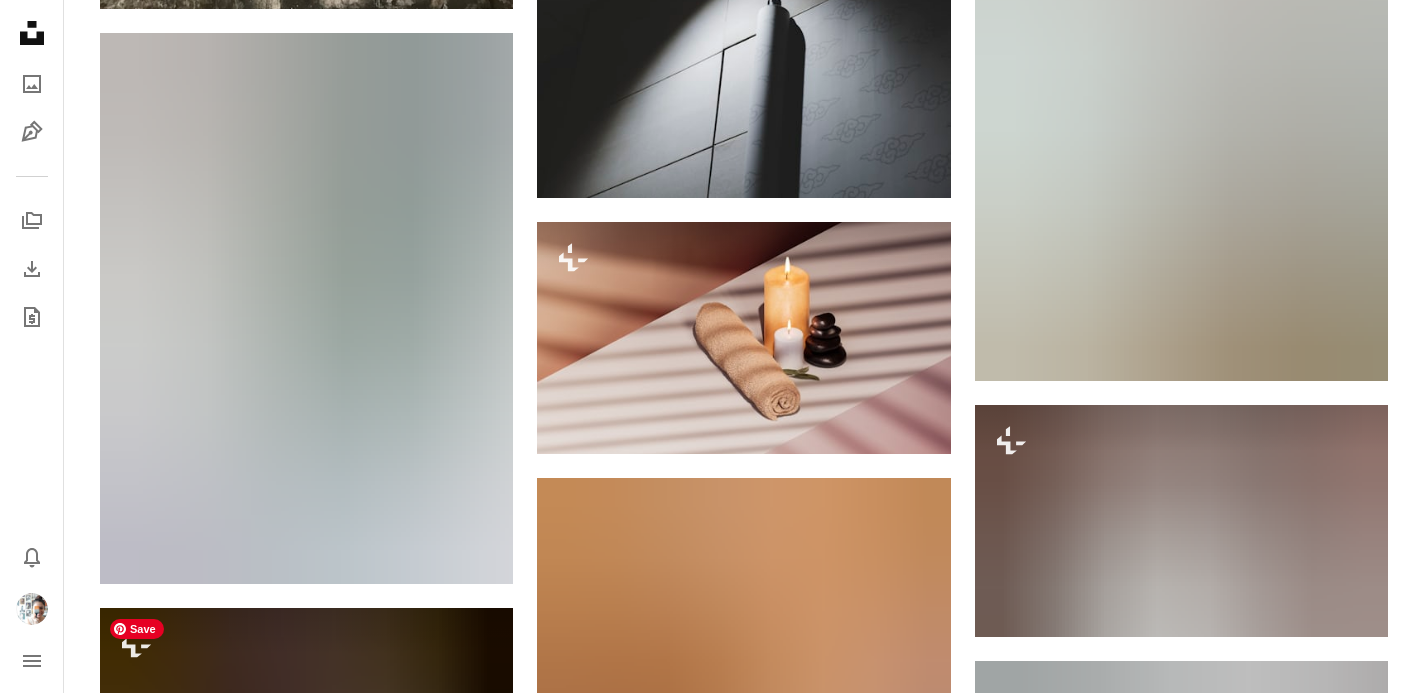 scroll, scrollTop: 33696, scrollLeft: 0, axis: vertical 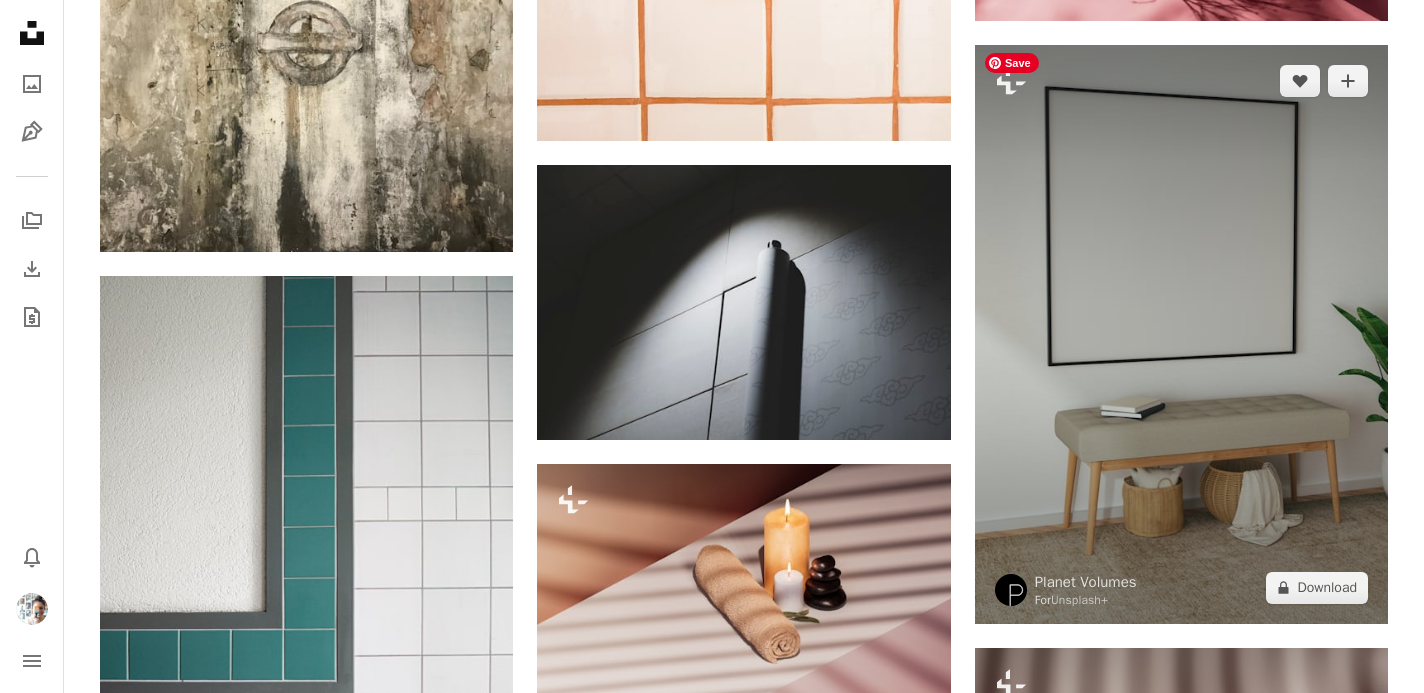 click at bounding box center [1181, 334] 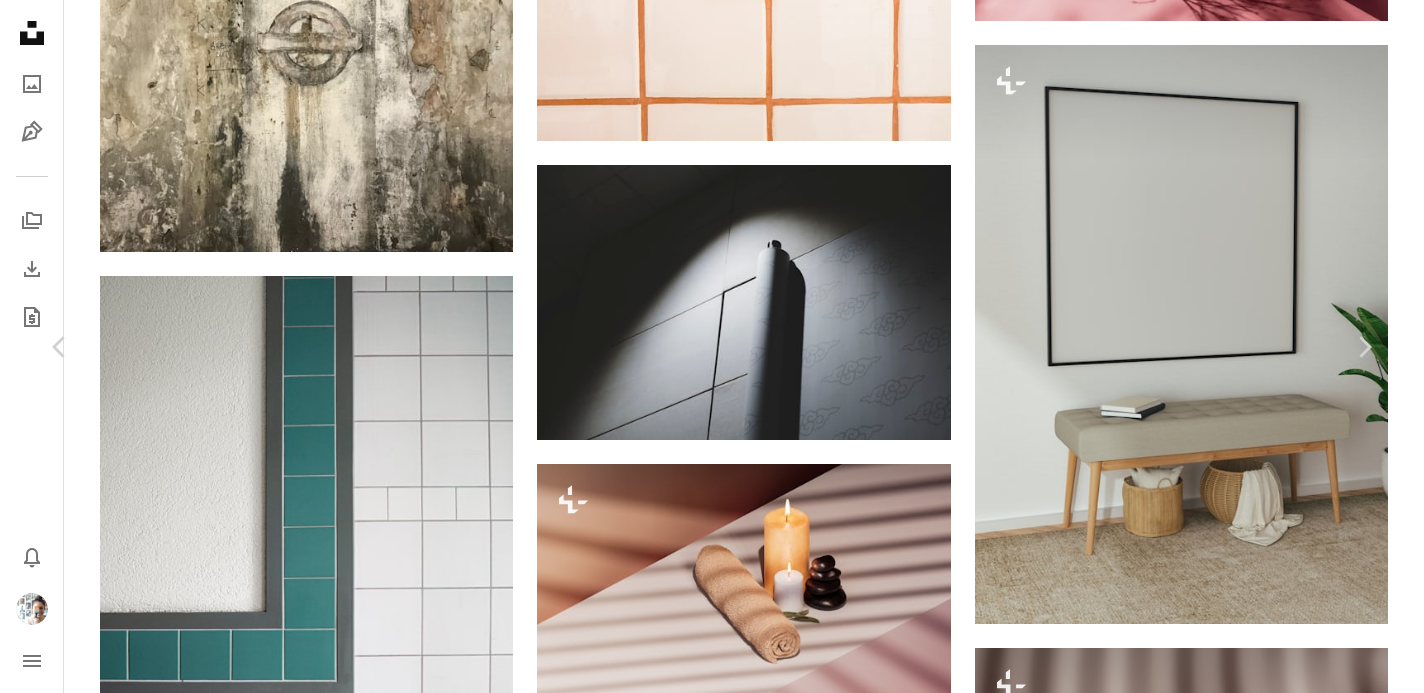 click on "An X shape" at bounding box center (20, 20) 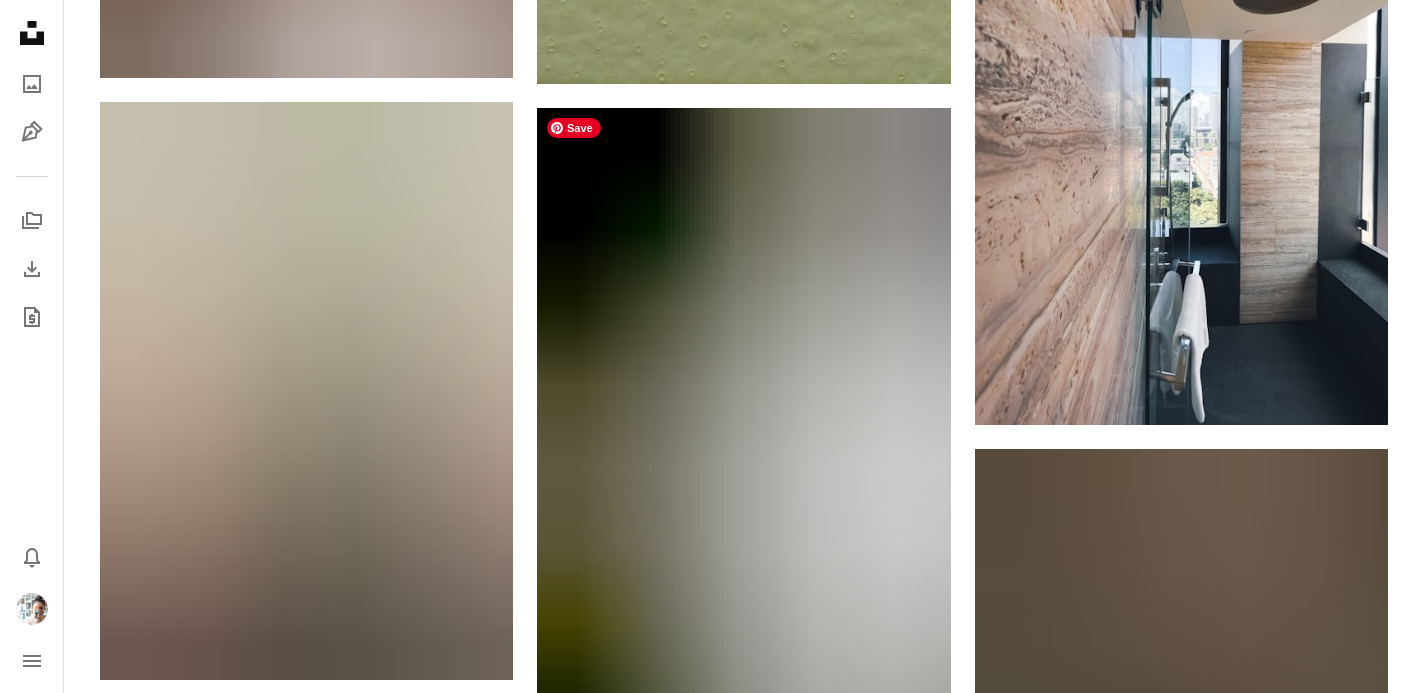 scroll, scrollTop: 36615, scrollLeft: 0, axis: vertical 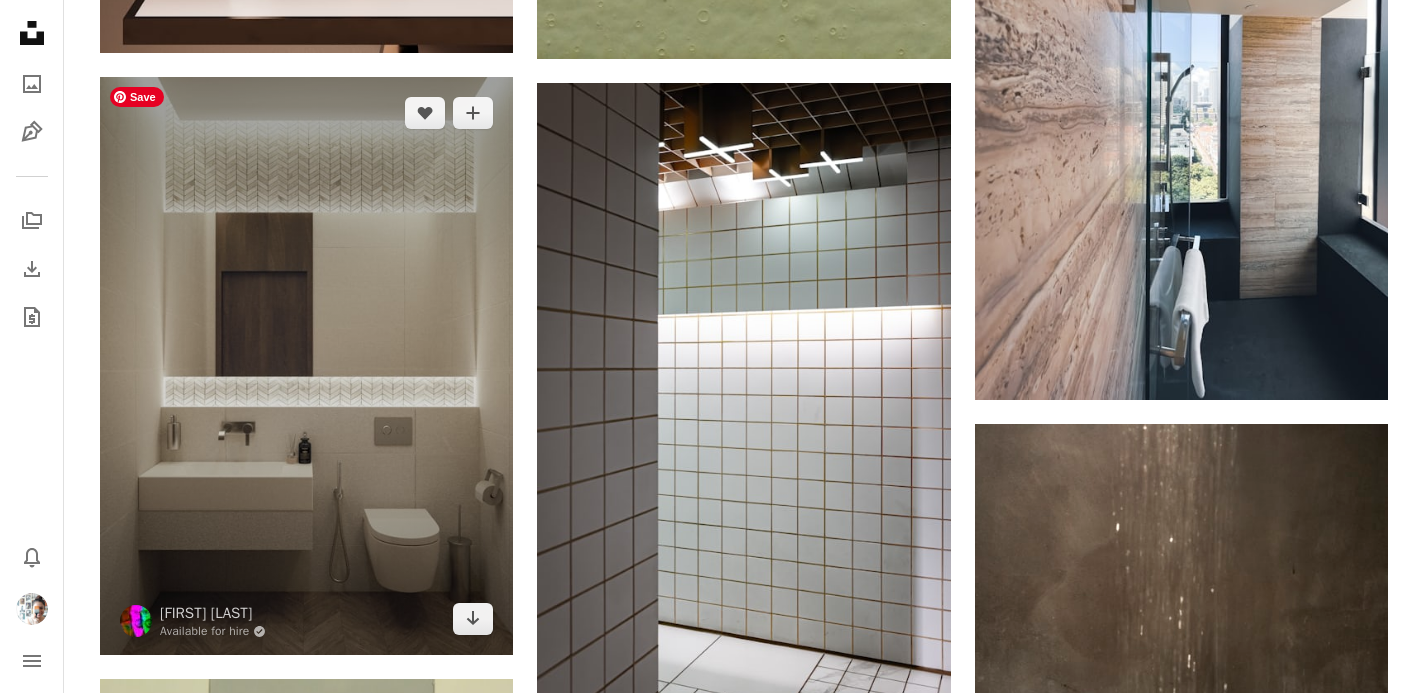 click at bounding box center (306, 366) 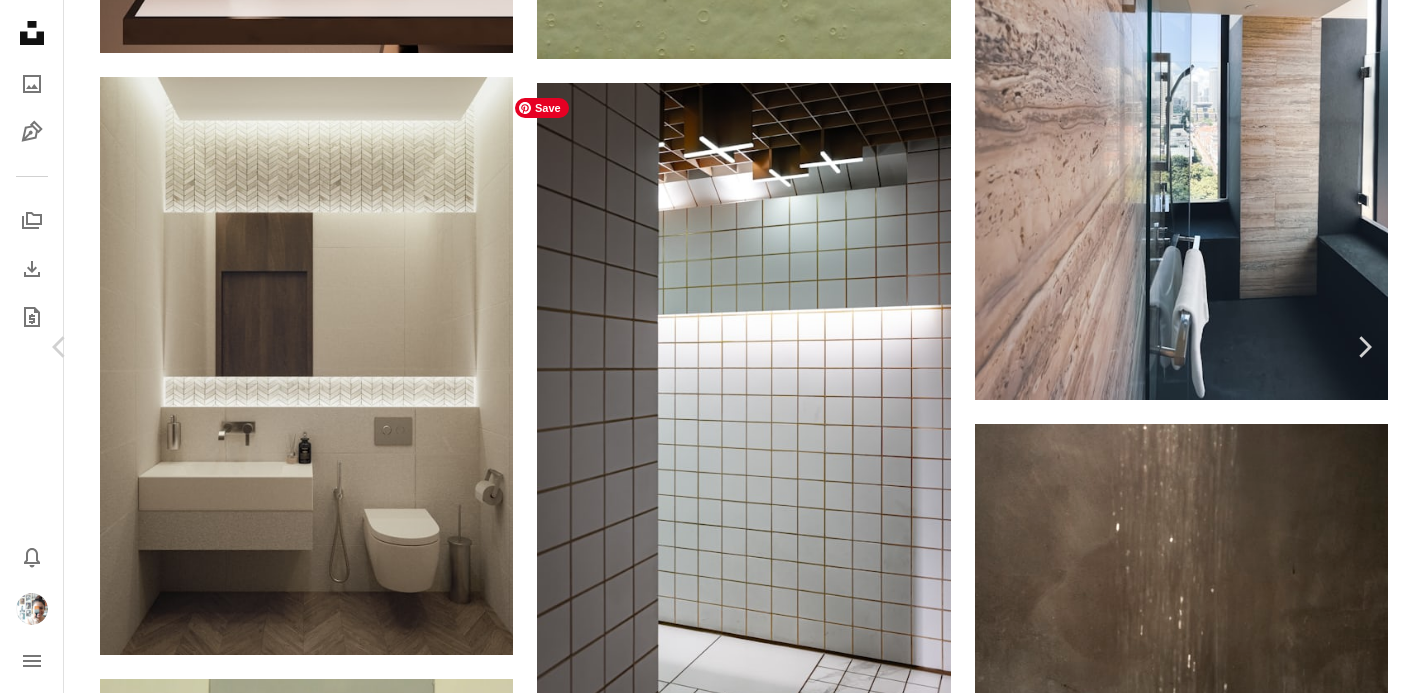 click at bounding box center (704, 3354) 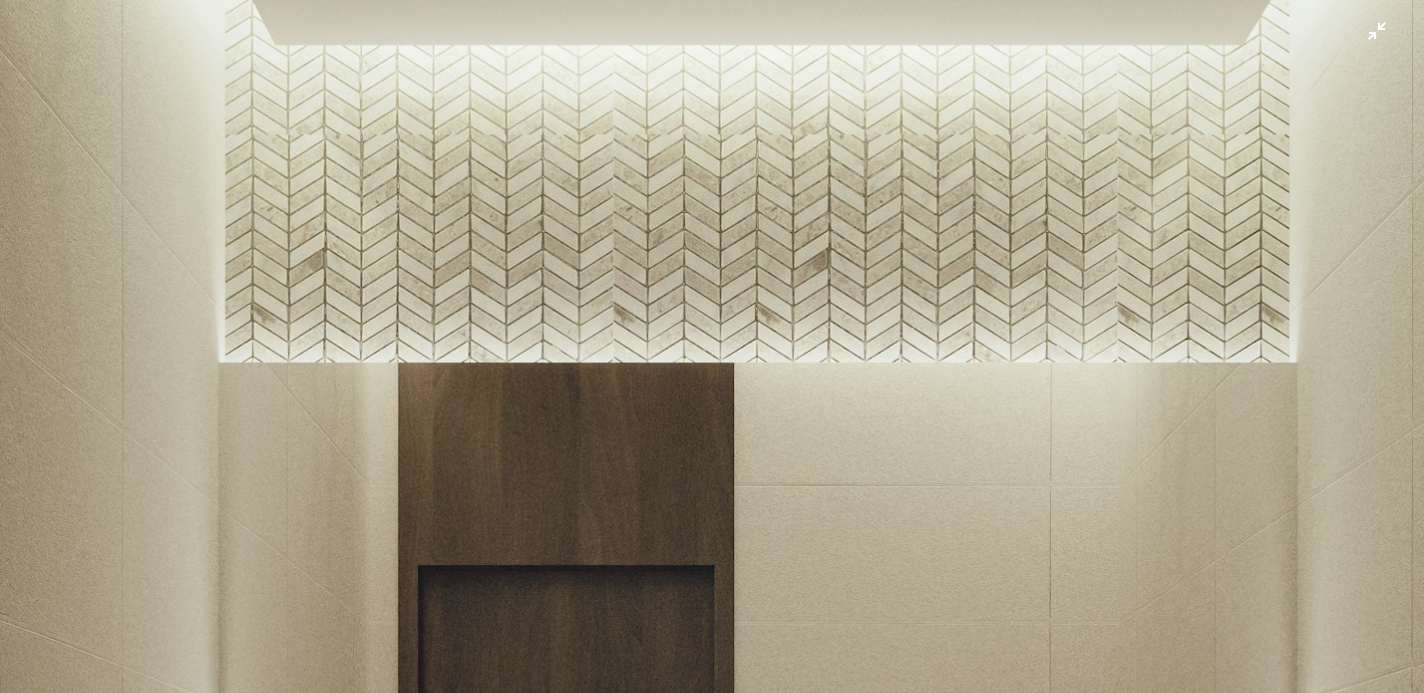 scroll, scrollTop: 0, scrollLeft: 0, axis: both 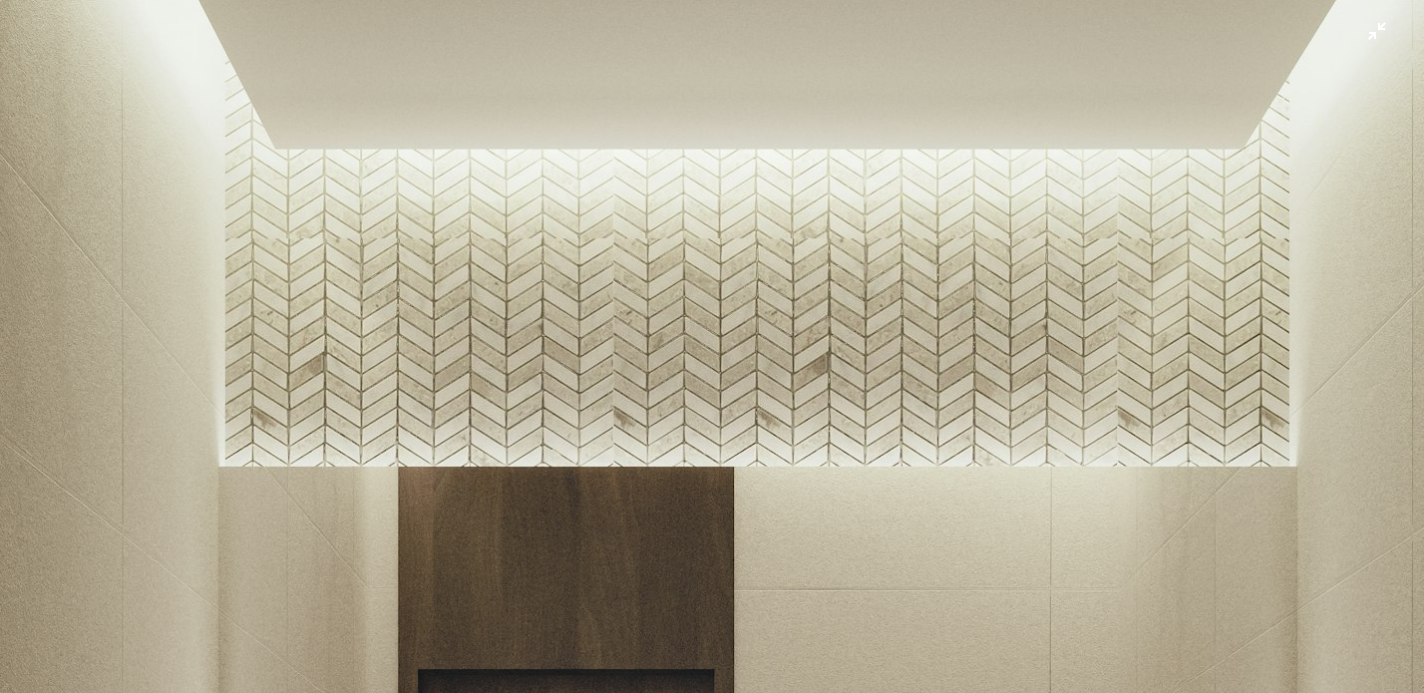 click at bounding box center (712, 997) 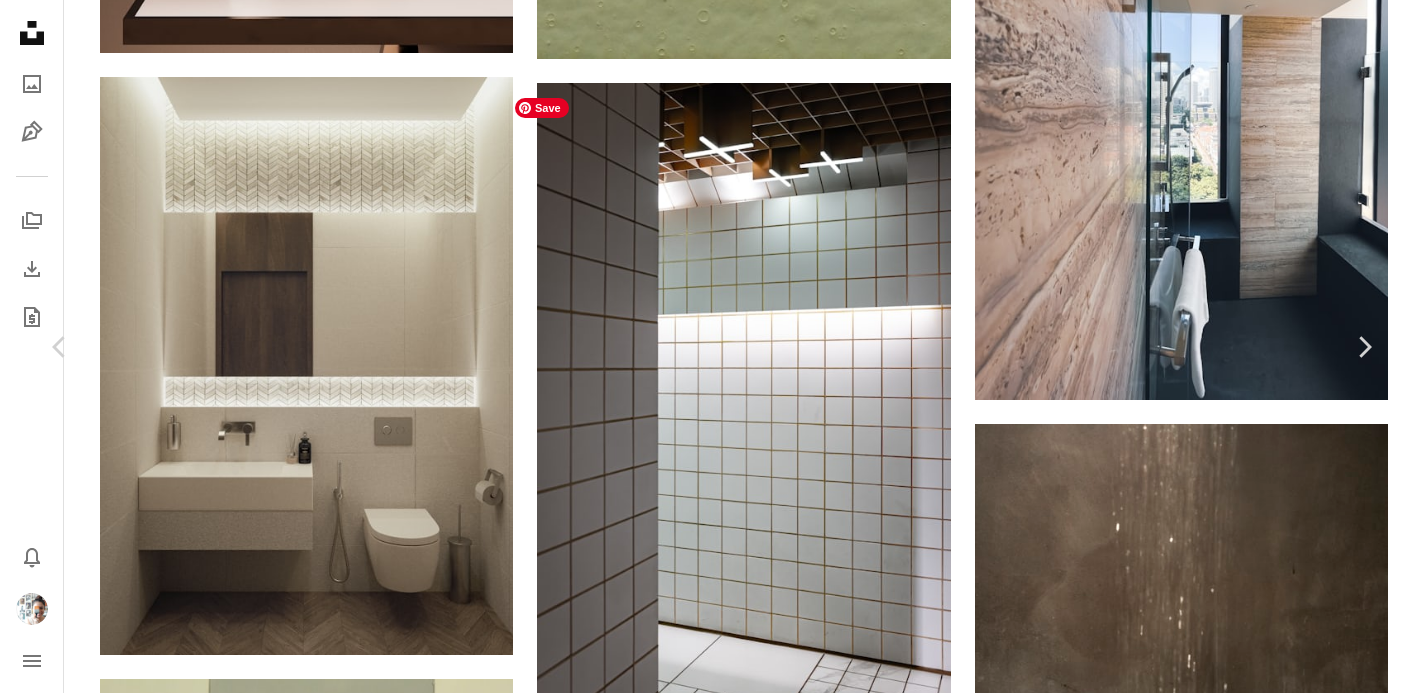 click at bounding box center [704, 3354] 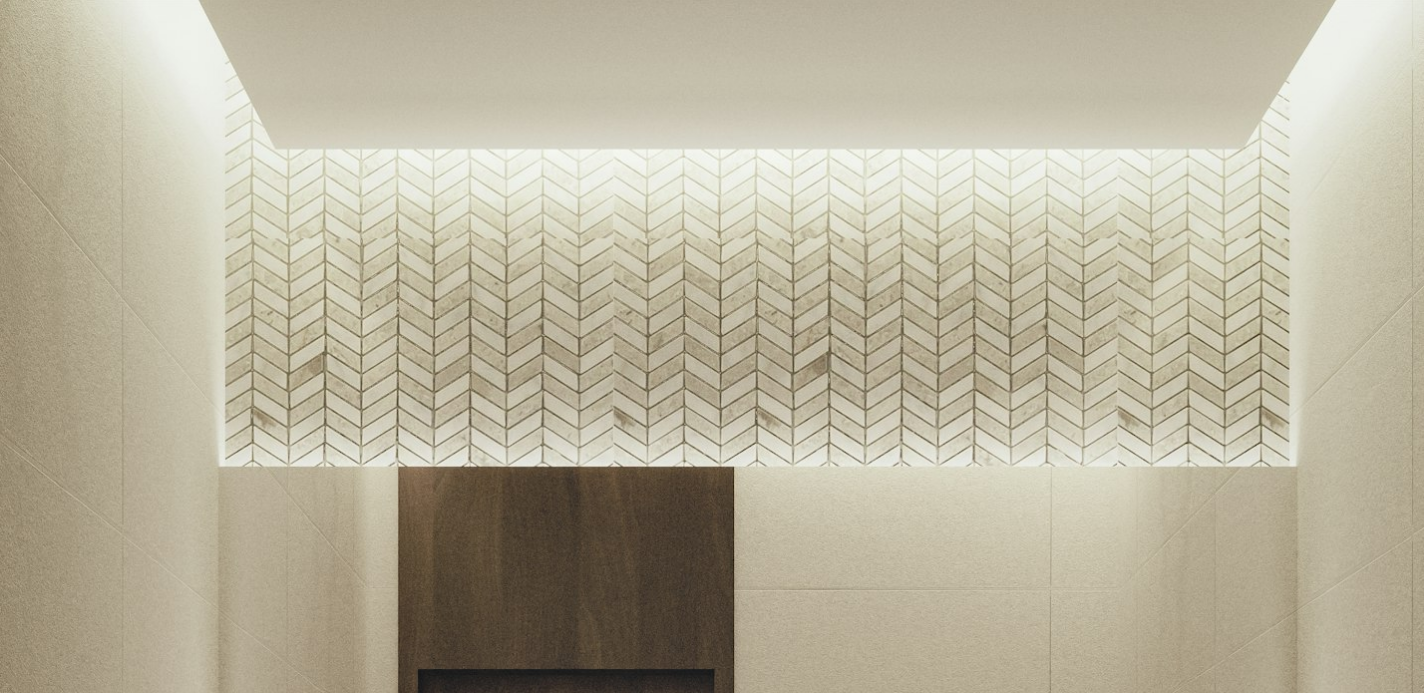 scroll, scrollTop: 651, scrollLeft: 0, axis: vertical 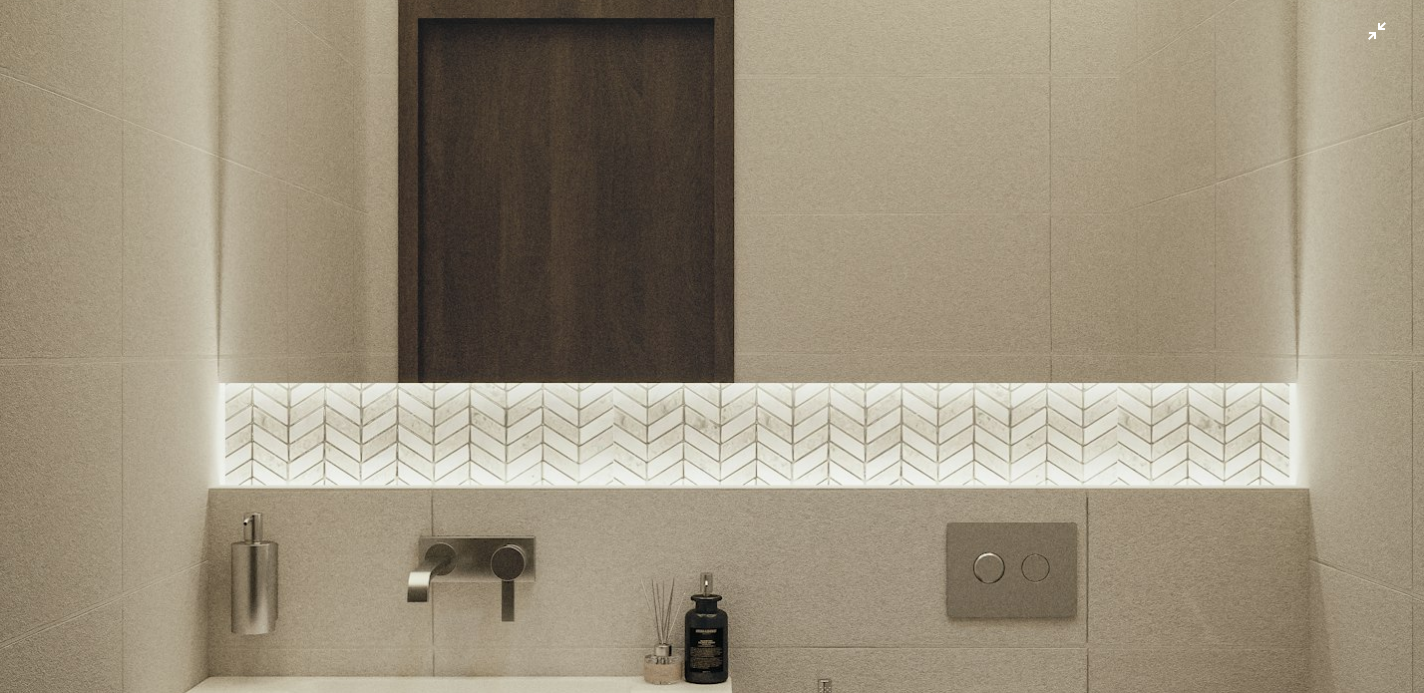 click at bounding box center [712, 346] 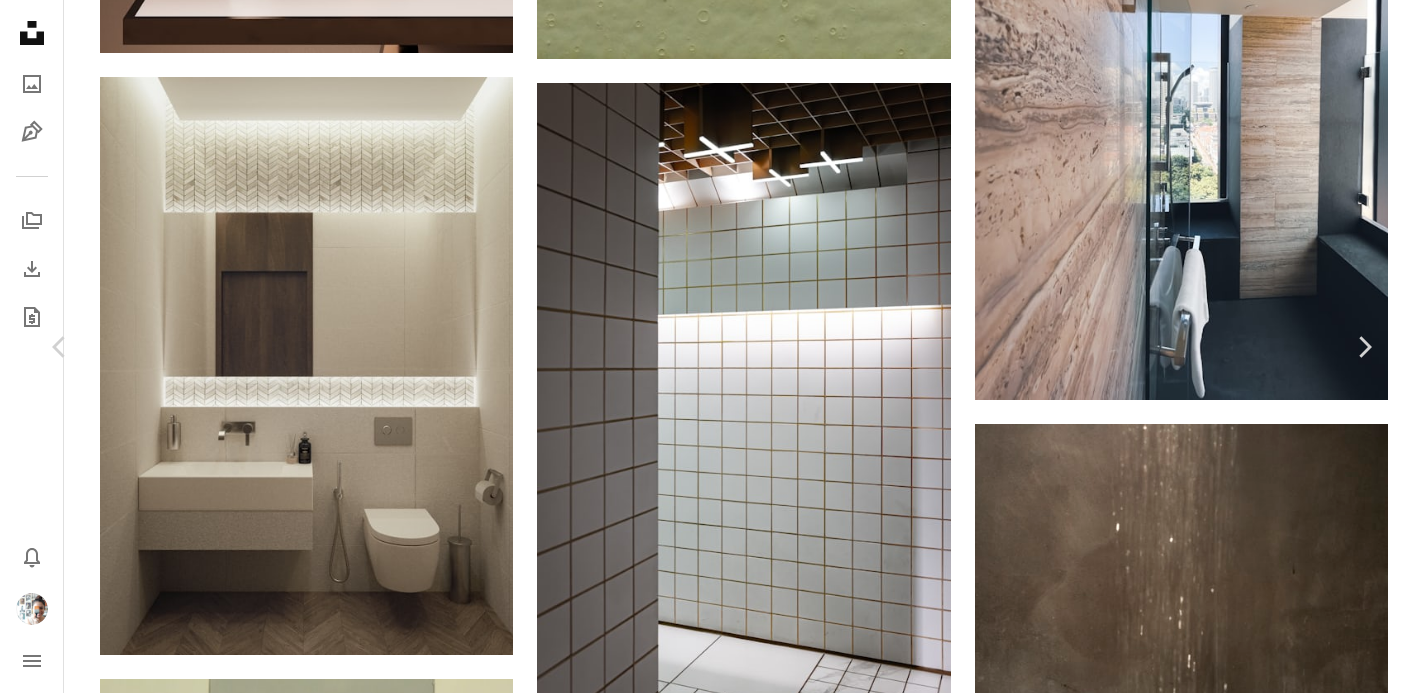 click on "A plus sign" 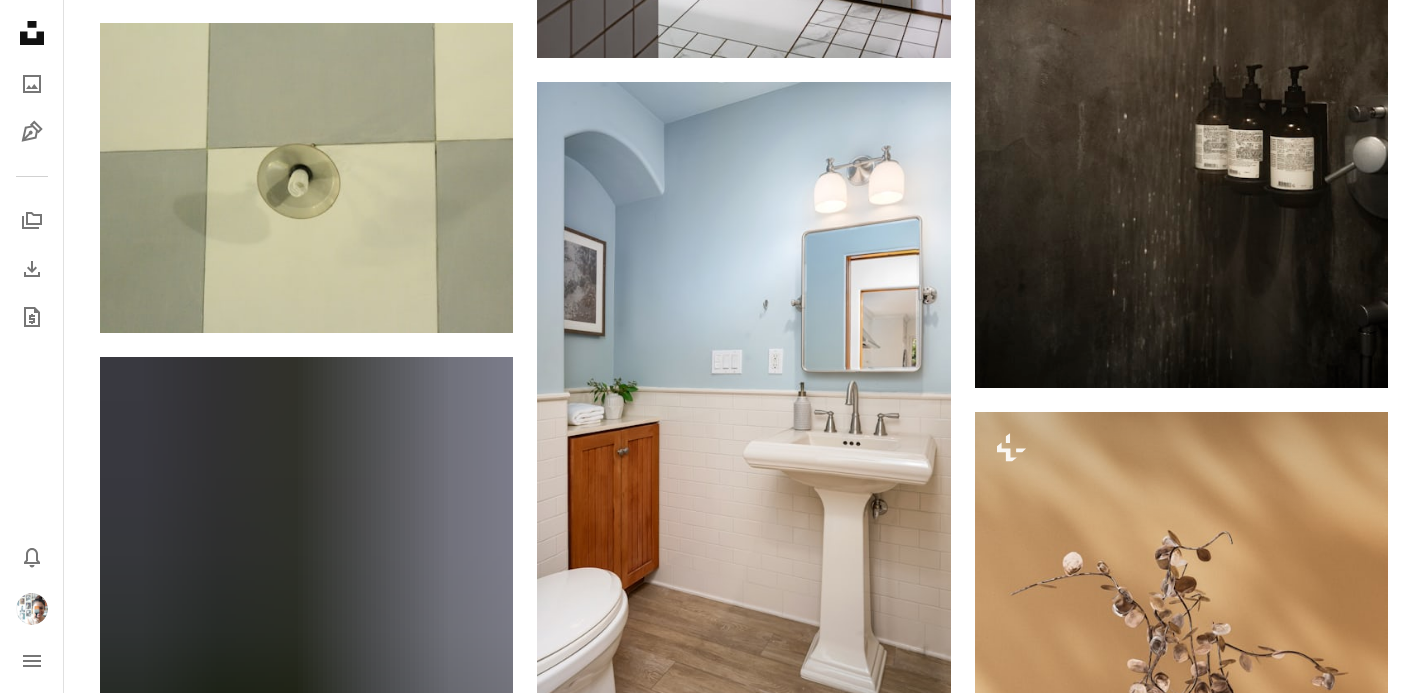 scroll, scrollTop: 37264, scrollLeft: 0, axis: vertical 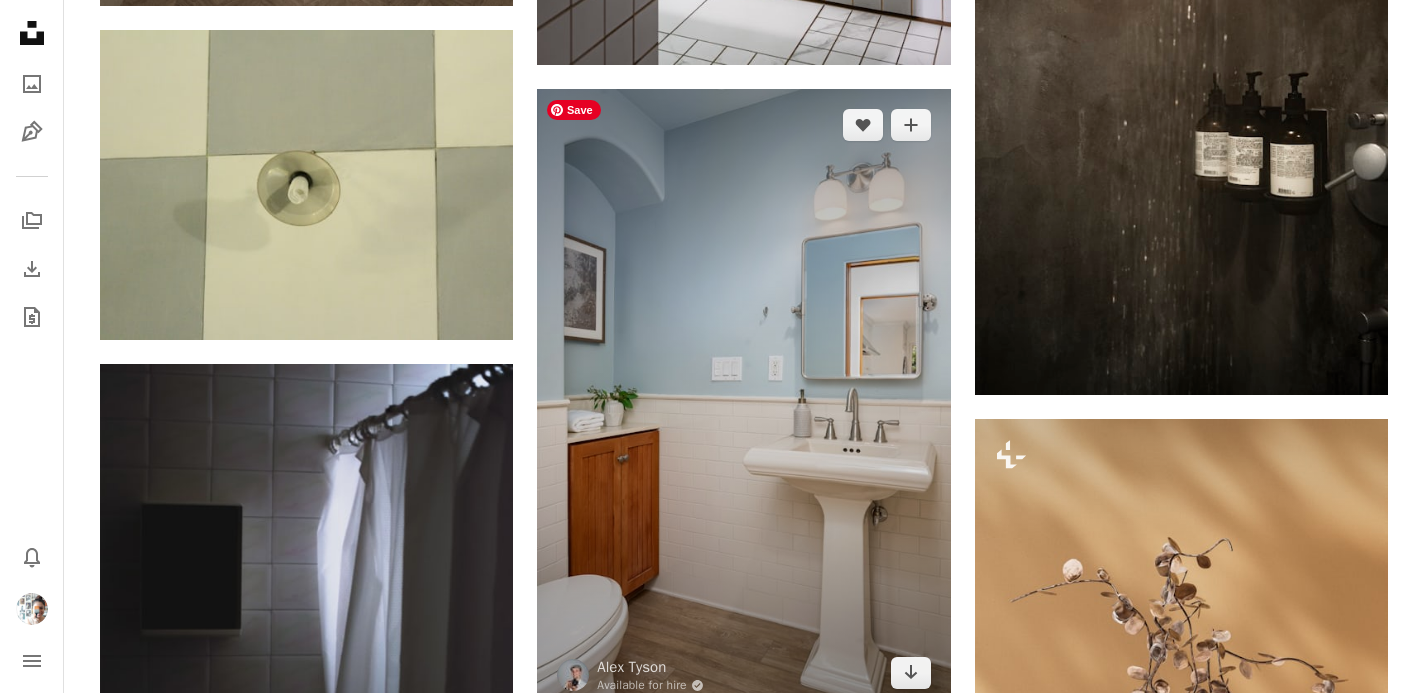 click at bounding box center [743, 399] 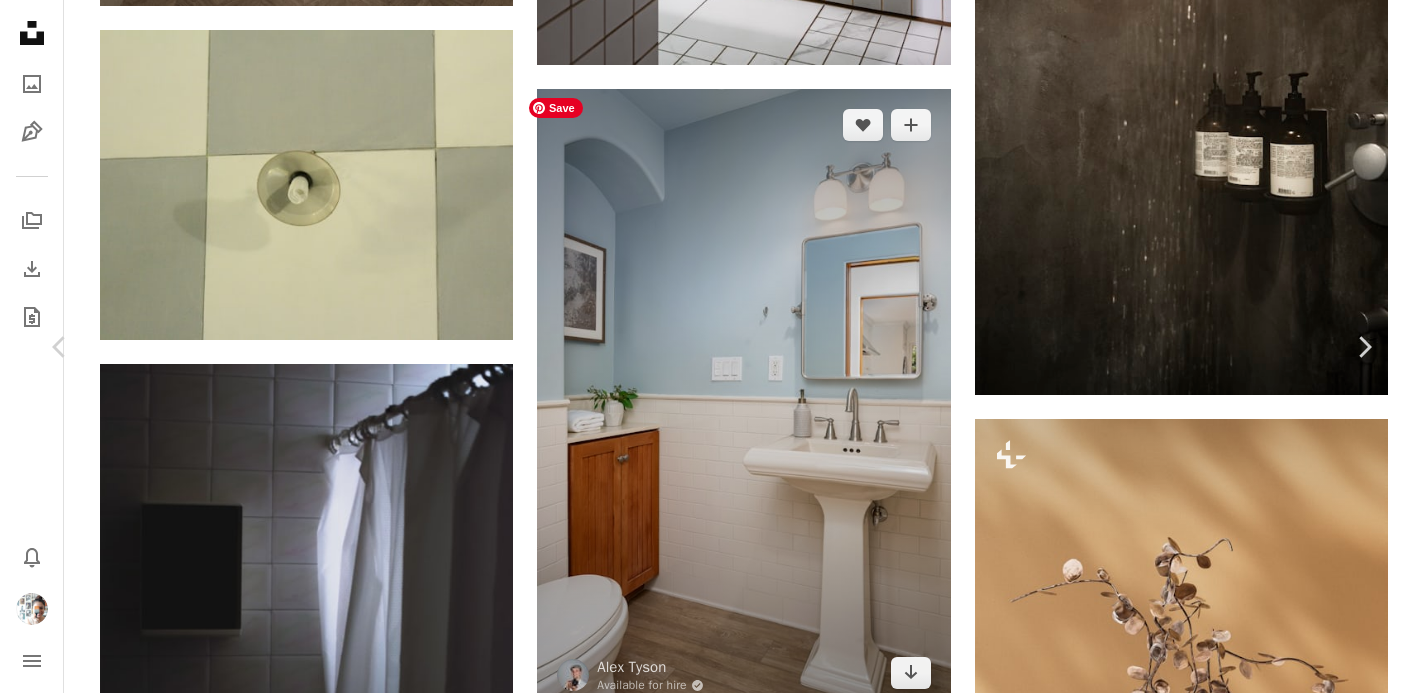 click at bounding box center (704, 5104) 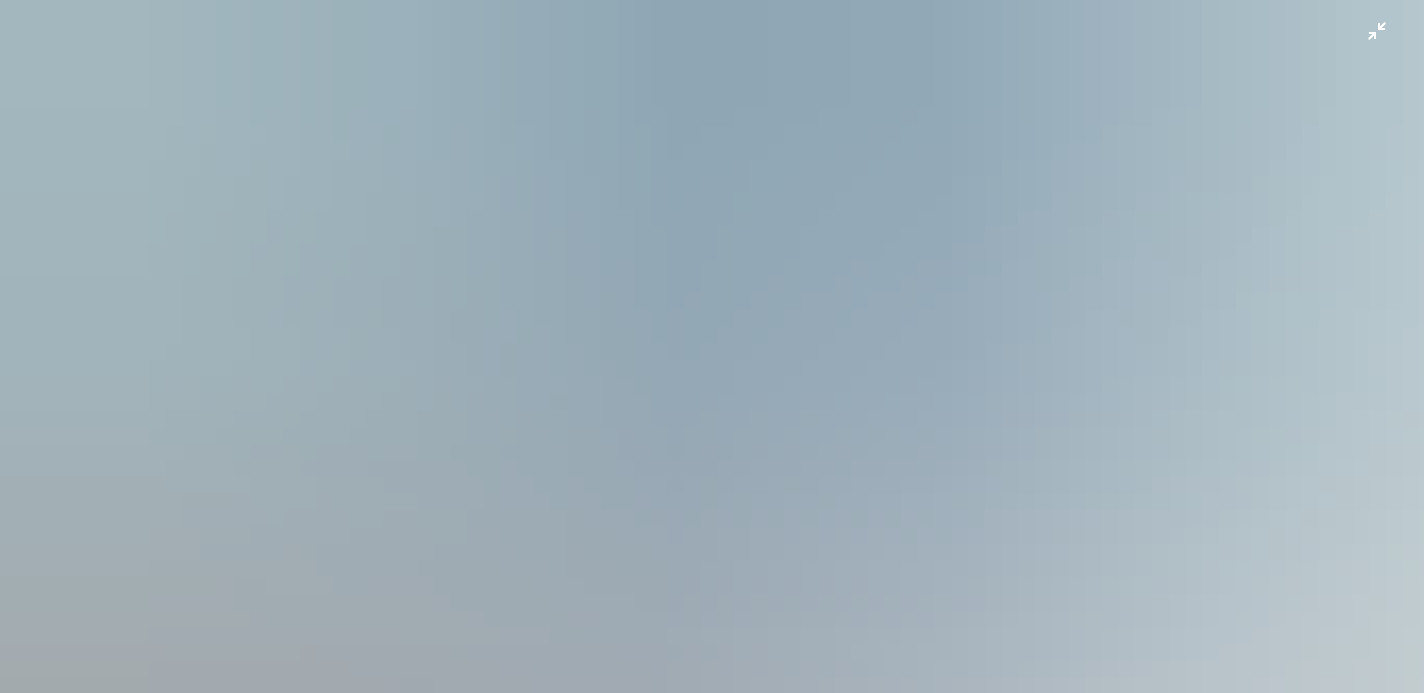 scroll, scrollTop: 39, scrollLeft: 0, axis: vertical 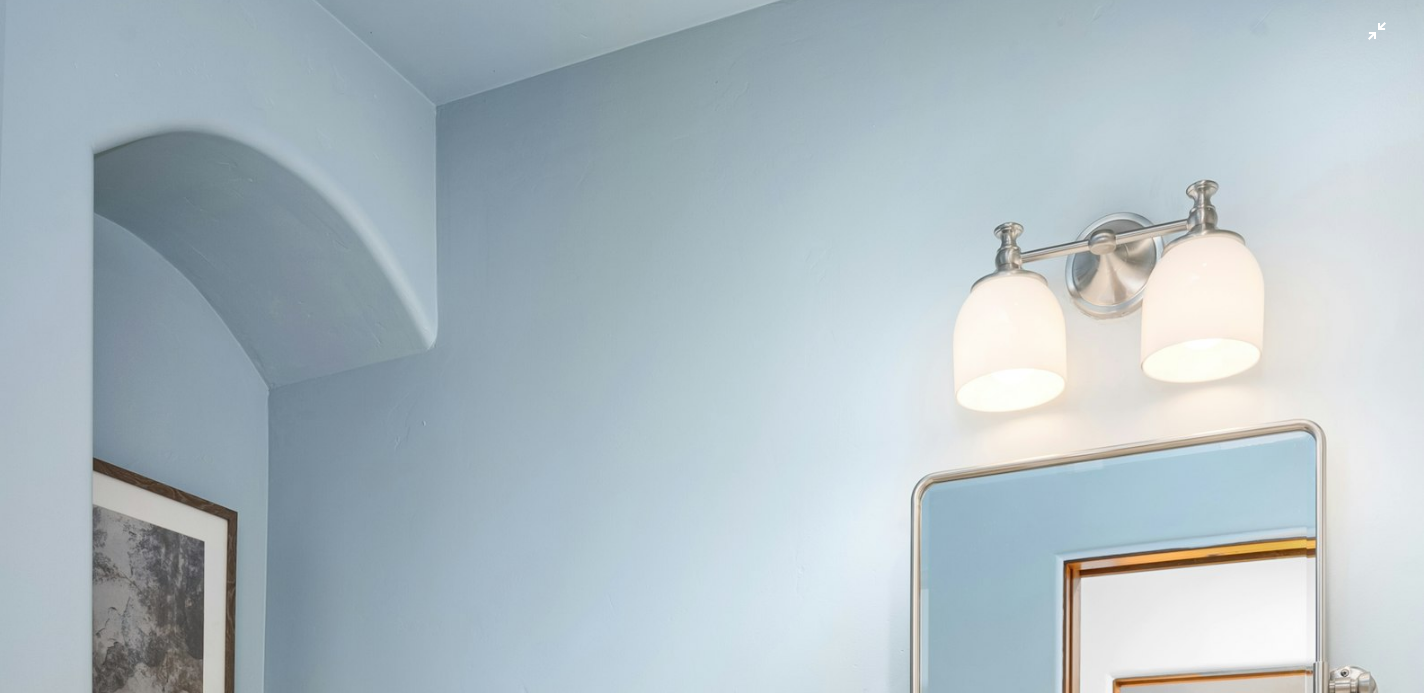 click at bounding box center (712, 1029) 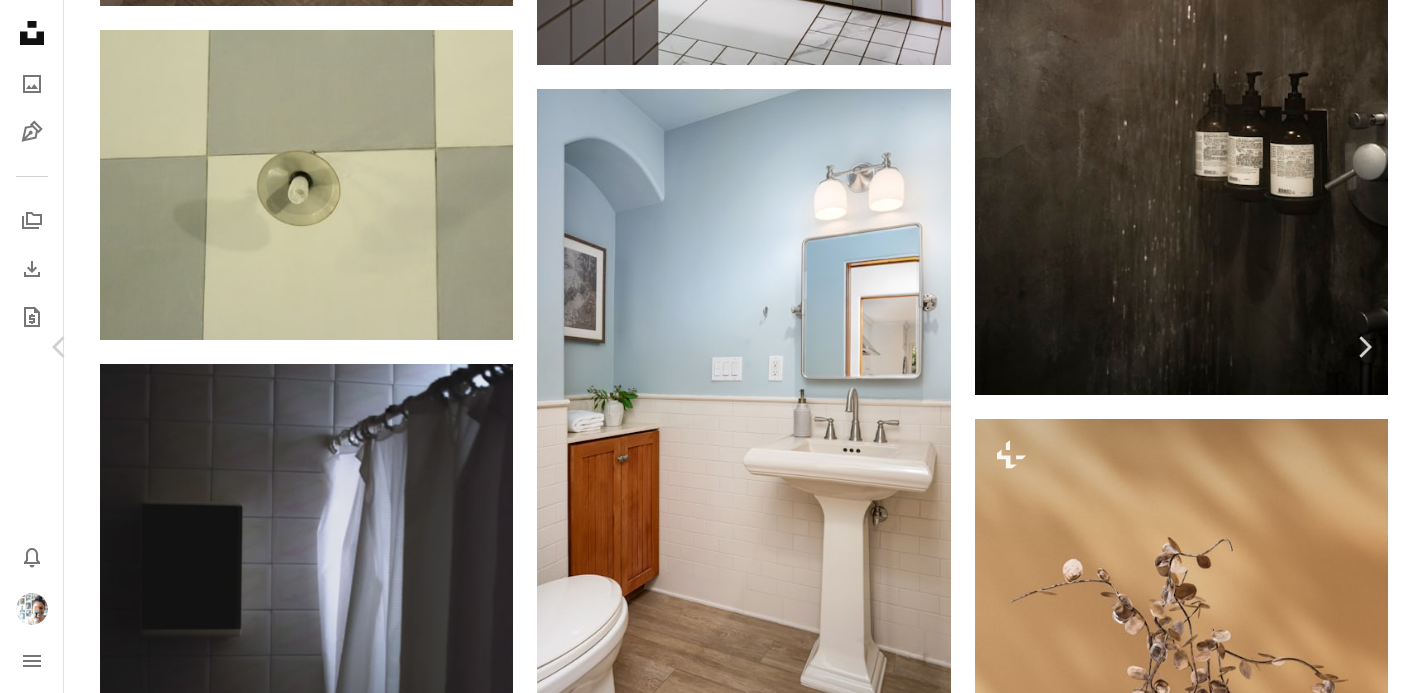 click on "A plus sign" 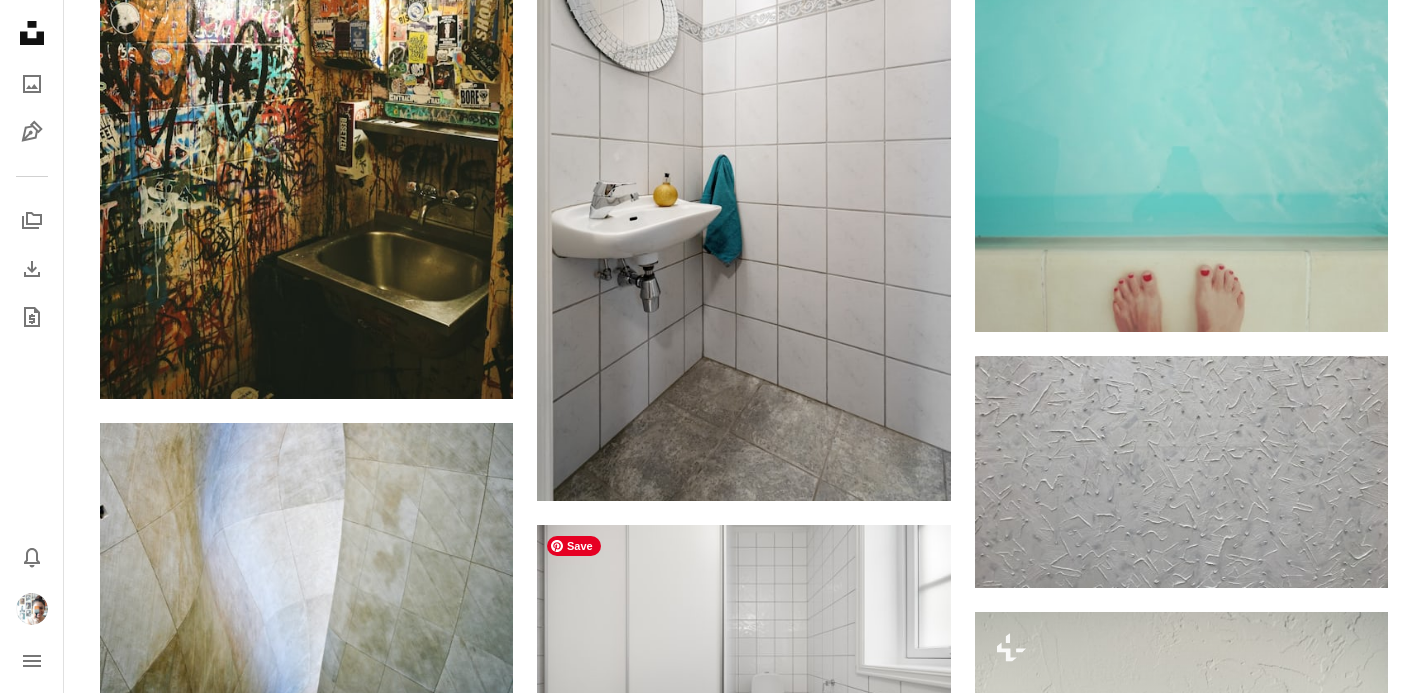 scroll, scrollTop: 45500, scrollLeft: 0, axis: vertical 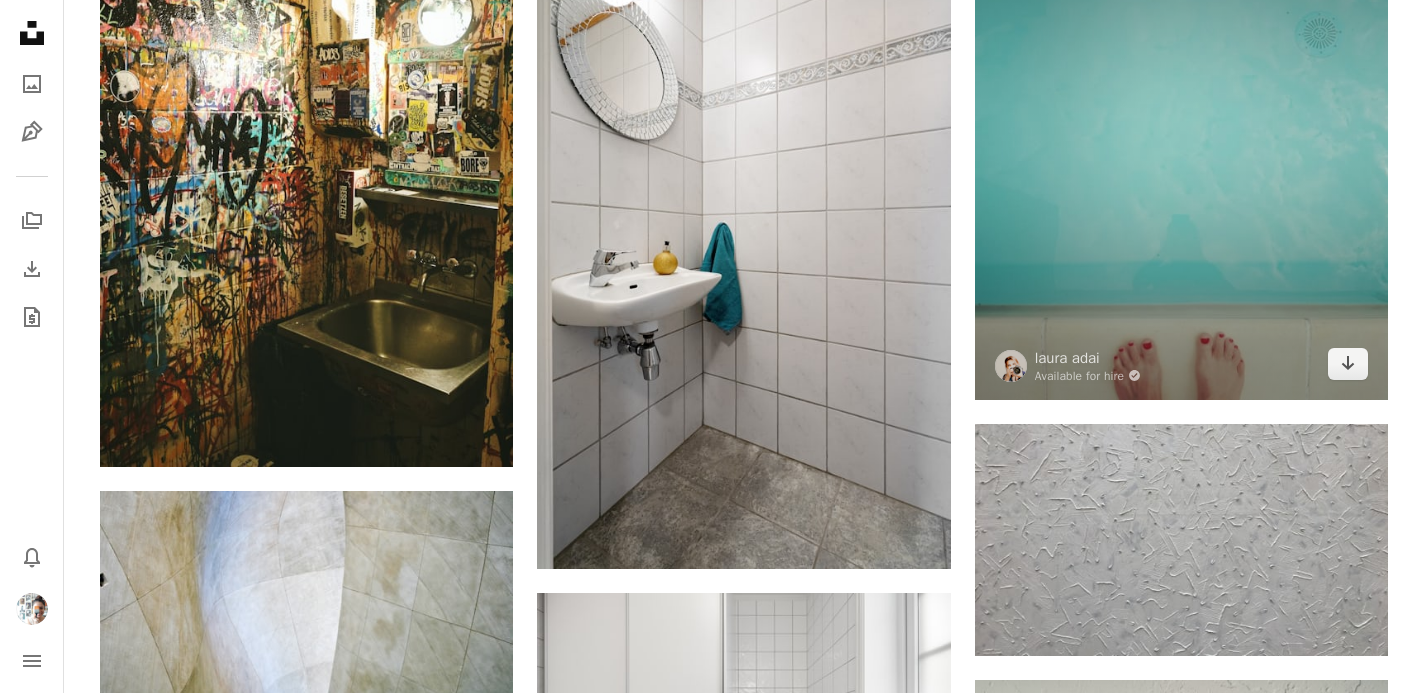 click at bounding box center (1181, 141) 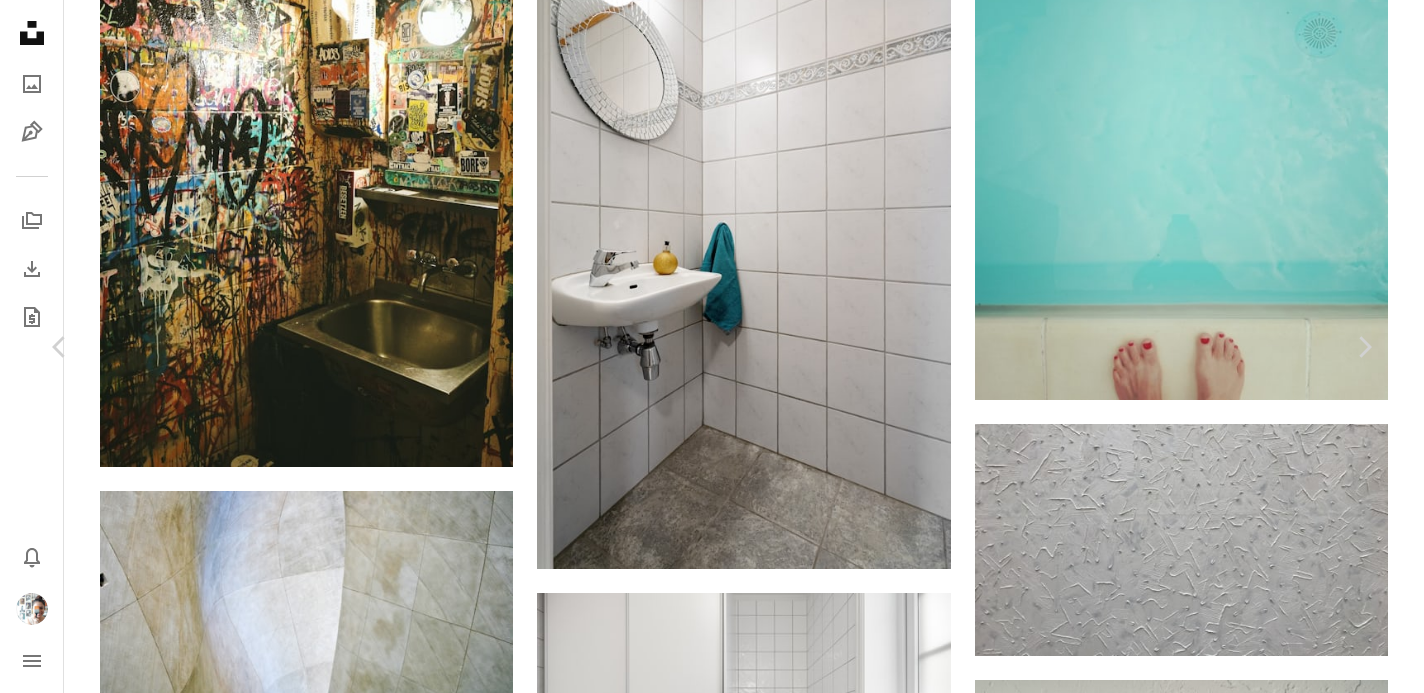 scroll, scrollTop: 0, scrollLeft: 0, axis: both 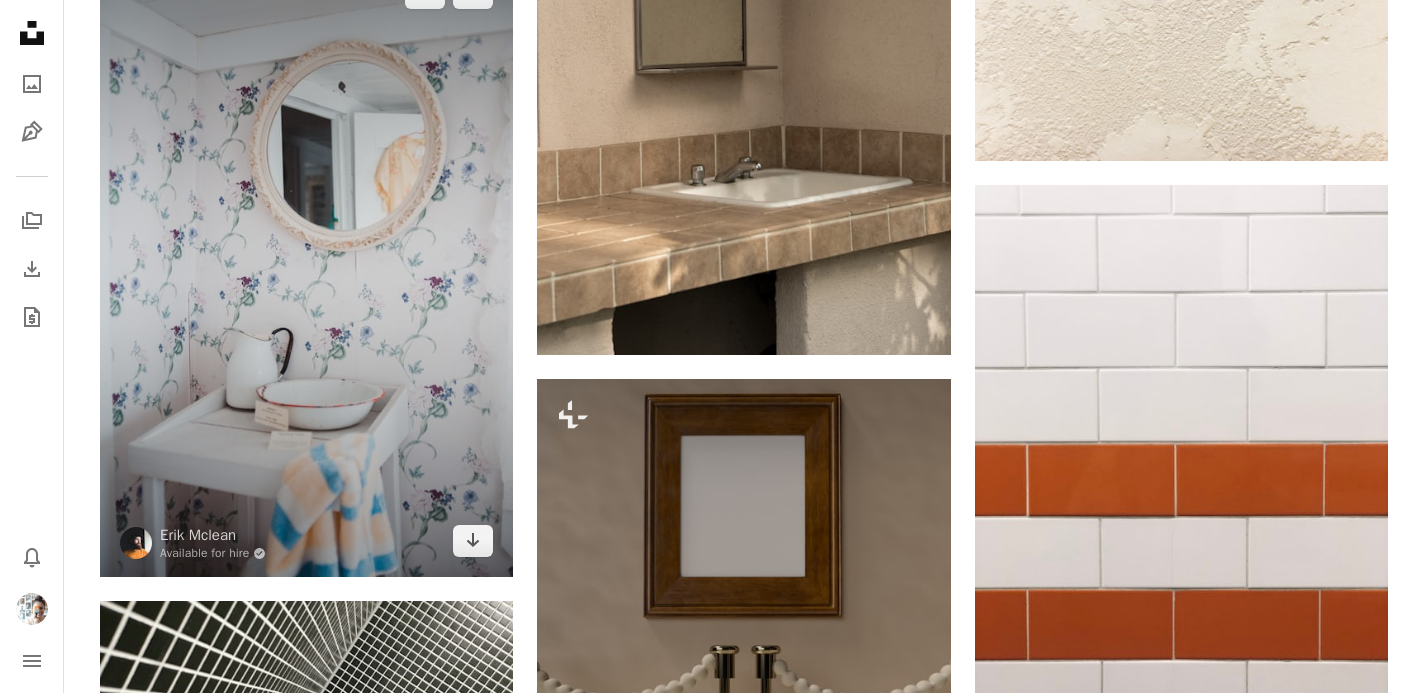 click at bounding box center (306, 267) 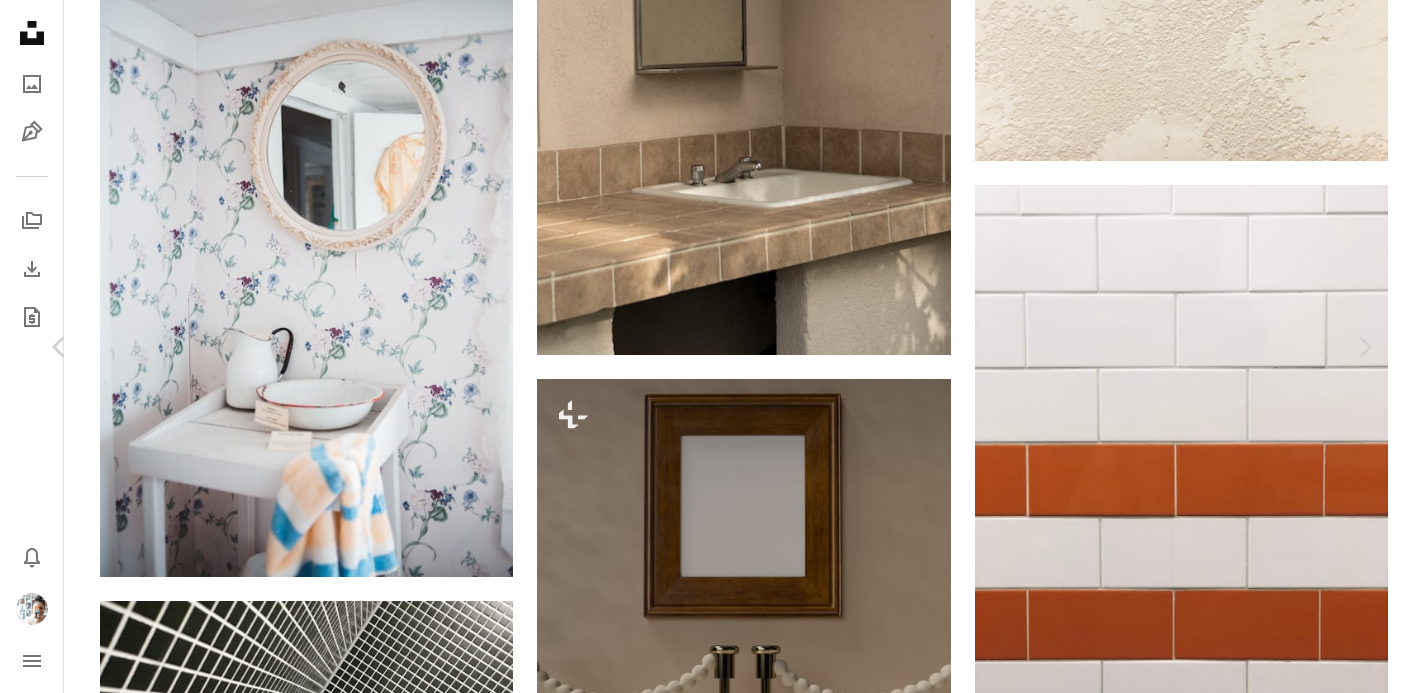 scroll, scrollTop: 212, scrollLeft: 0, axis: vertical 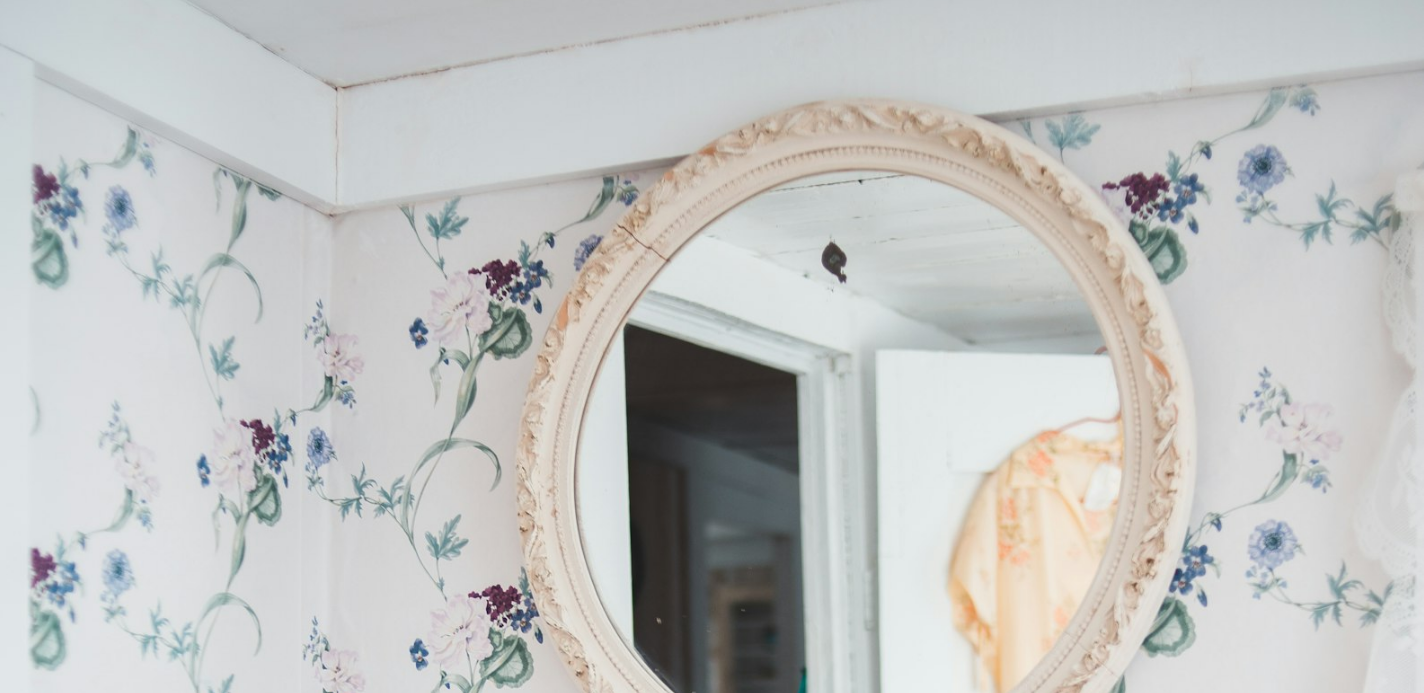click at bounding box center [712, 882] 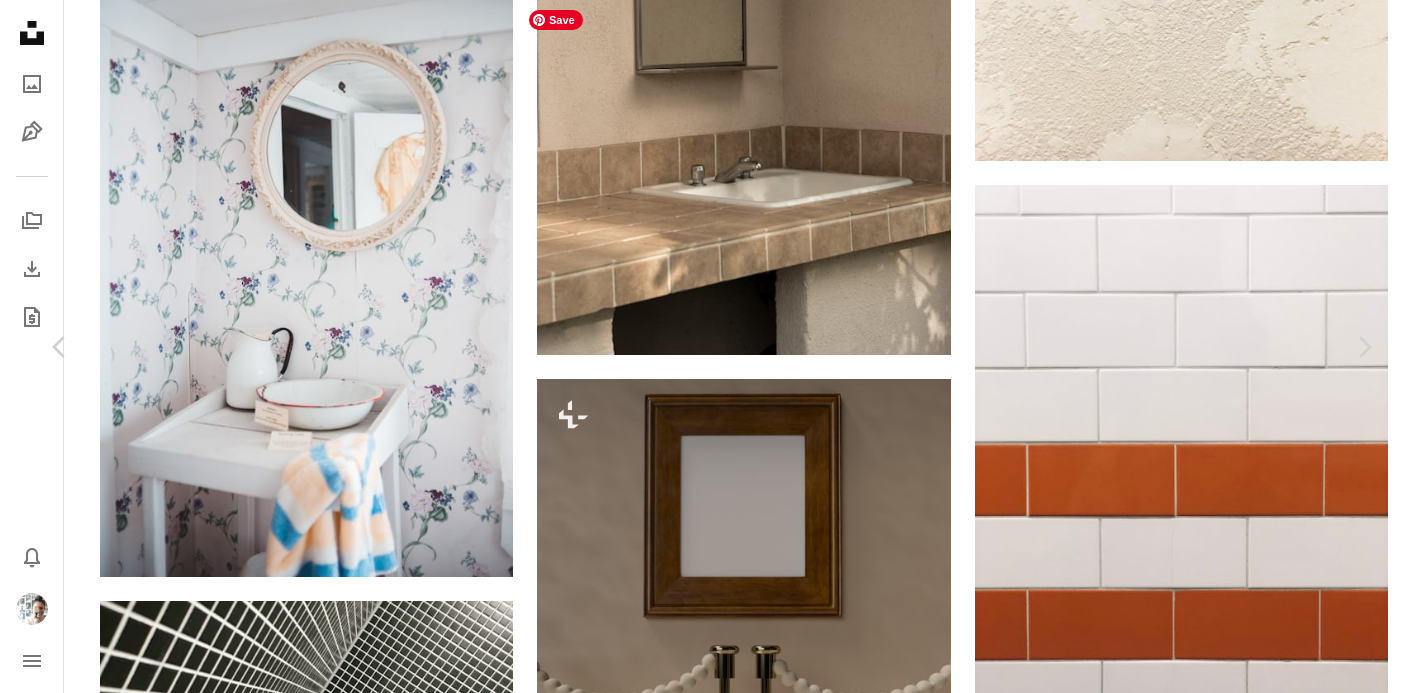 click at bounding box center (704, 3662) 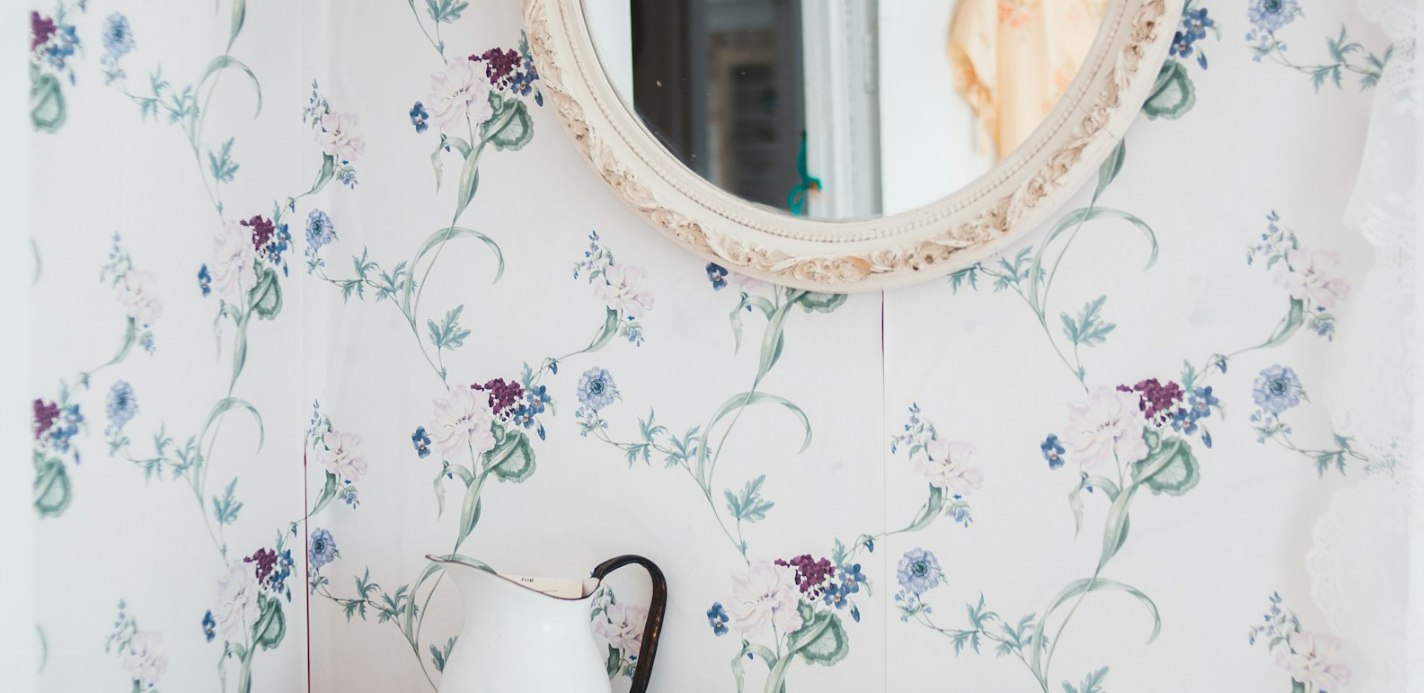 scroll, scrollTop: 629, scrollLeft: 0, axis: vertical 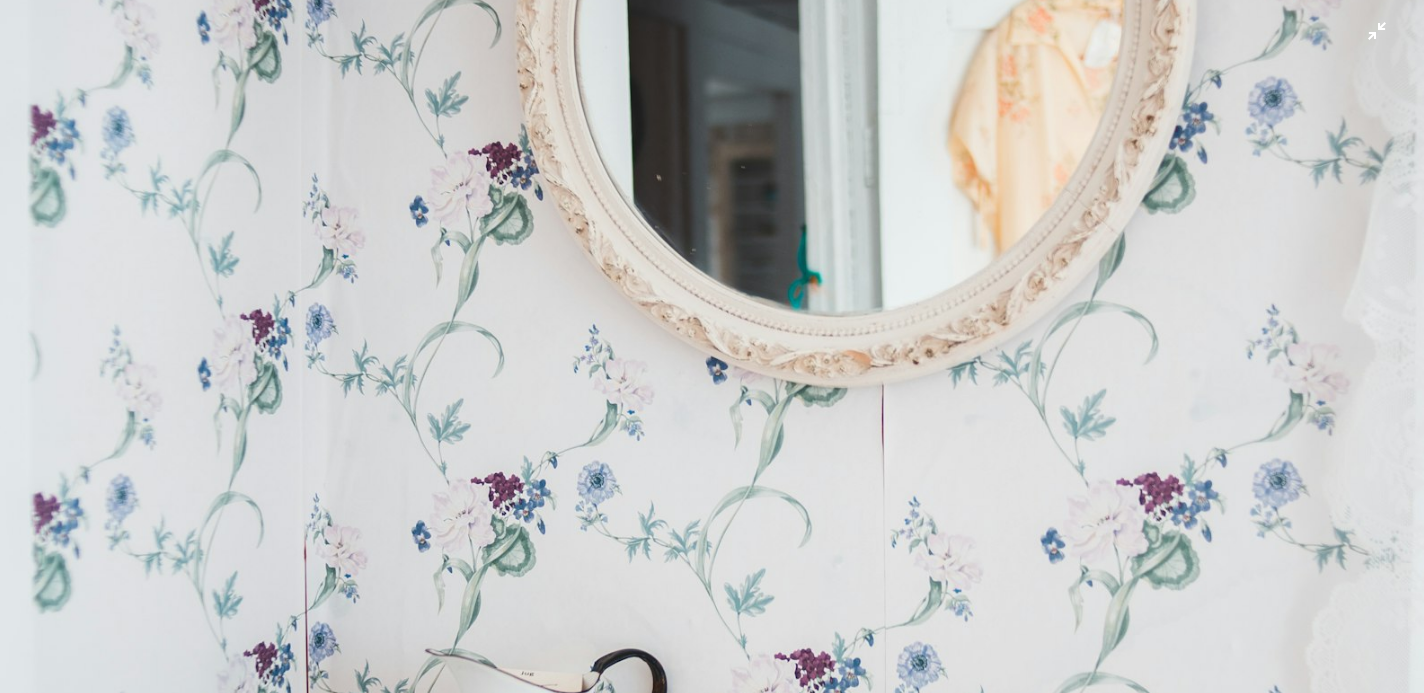 click at bounding box center (712, 439) 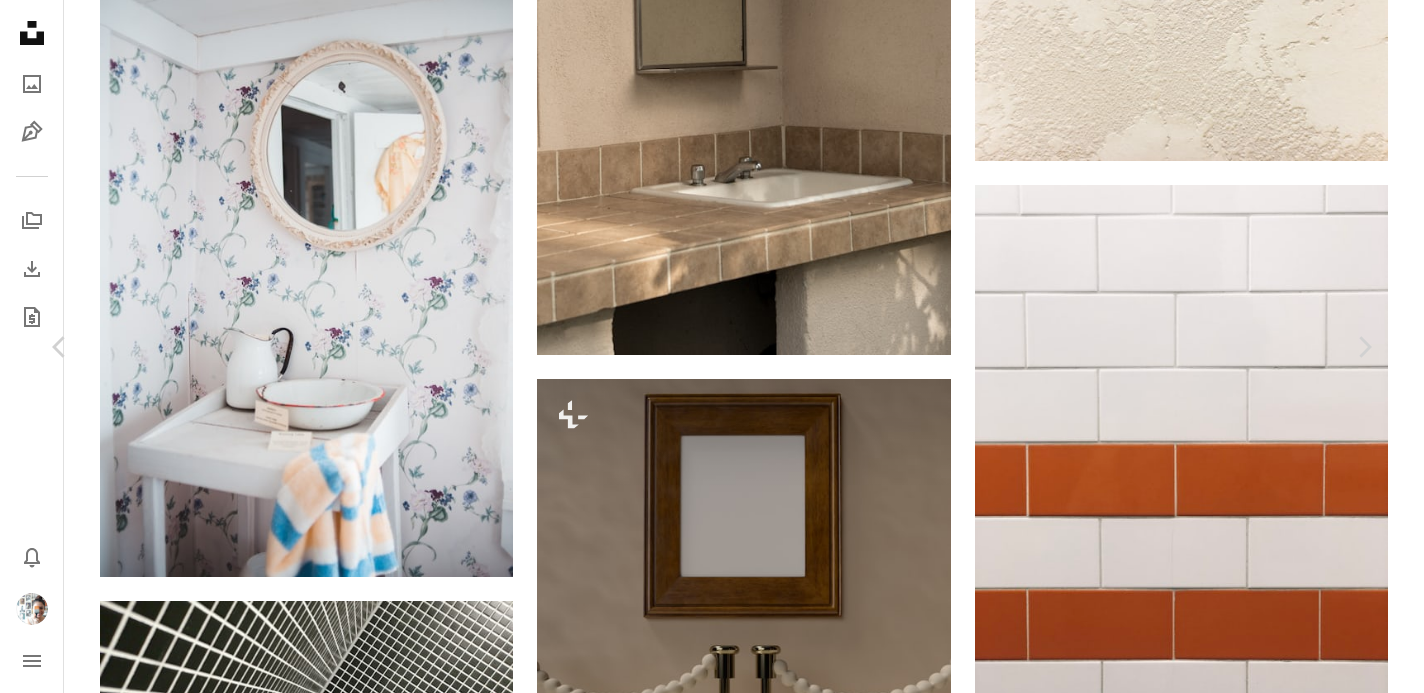click on "A plus sign" at bounding box center (1119, 3403) 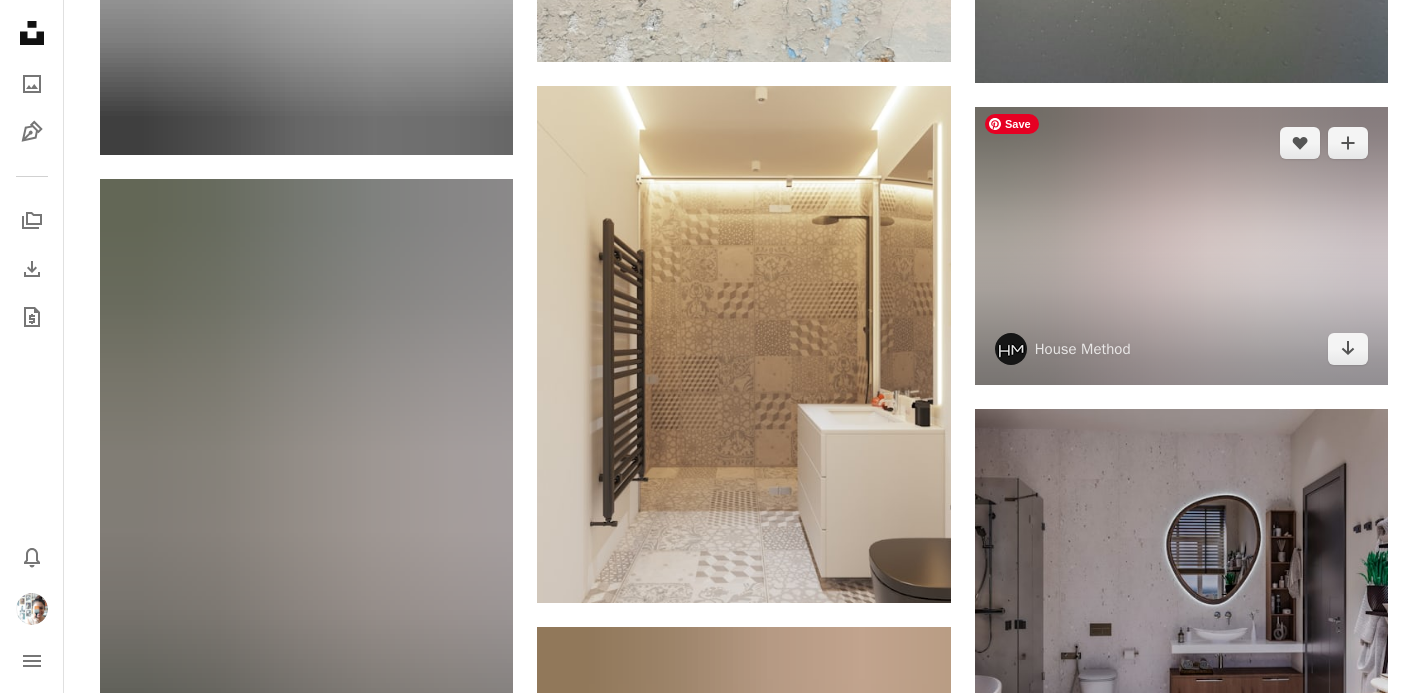 scroll, scrollTop: 49771, scrollLeft: 0, axis: vertical 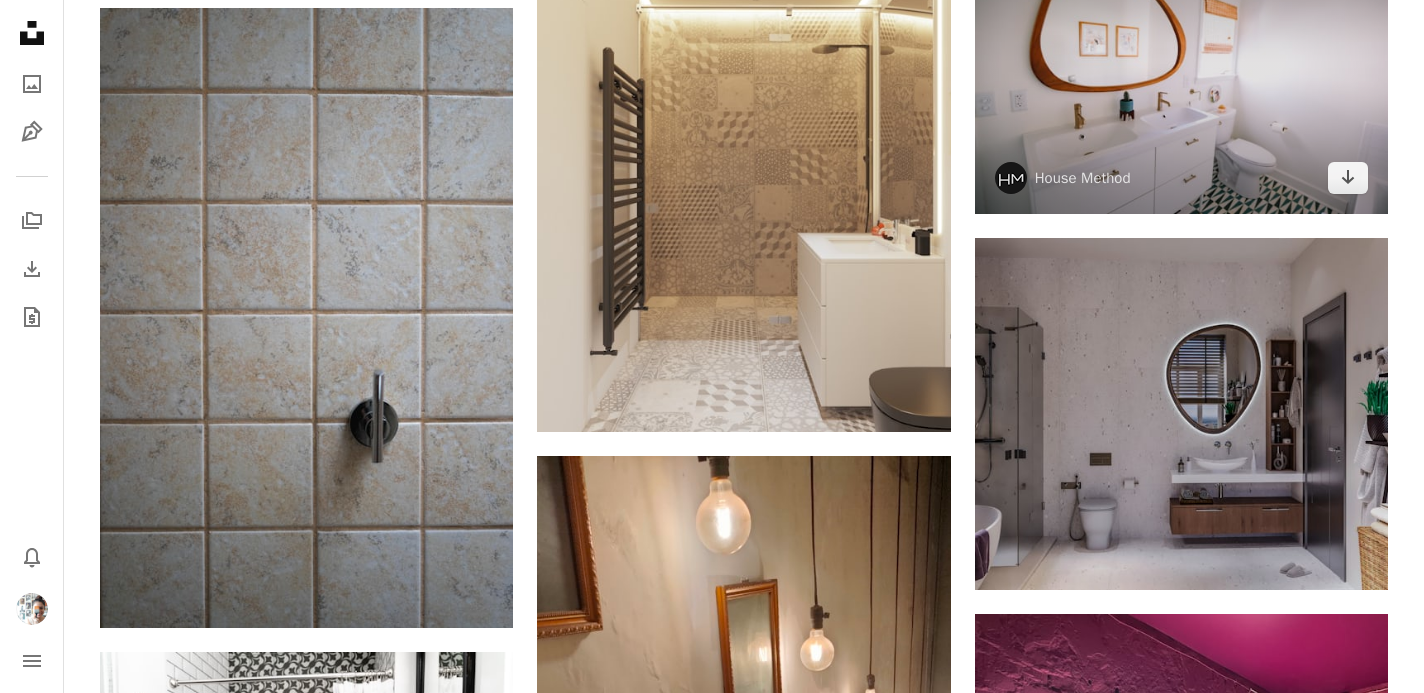 click at bounding box center [1181, 75] 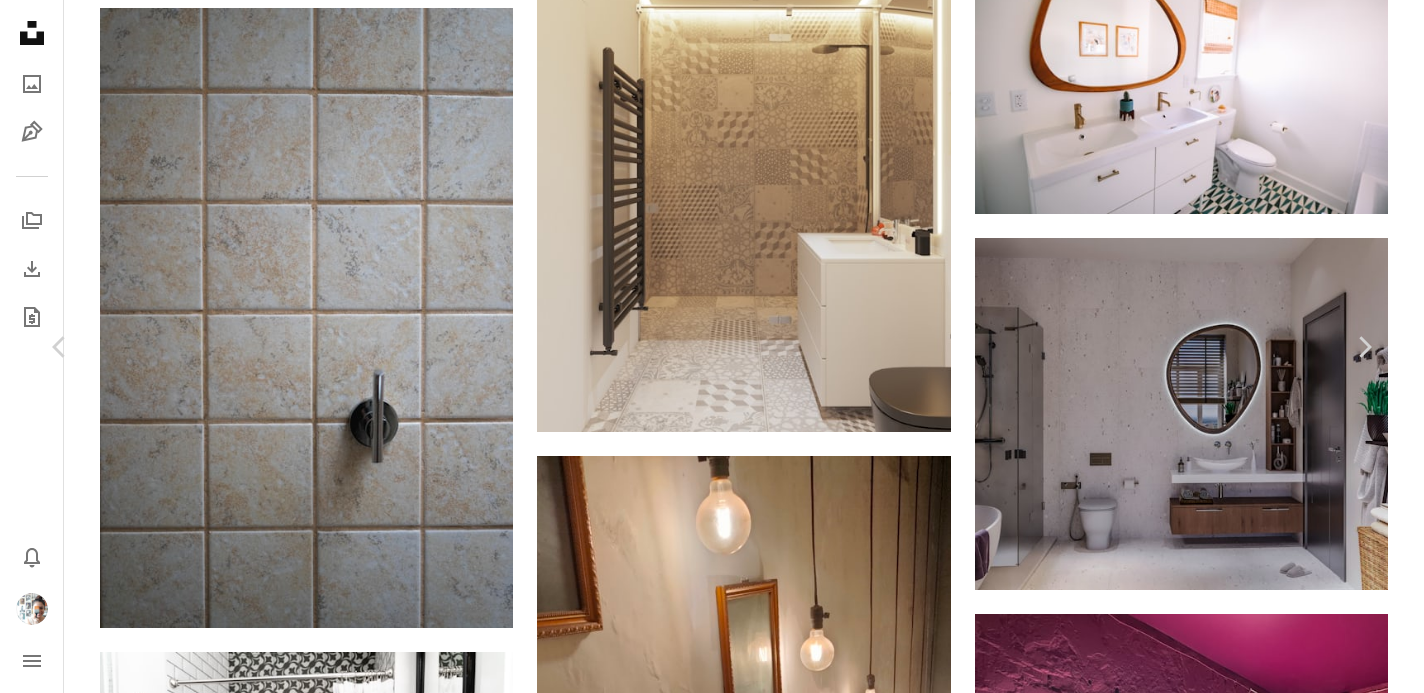 click on "An X shape" at bounding box center [20, 20] 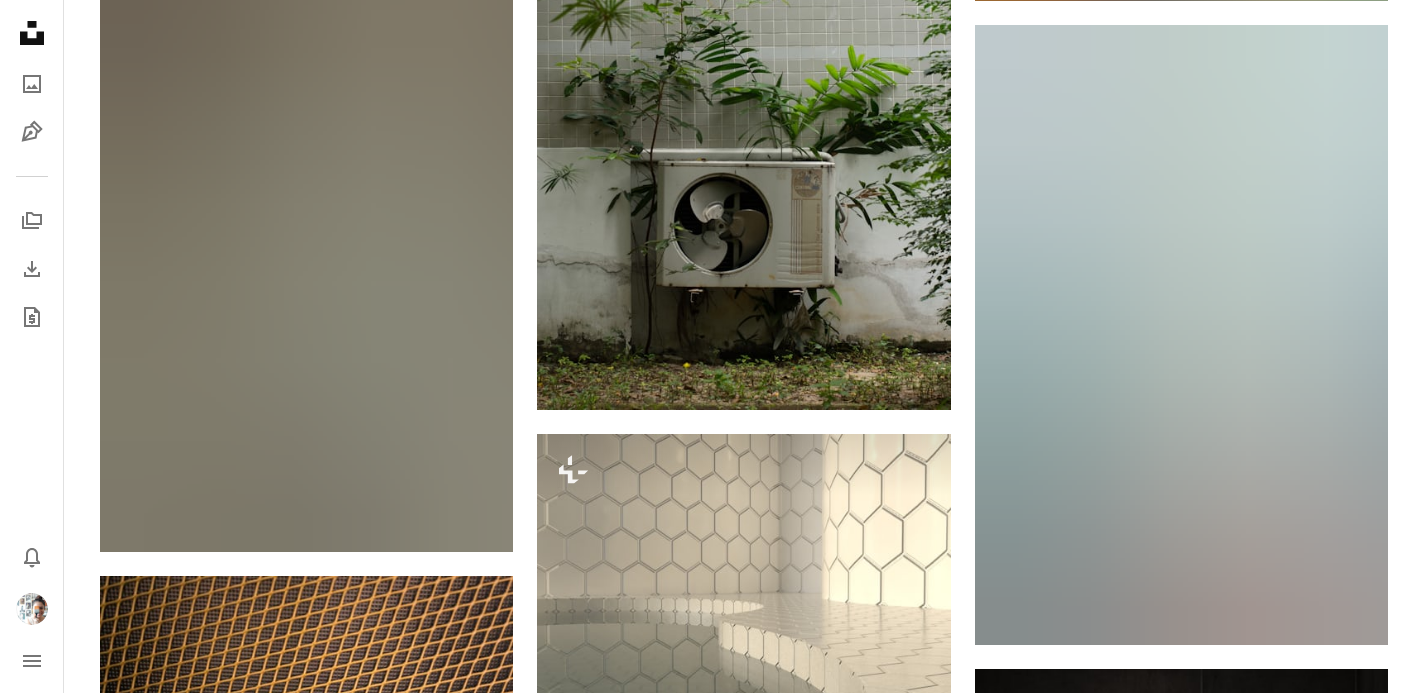 scroll, scrollTop: 53743, scrollLeft: 0, axis: vertical 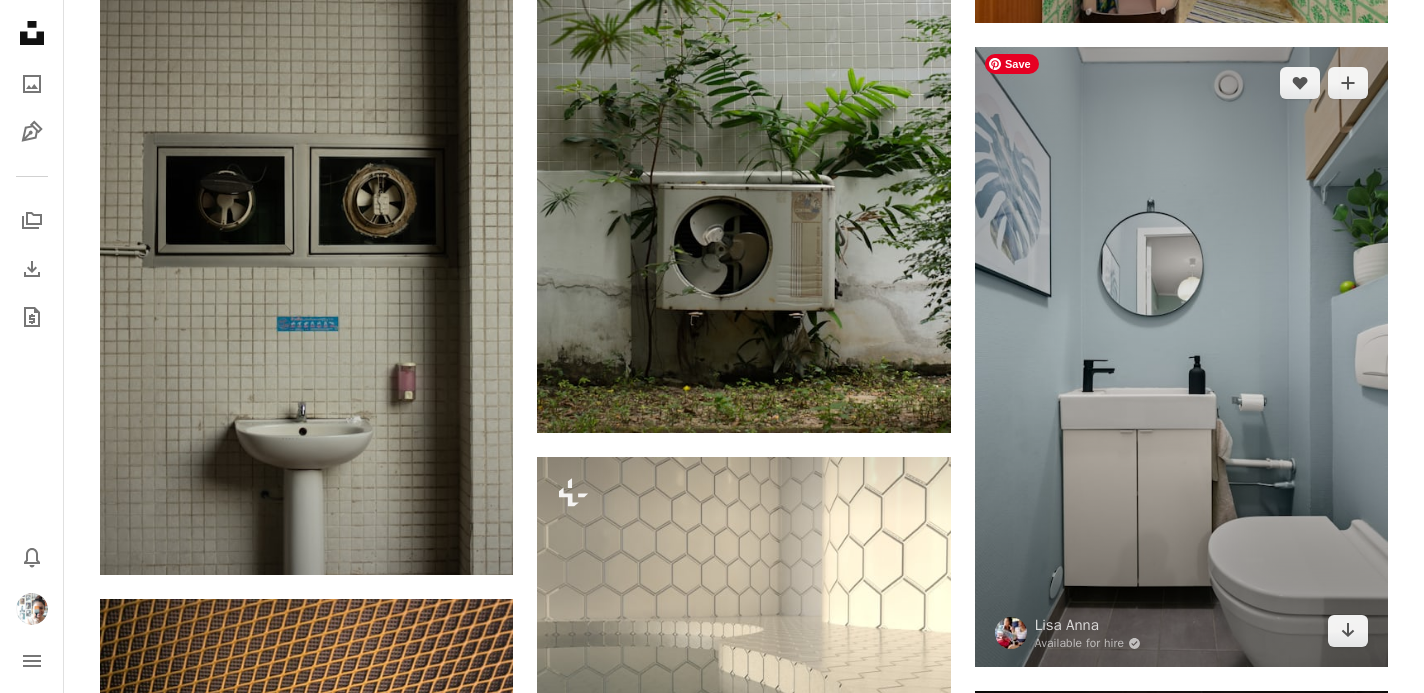 click at bounding box center [1181, 357] 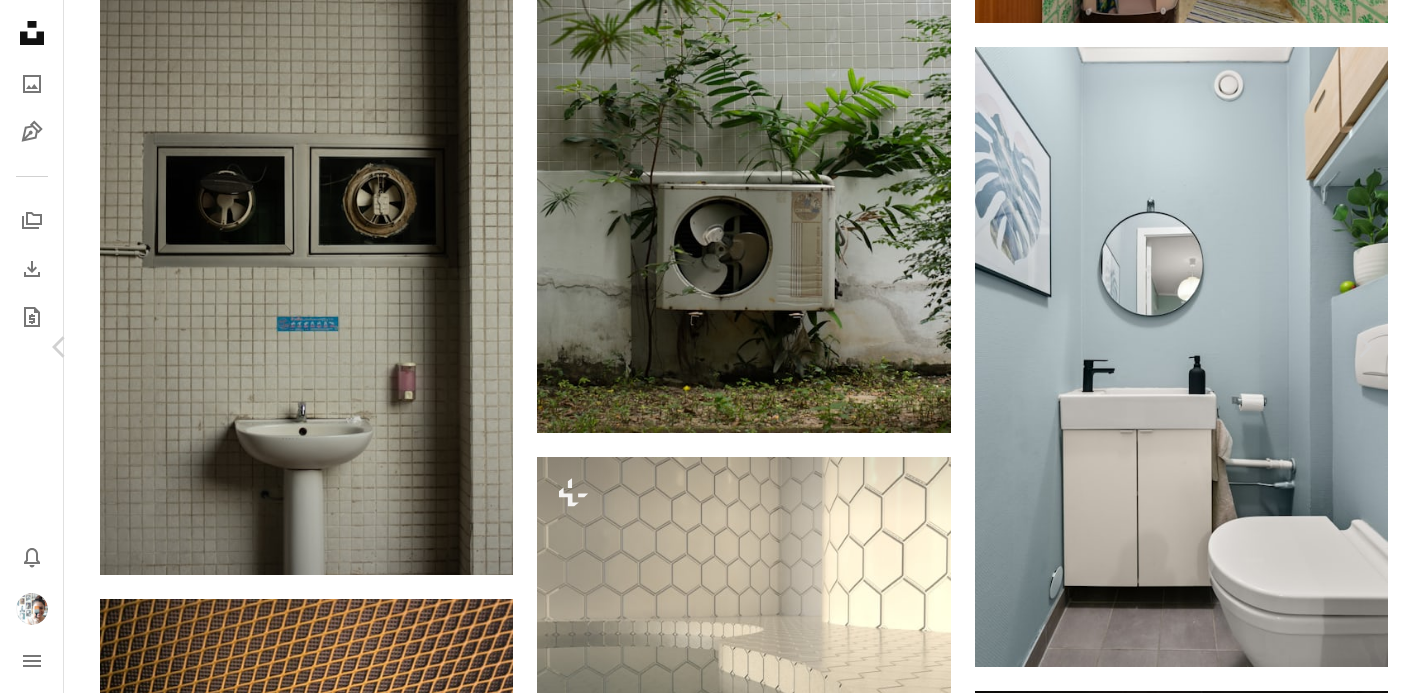click at bounding box center [704, 3252] 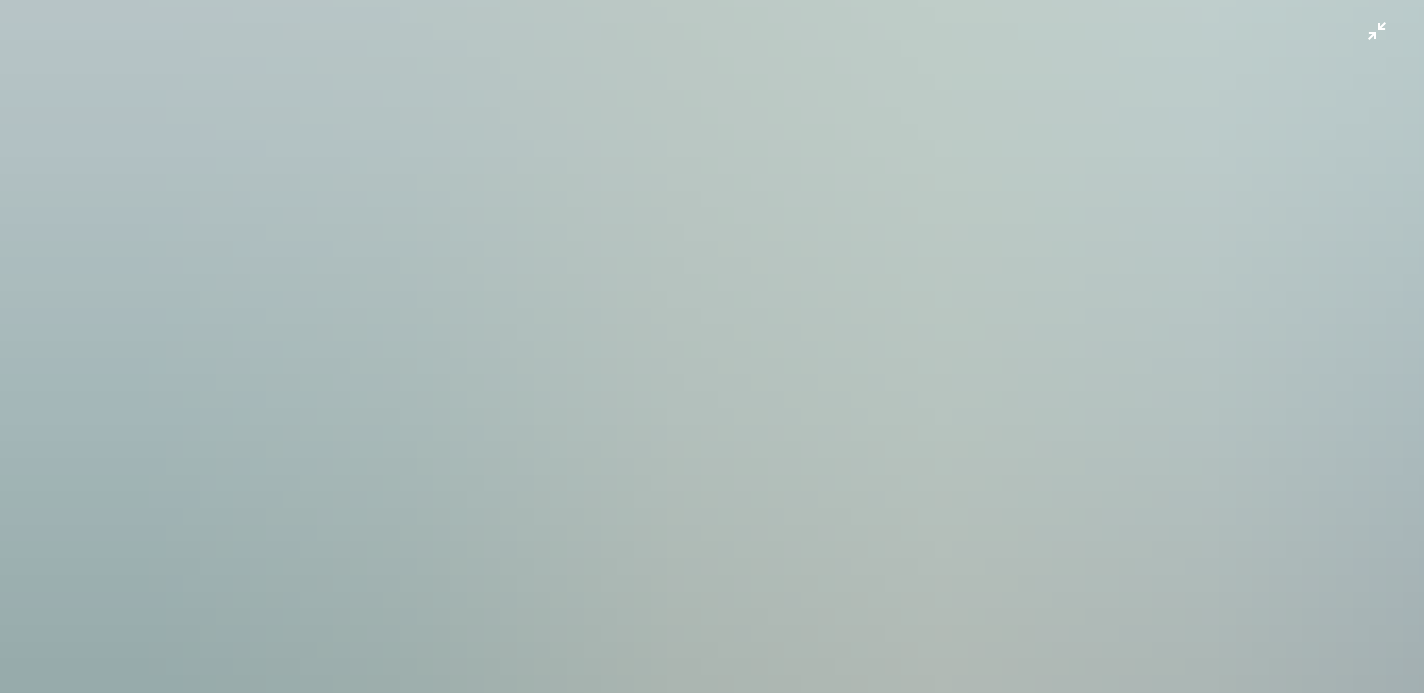scroll, scrollTop: 508, scrollLeft: 0, axis: vertical 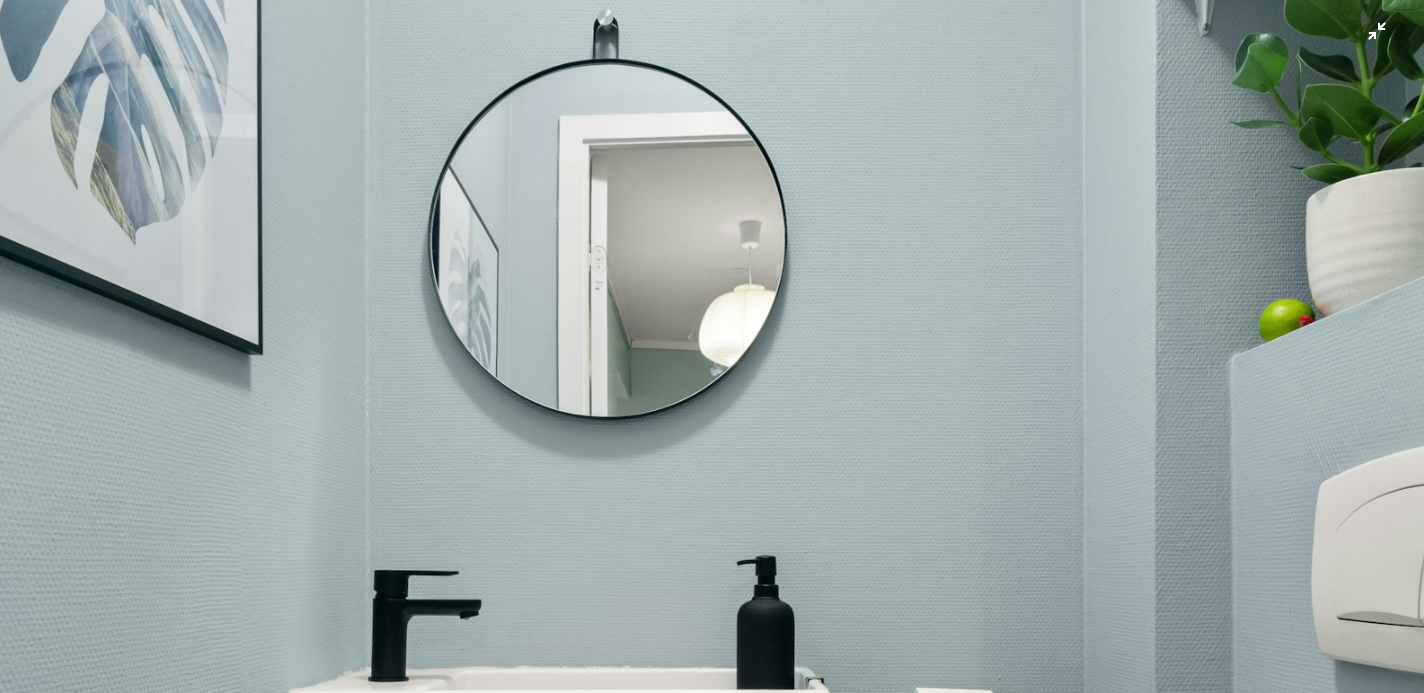 click at bounding box center [712, 560] 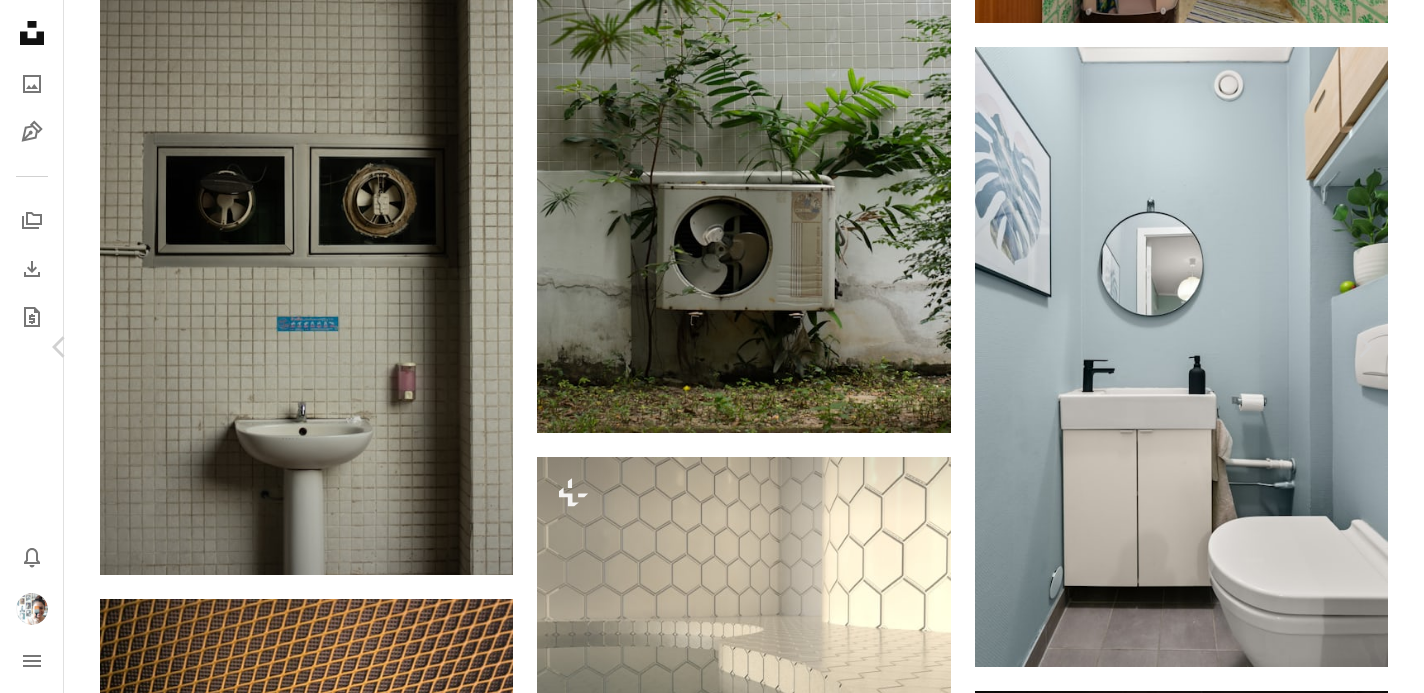 click on "A plus sign" 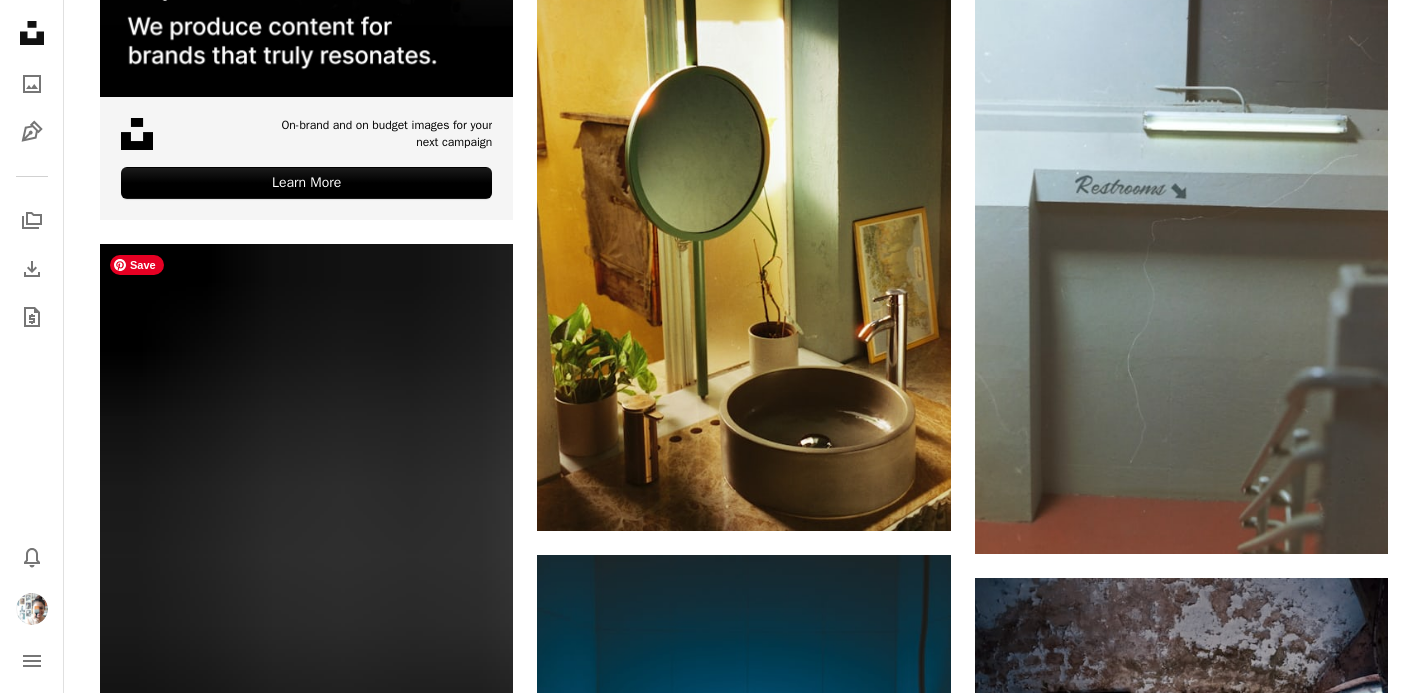 scroll, scrollTop: 0, scrollLeft: 0, axis: both 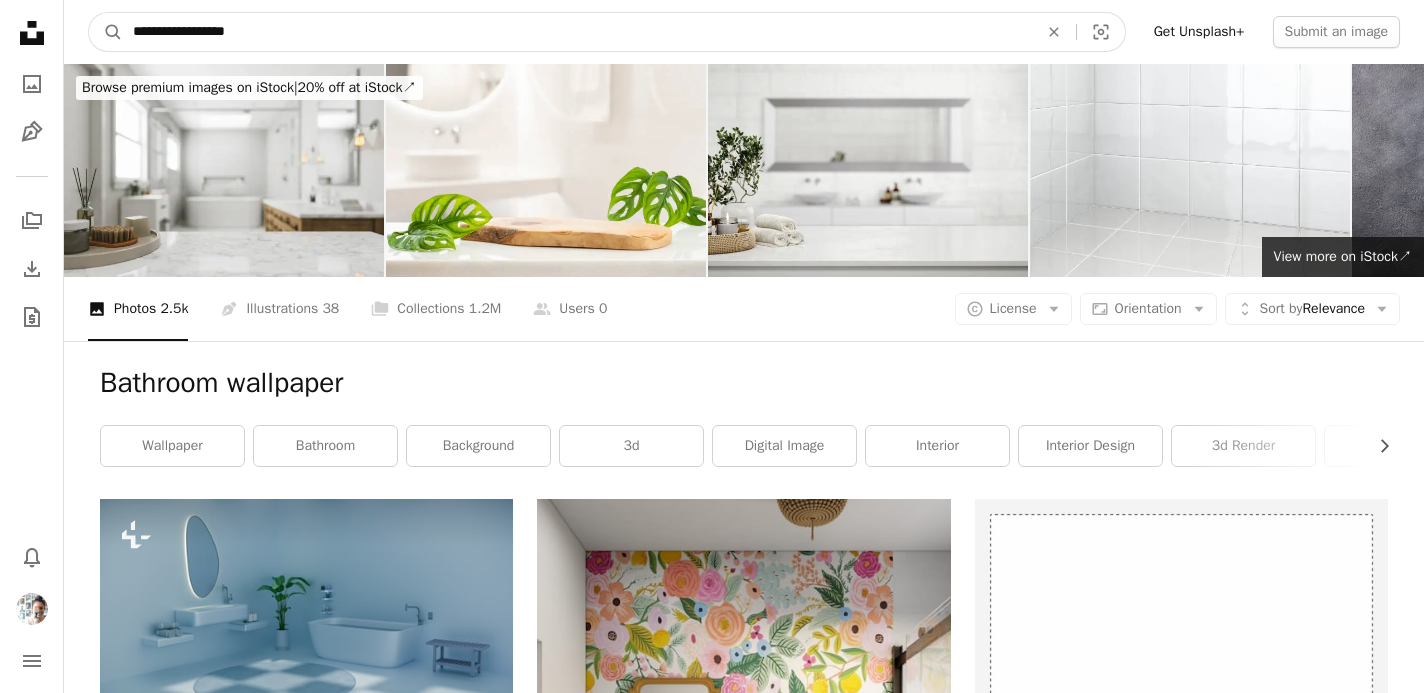 click on "**********" at bounding box center [577, 32] 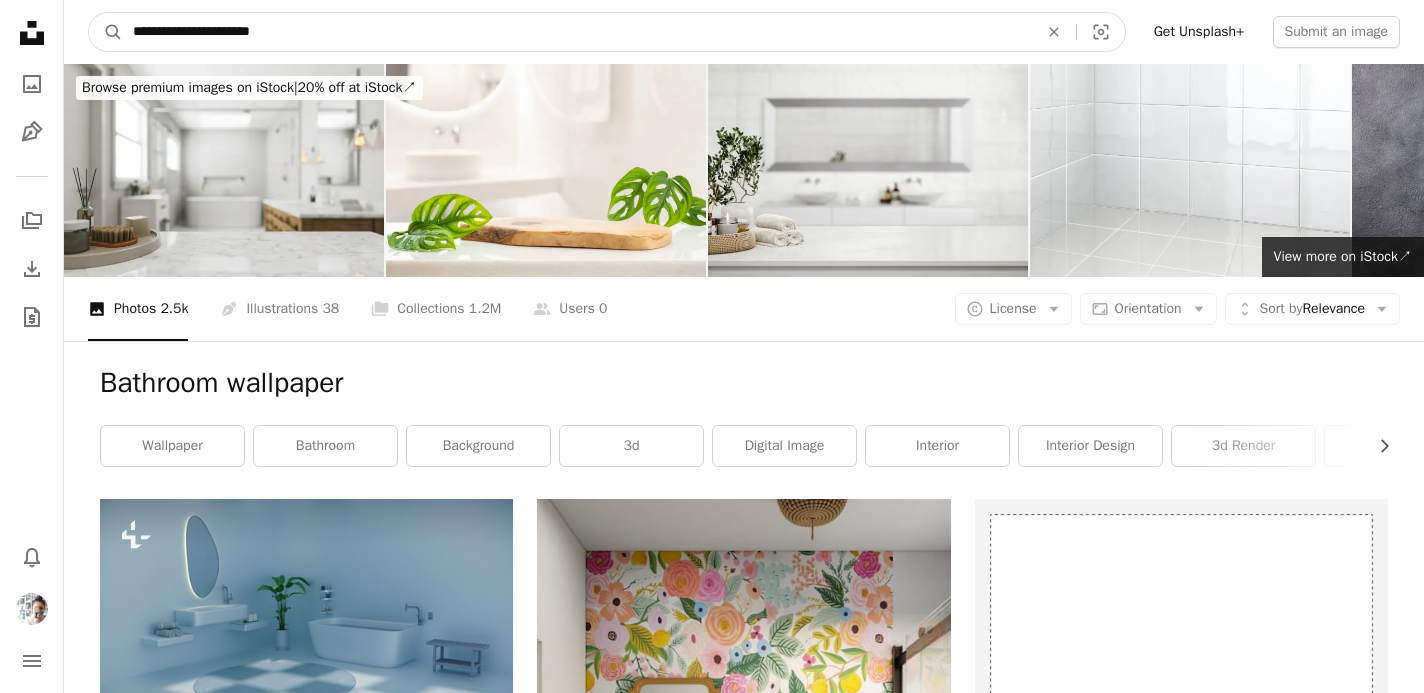 type on "**********" 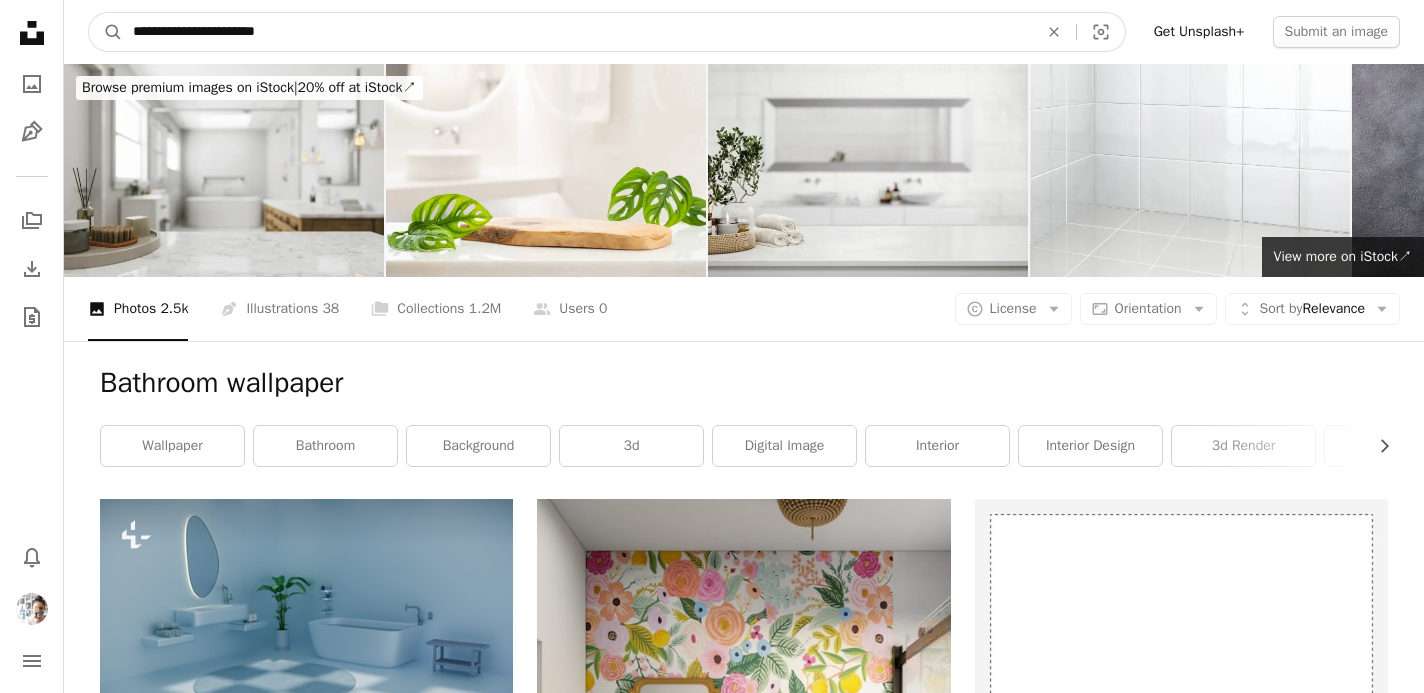 click on "A magnifying glass" at bounding box center (106, 32) 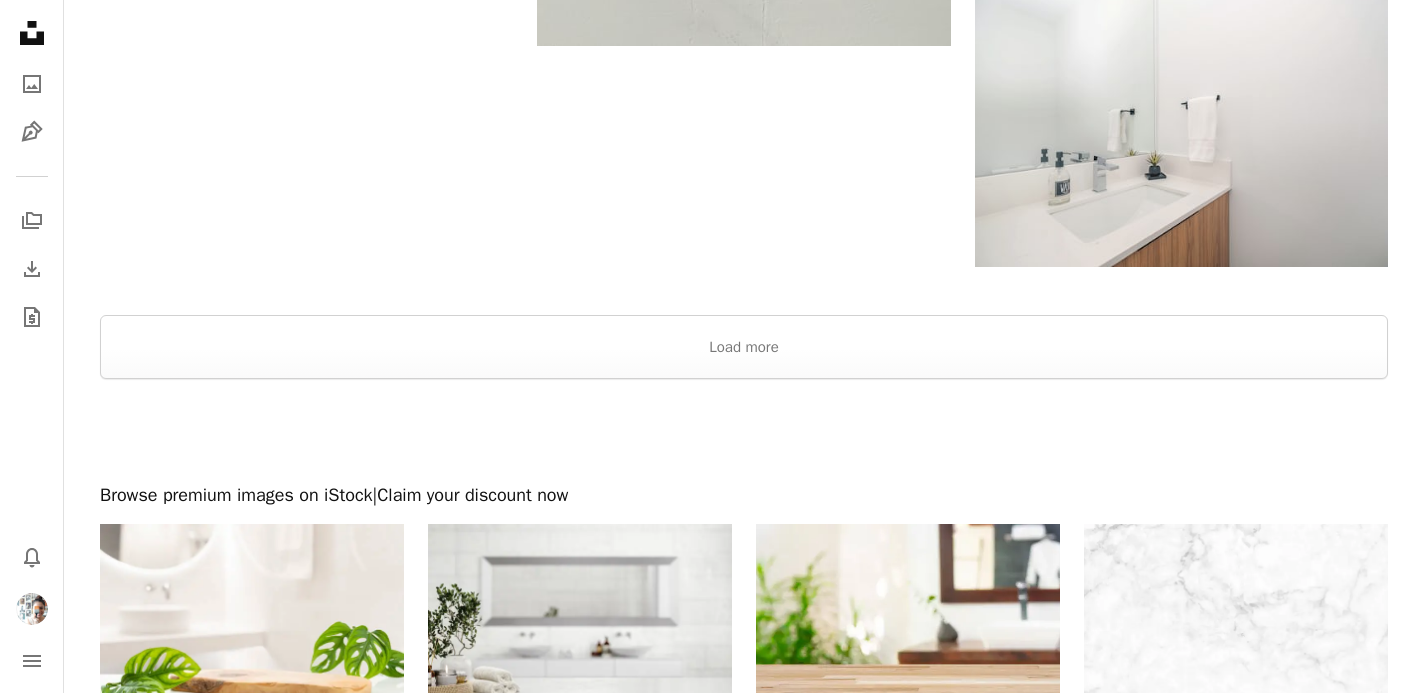 scroll, scrollTop: 3402, scrollLeft: 0, axis: vertical 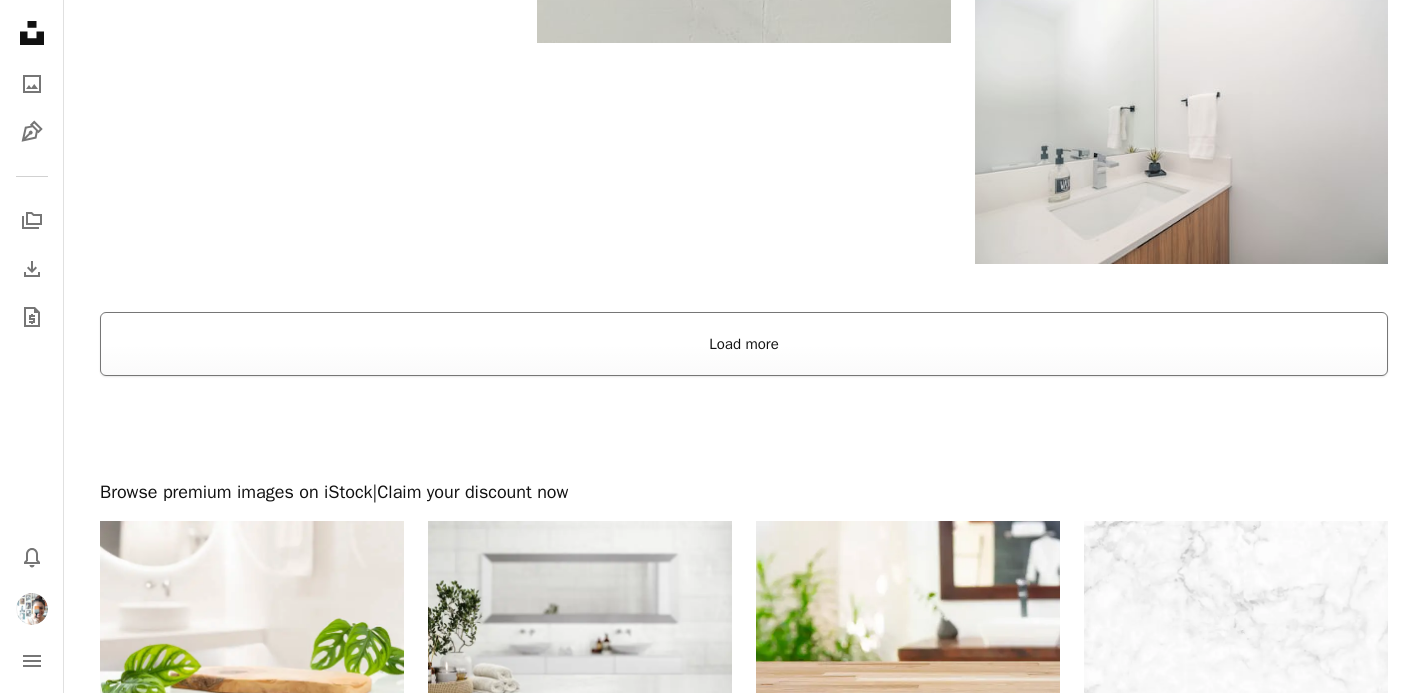 click on "Load more" at bounding box center (744, 344) 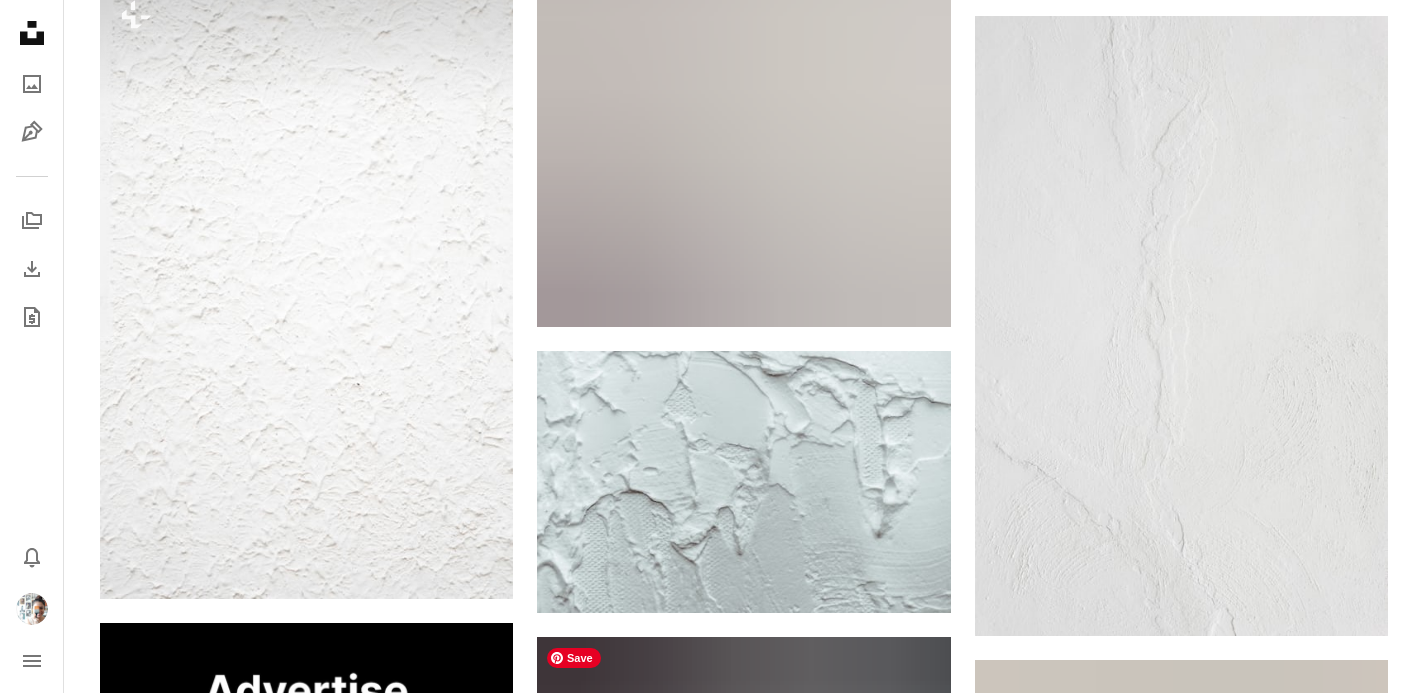 scroll, scrollTop: 0, scrollLeft: 0, axis: both 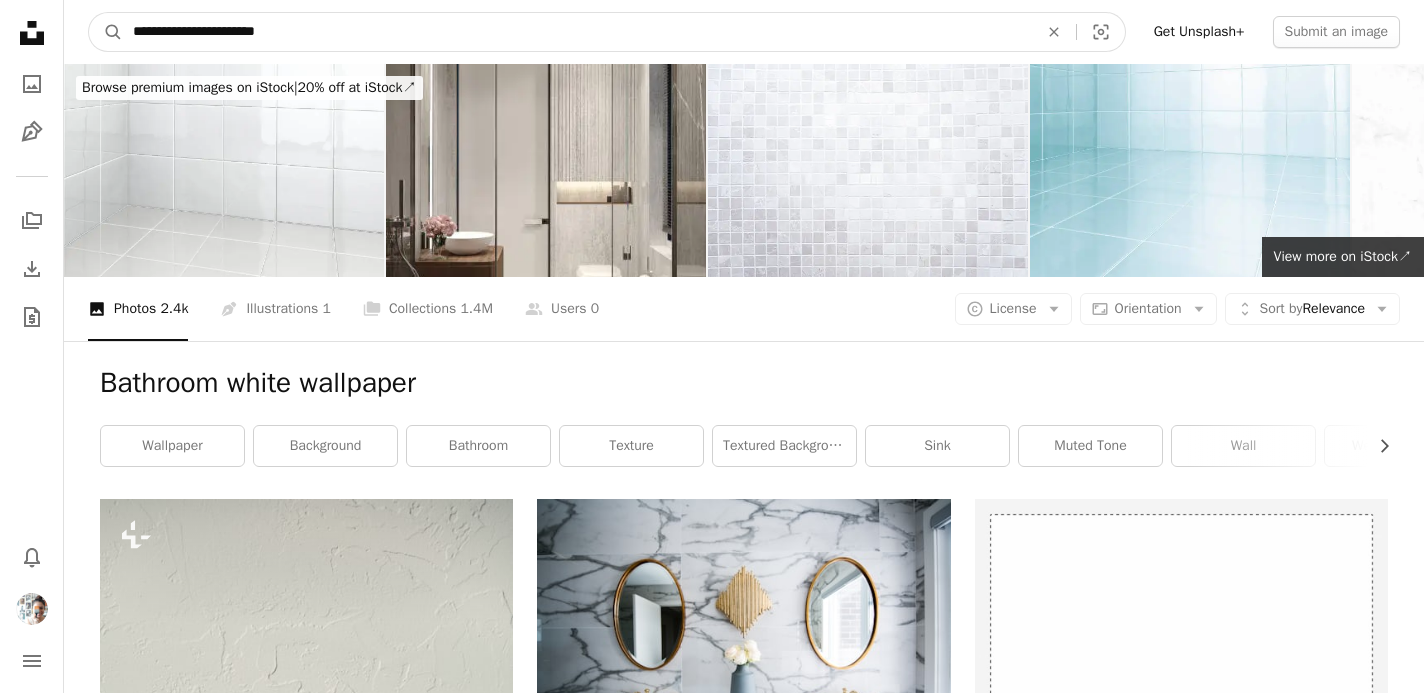 click on "**********" at bounding box center (577, 32) 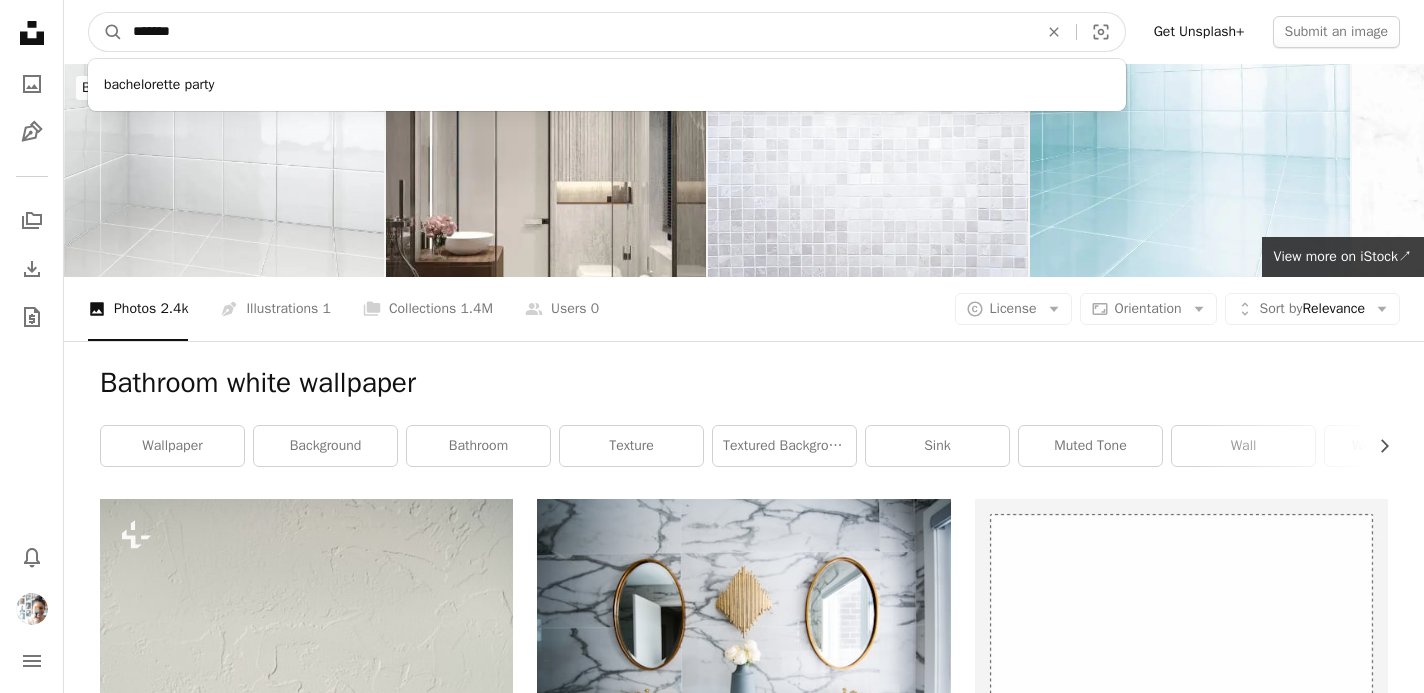 type on "********" 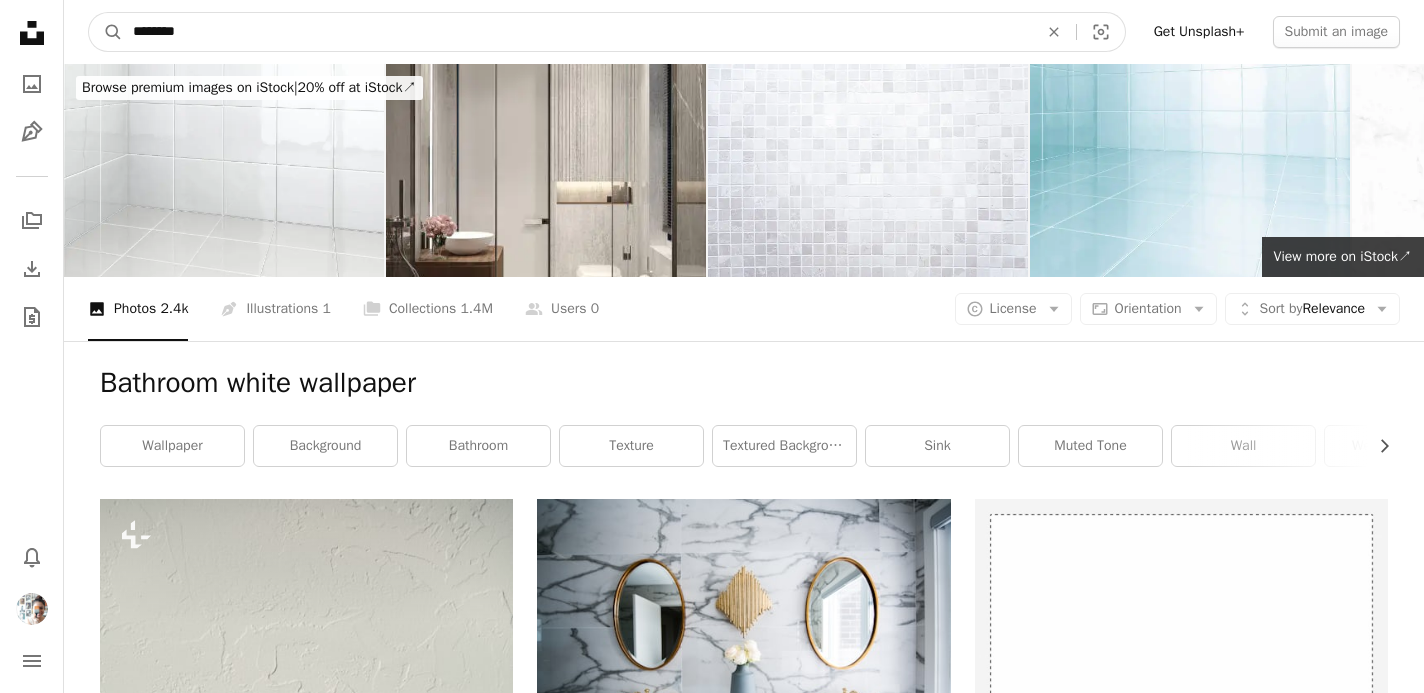 click on "A magnifying glass" at bounding box center [106, 32] 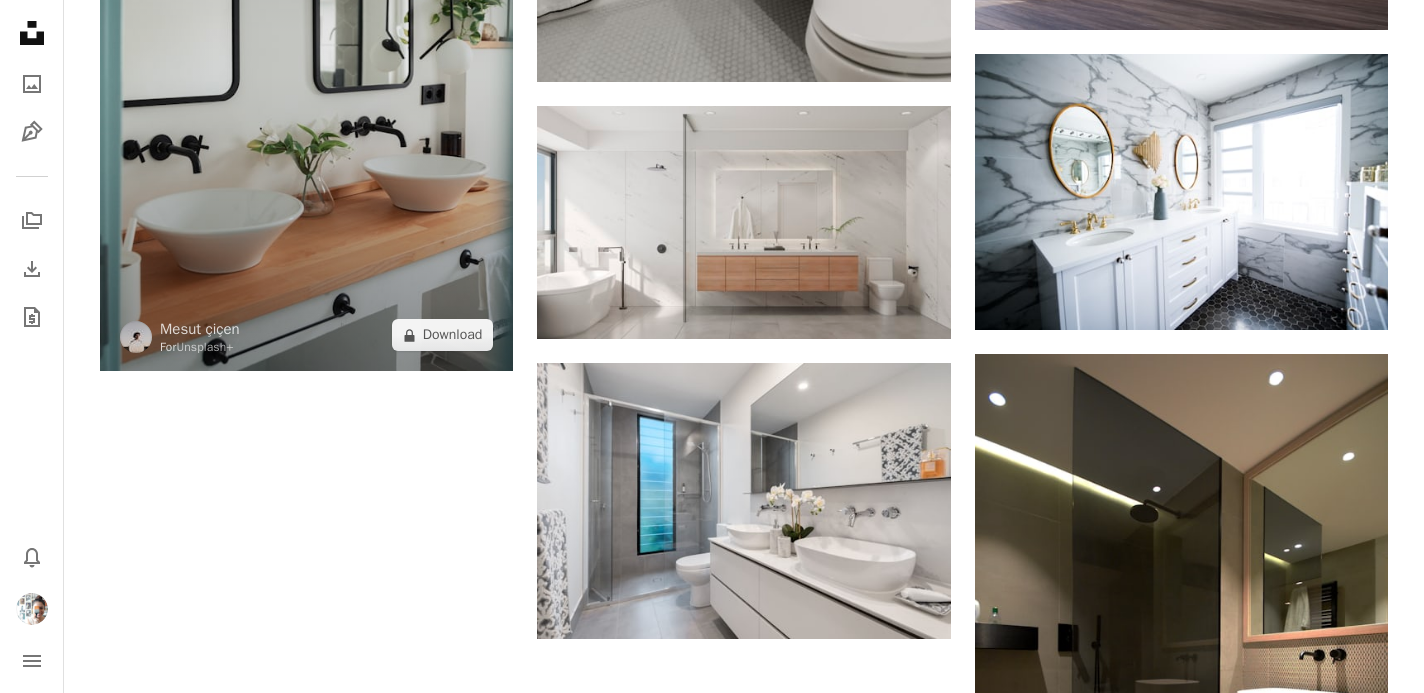 scroll, scrollTop: 3004, scrollLeft: 0, axis: vertical 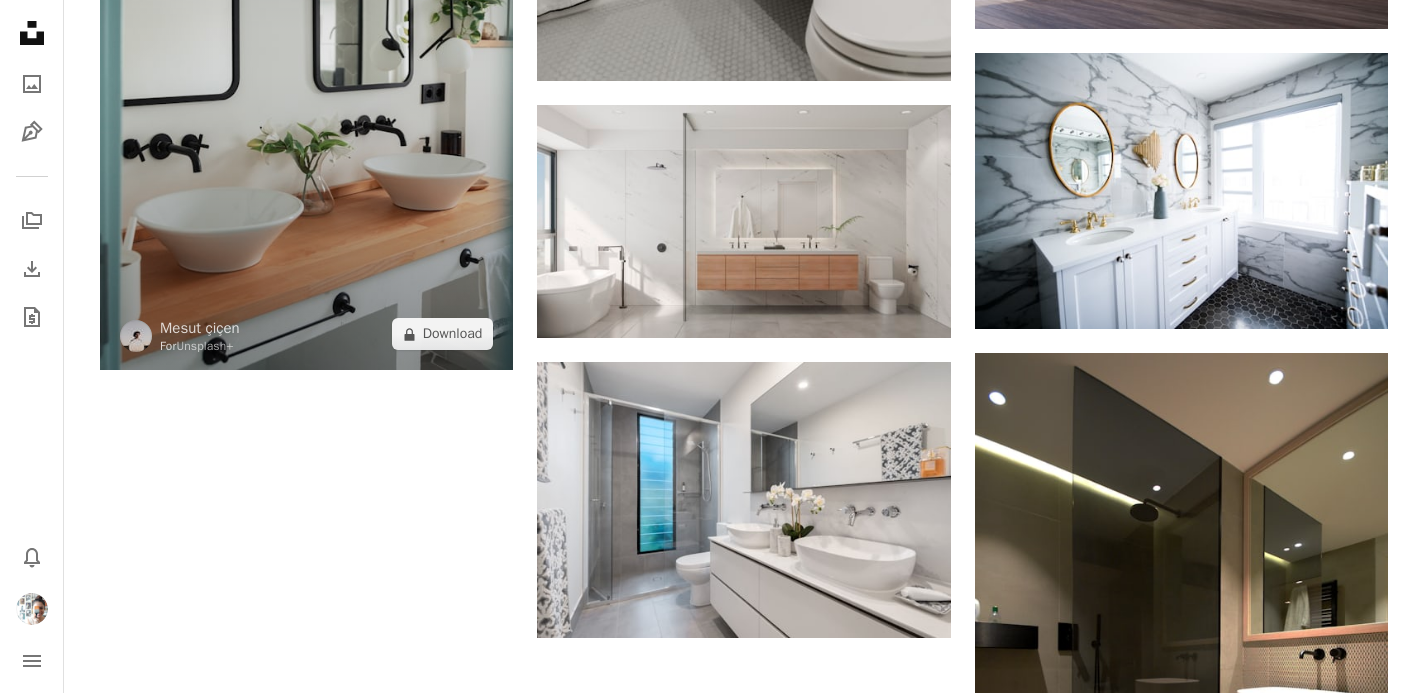 click at bounding box center [306, 60] 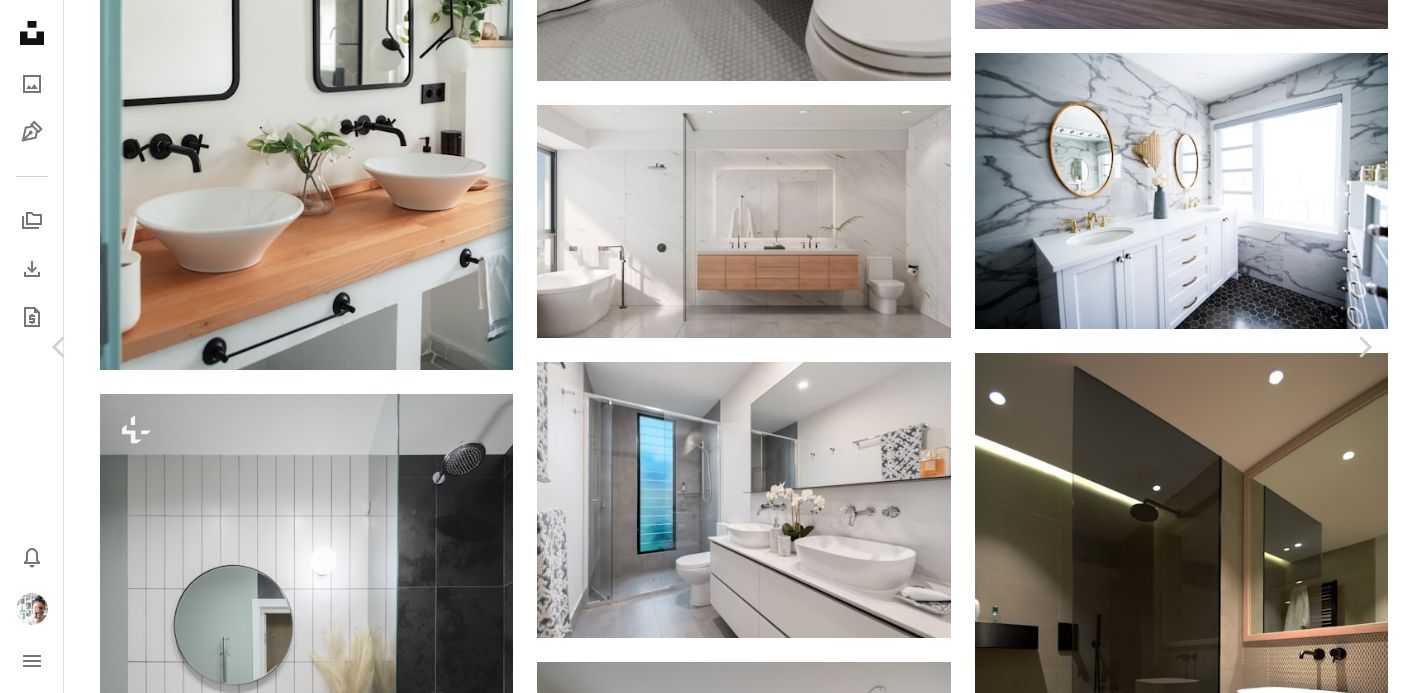 click on "An X shape" at bounding box center [20, 20] 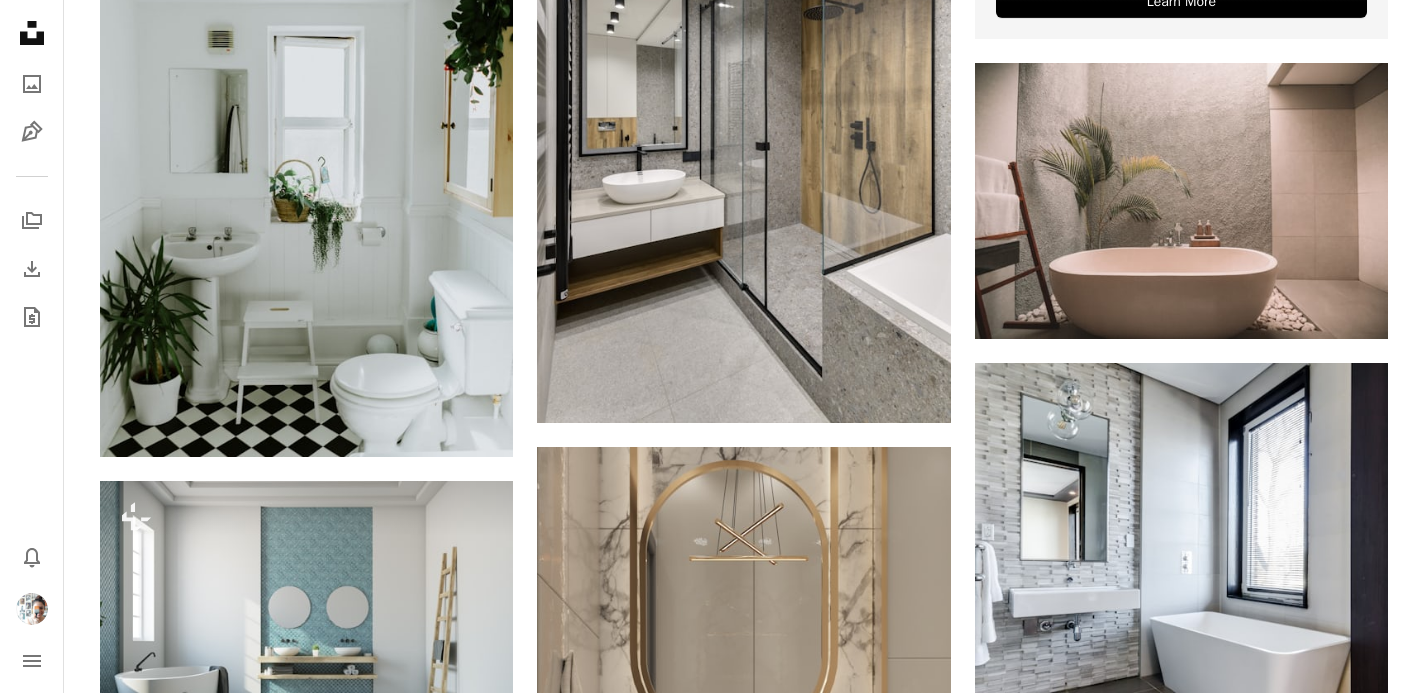 scroll, scrollTop: 0, scrollLeft: 0, axis: both 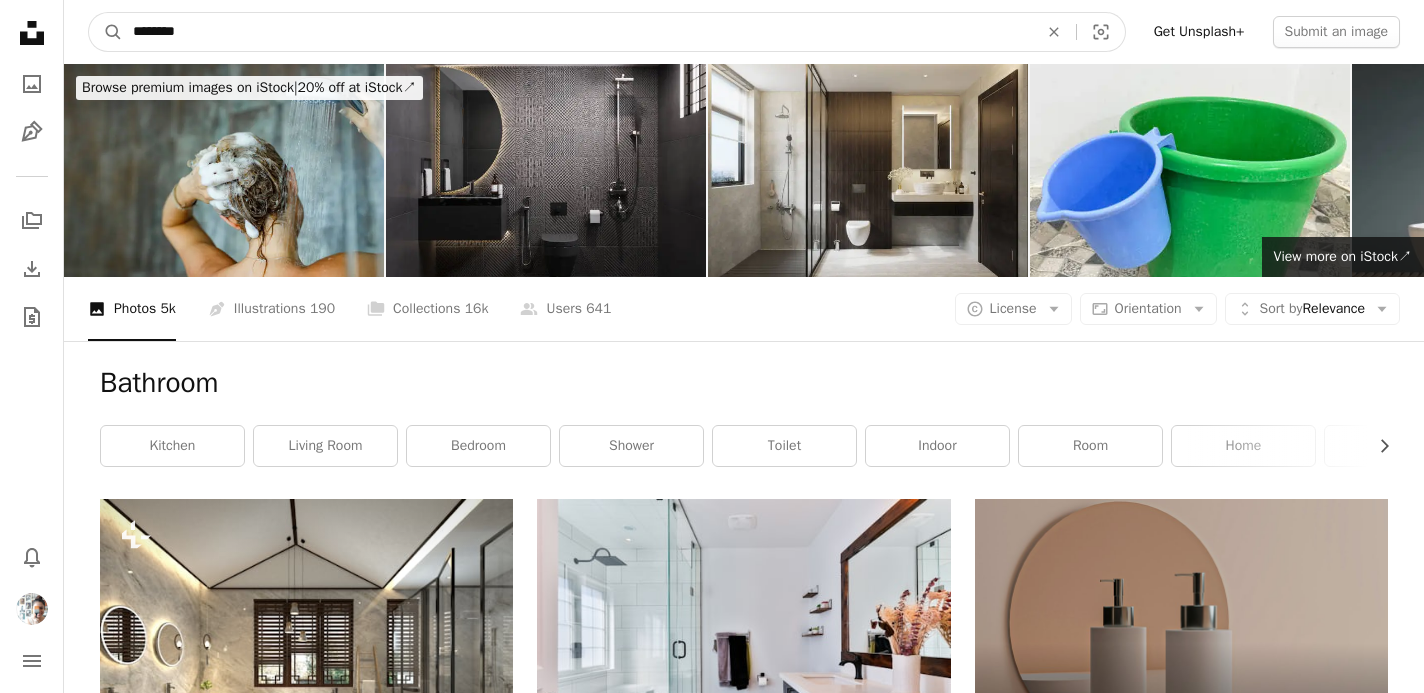 click on "********" at bounding box center [577, 32] 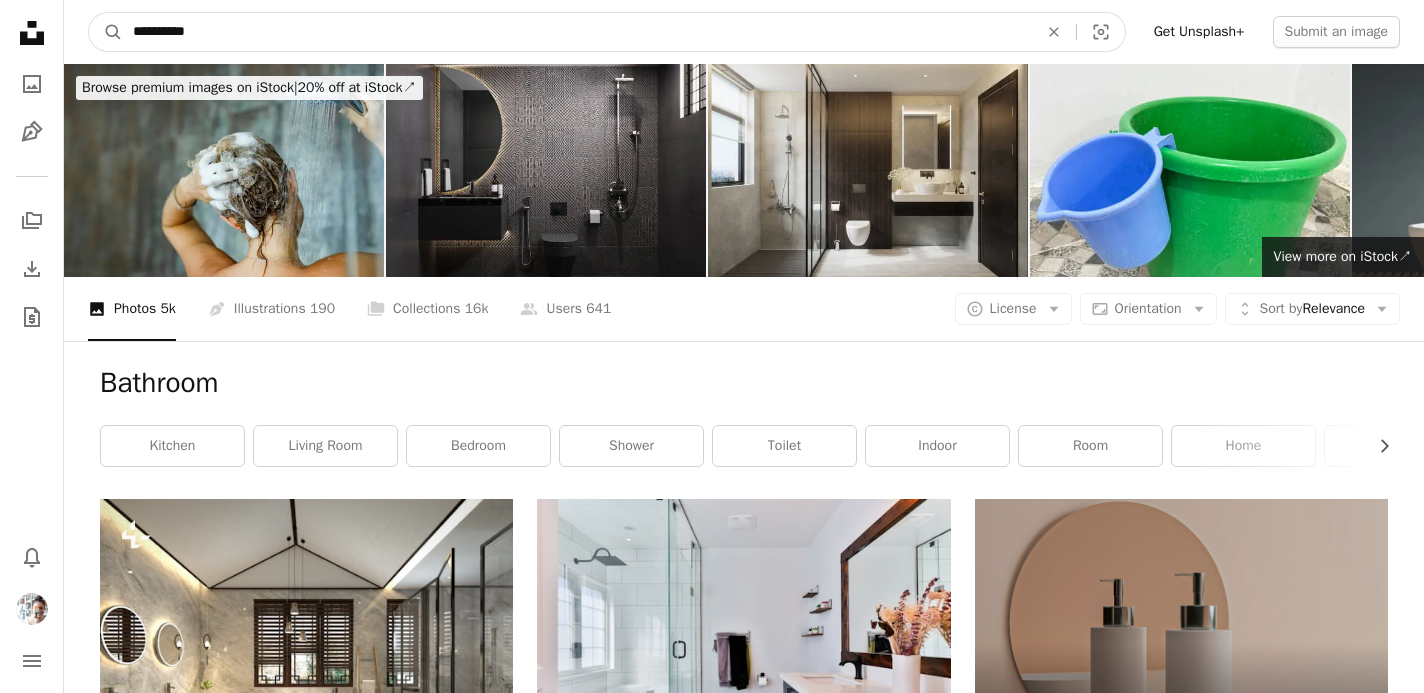 type on "**********" 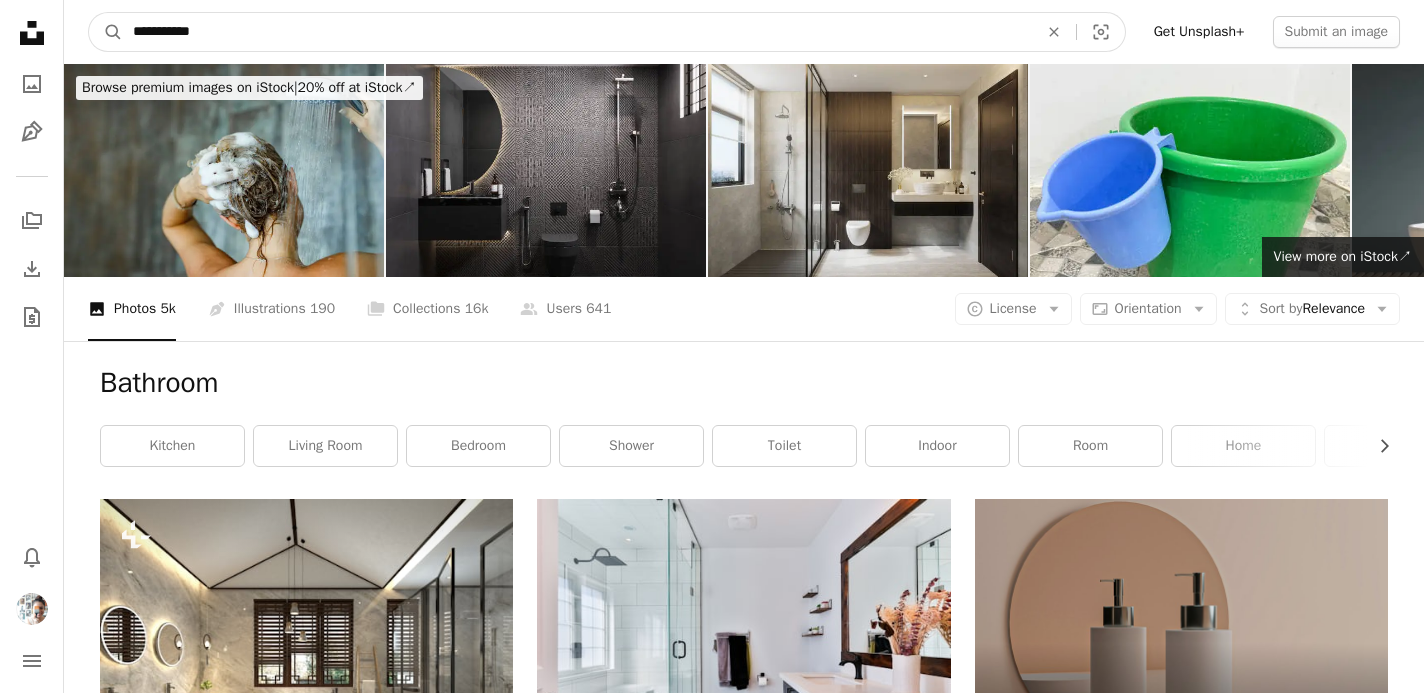 click on "A magnifying glass" at bounding box center [106, 32] 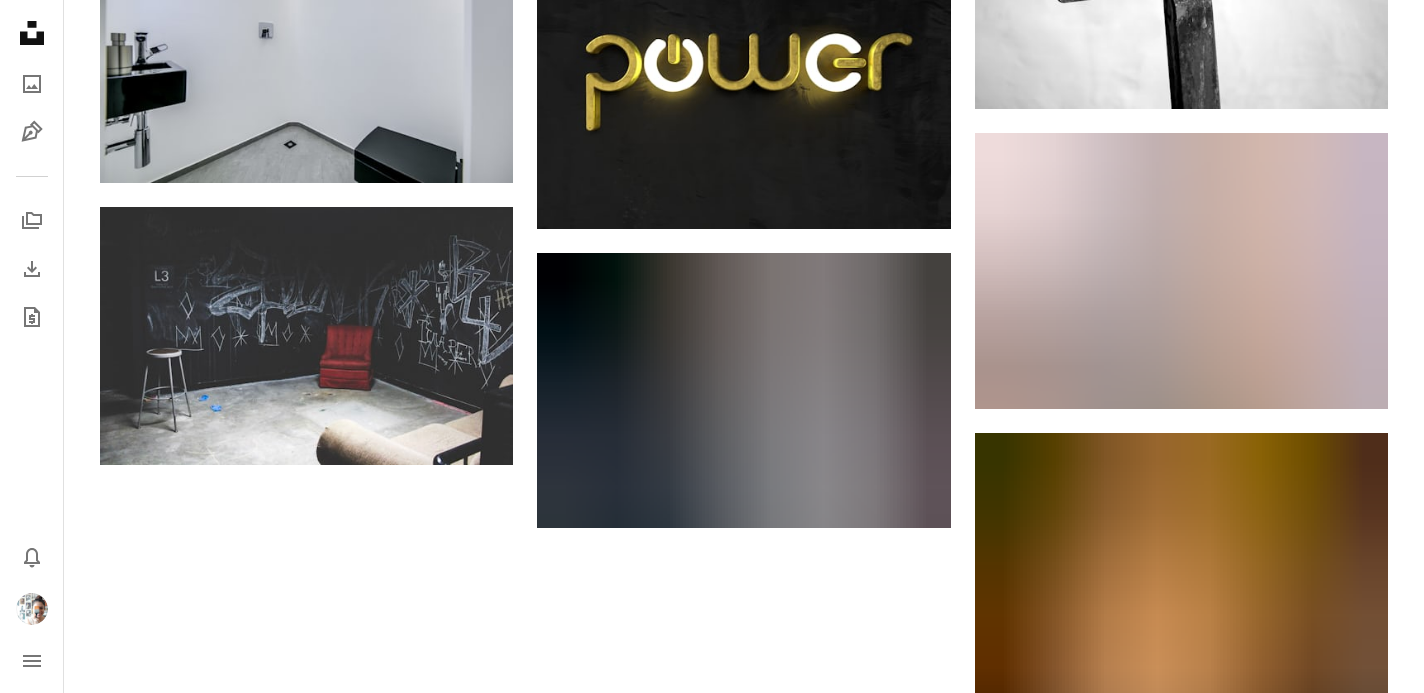 scroll, scrollTop: 2125, scrollLeft: 0, axis: vertical 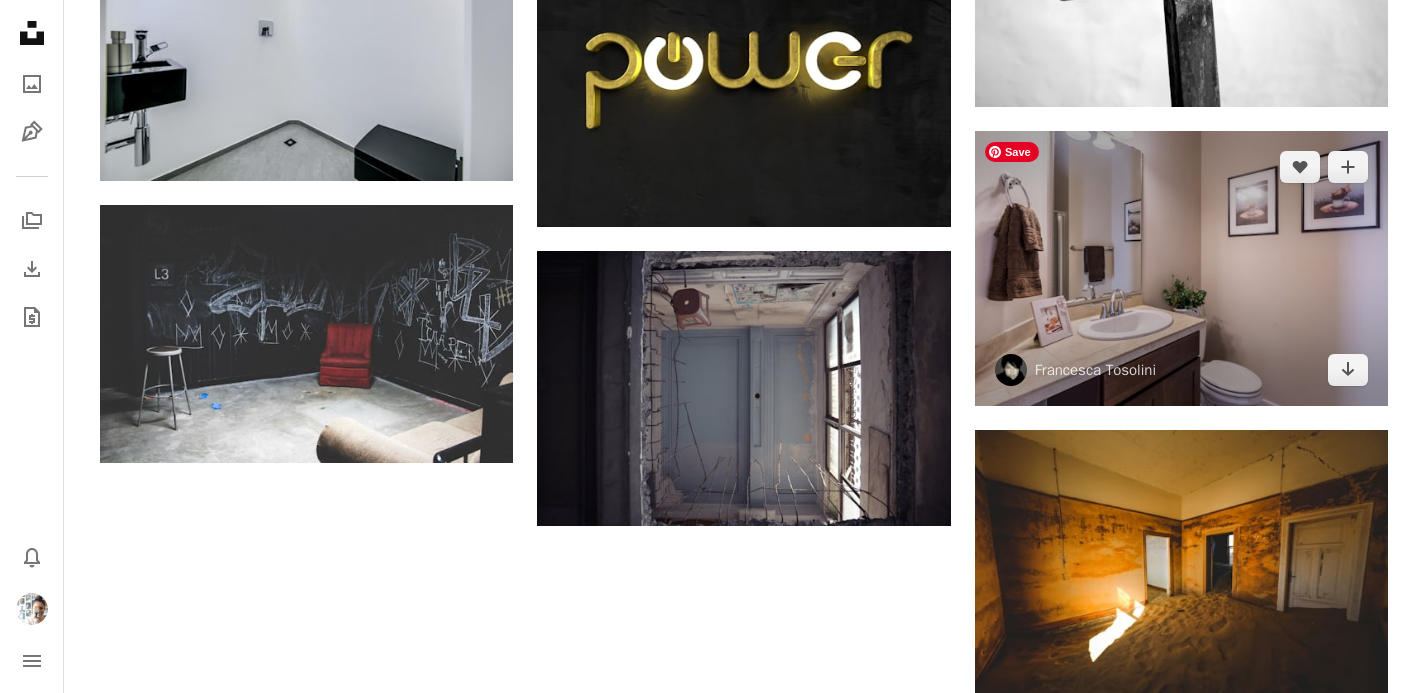 click at bounding box center [1181, 268] 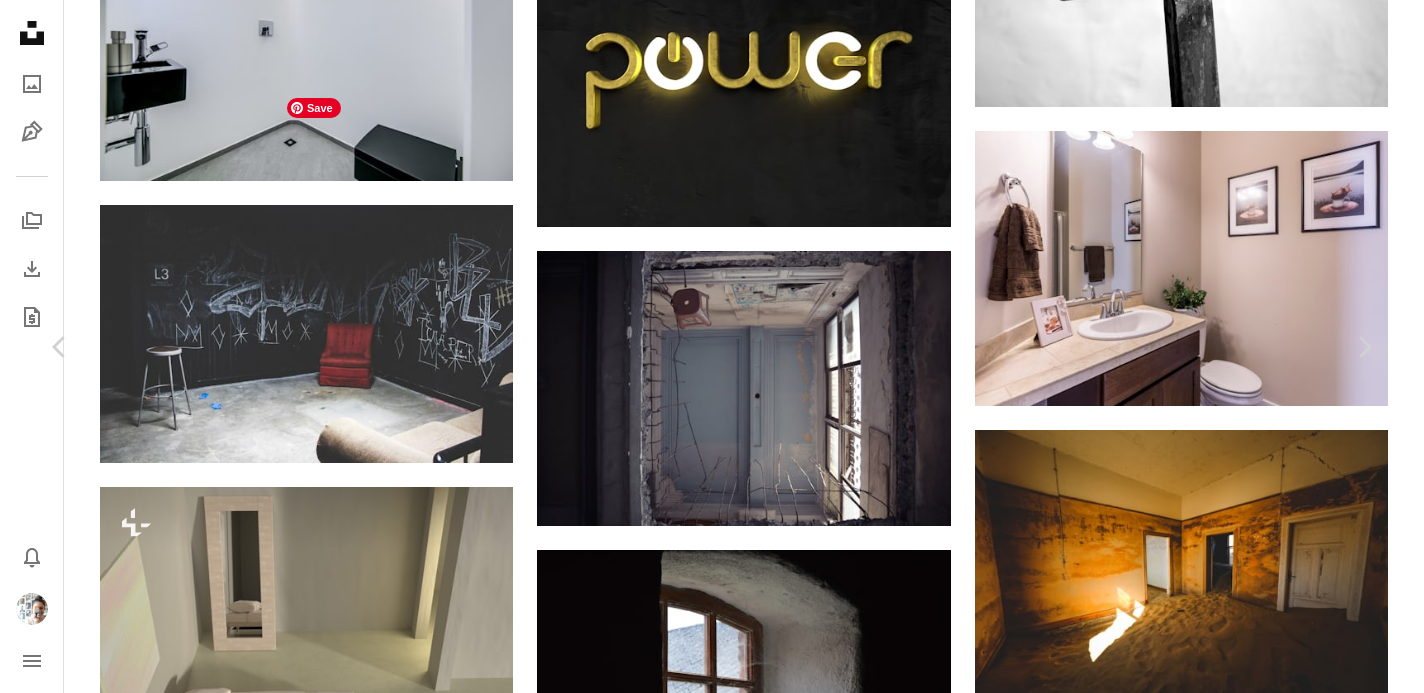 click at bounding box center (705, 5483) 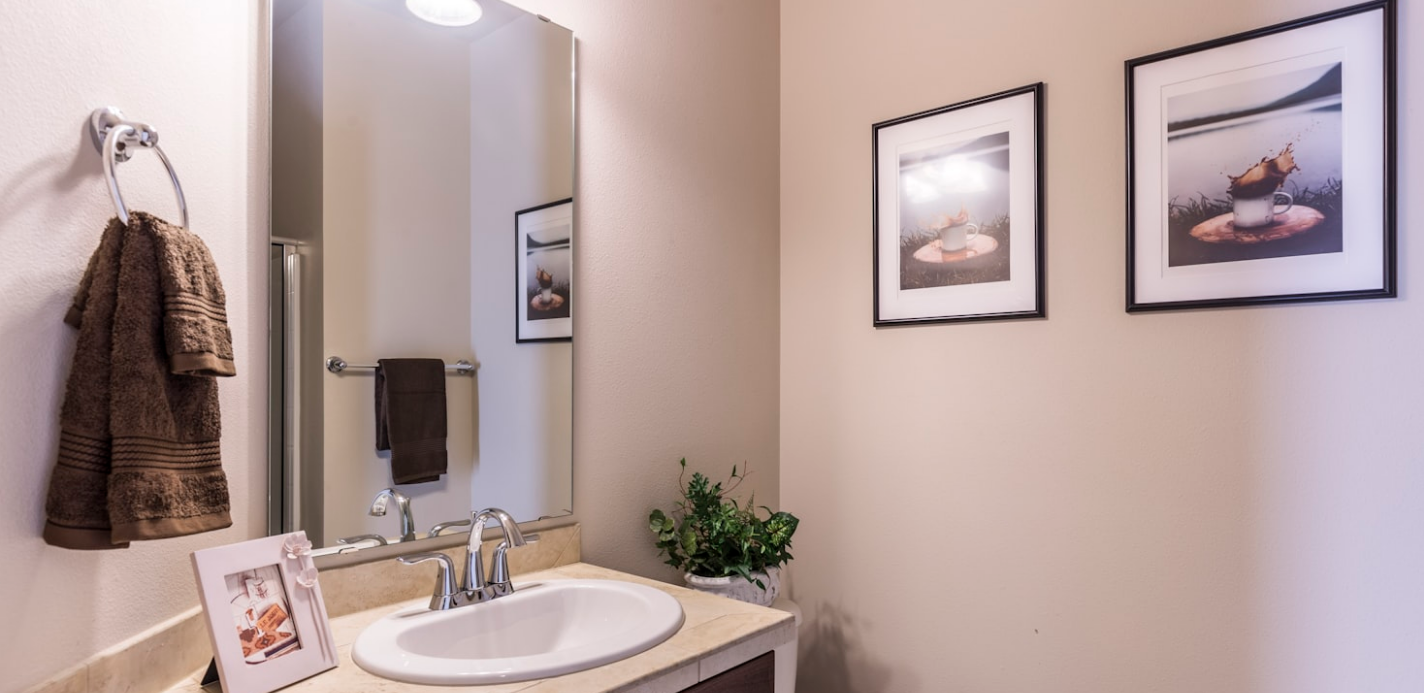 scroll, scrollTop: 0, scrollLeft: 0, axis: both 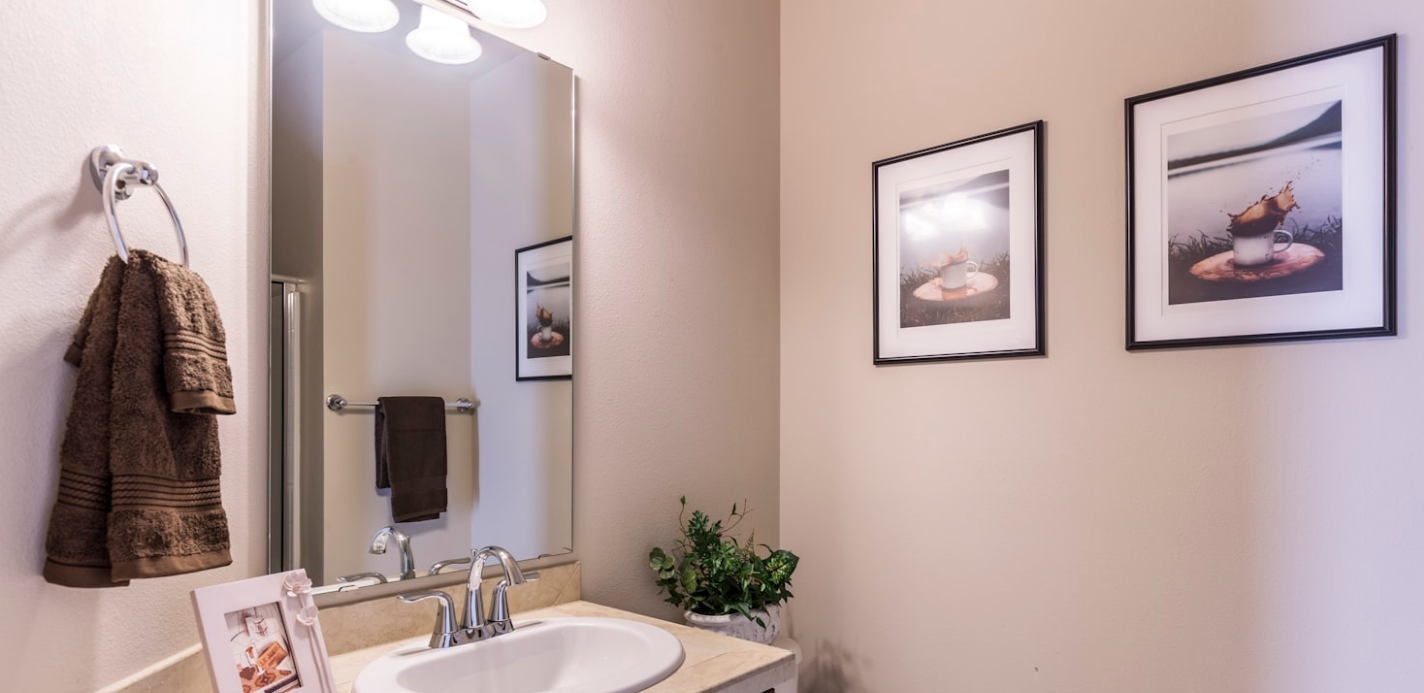 click at bounding box center [712, 474] 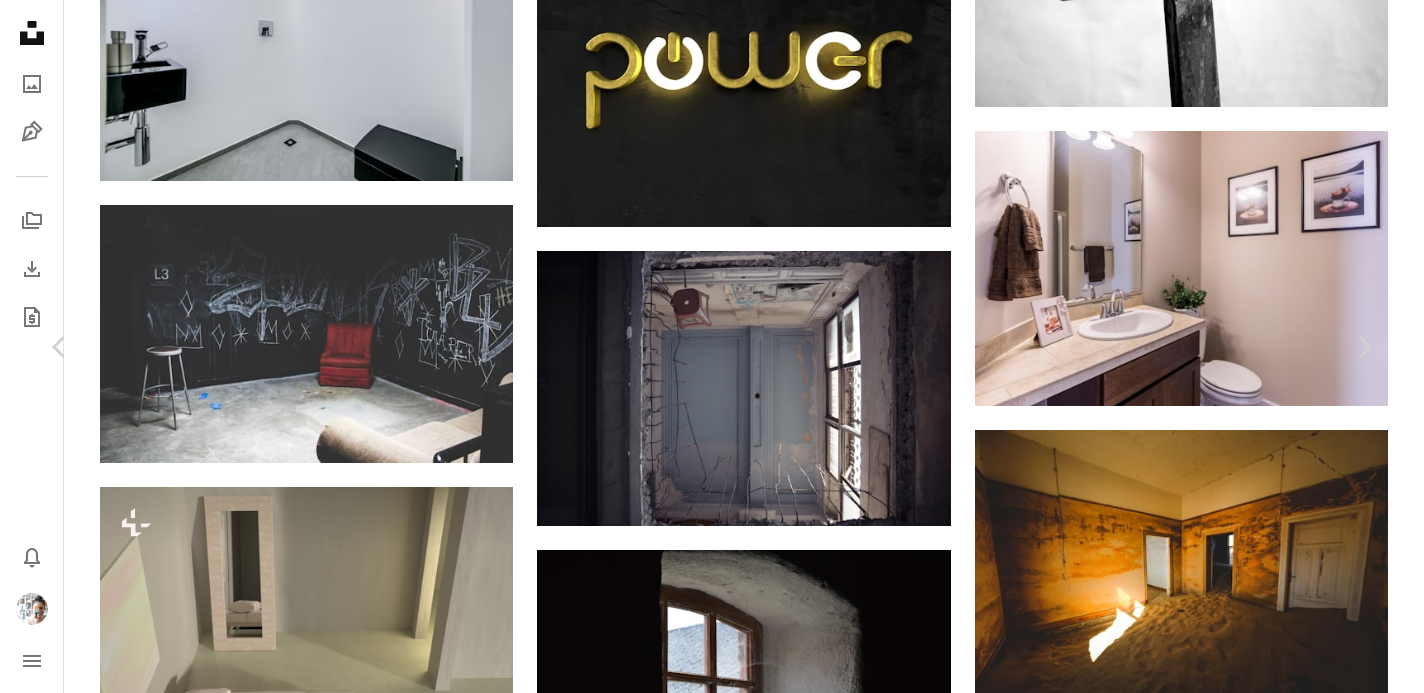 click on "An X shape" at bounding box center (20, 20) 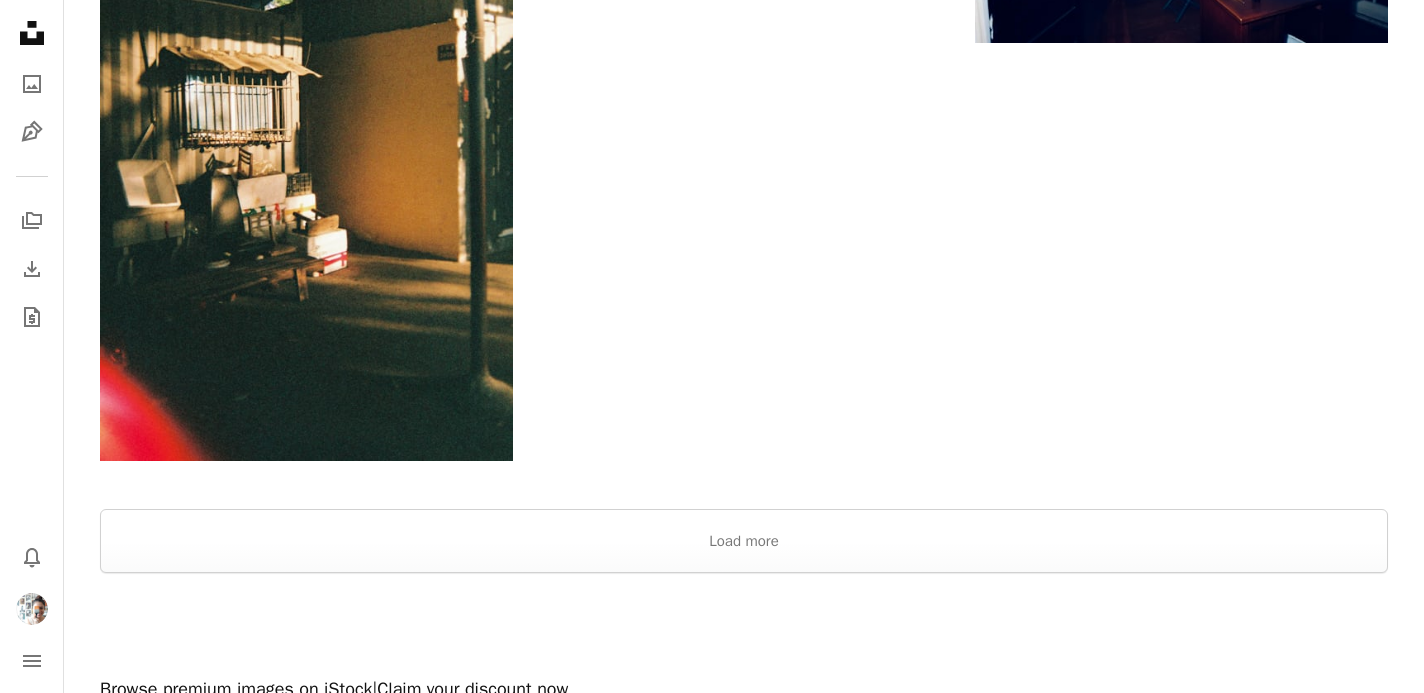 scroll, scrollTop: 5858, scrollLeft: 0, axis: vertical 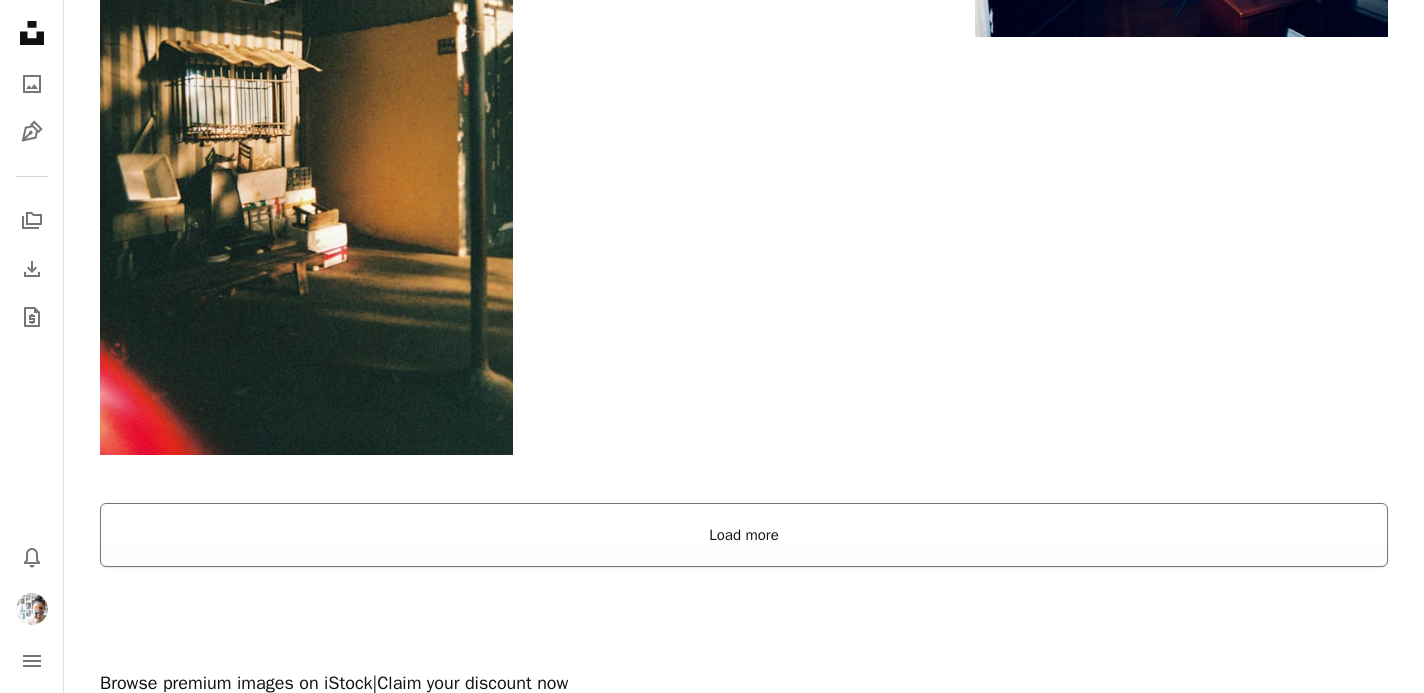click on "Load more" at bounding box center (744, 535) 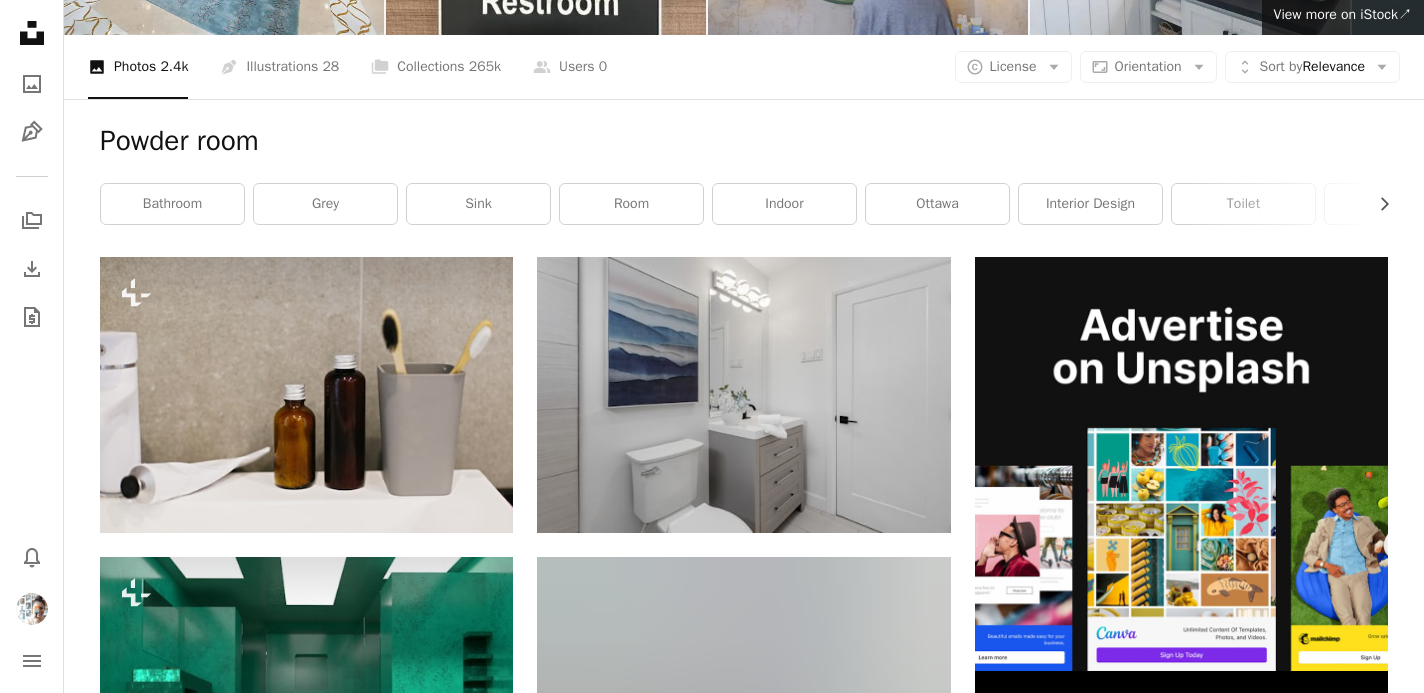 scroll, scrollTop: 0, scrollLeft: 0, axis: both 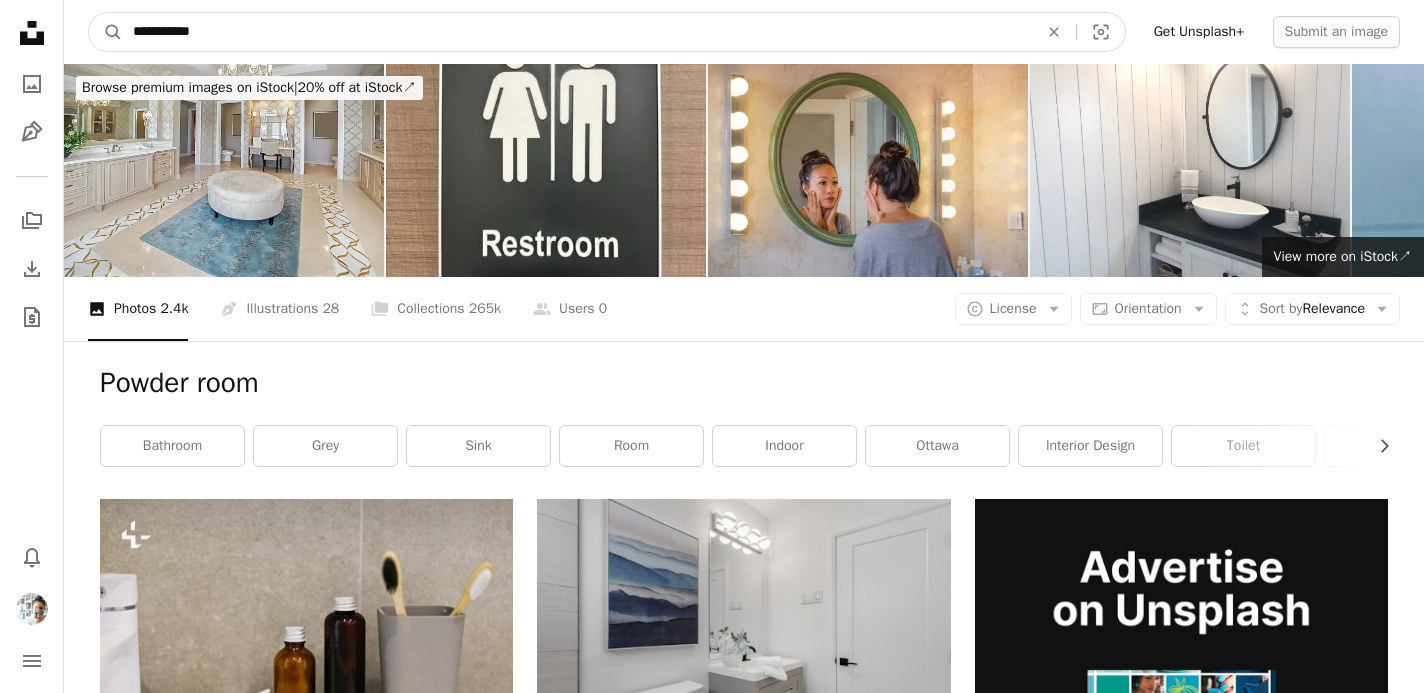click on "**********" at bounding box center (577, 32) 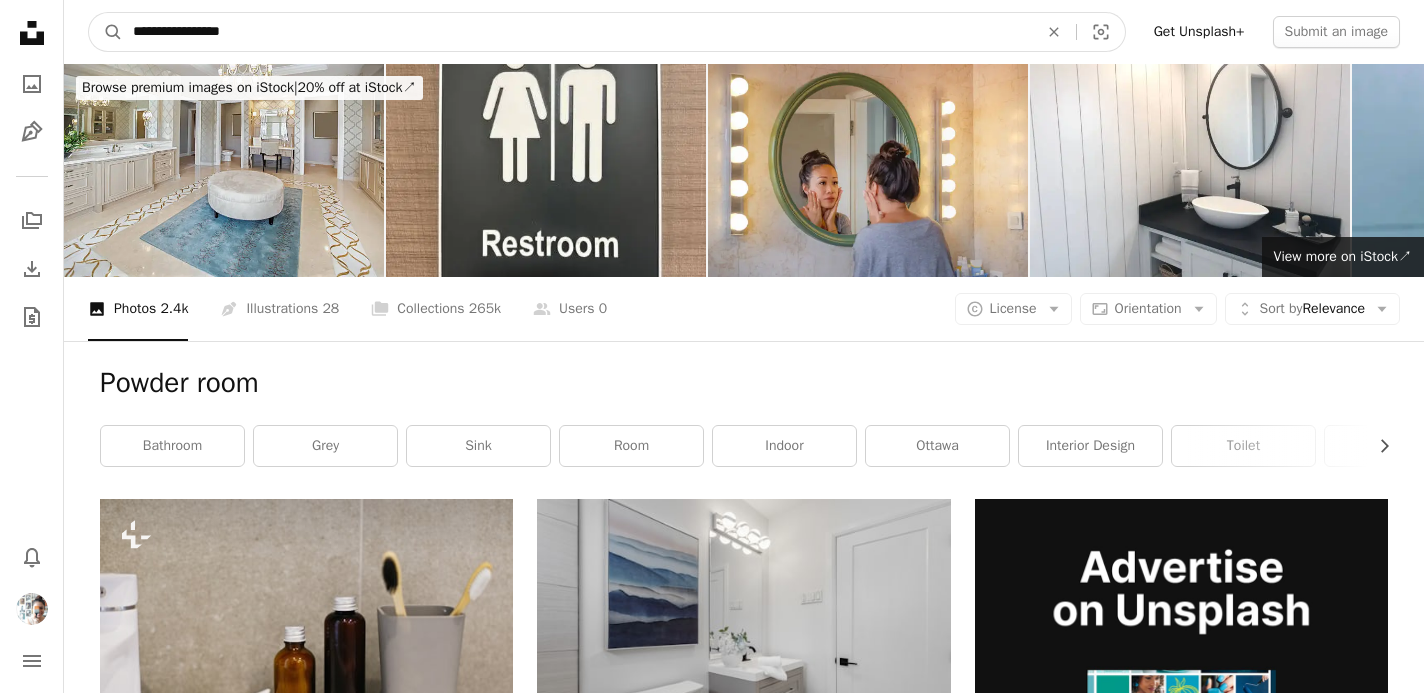 type on "**********" 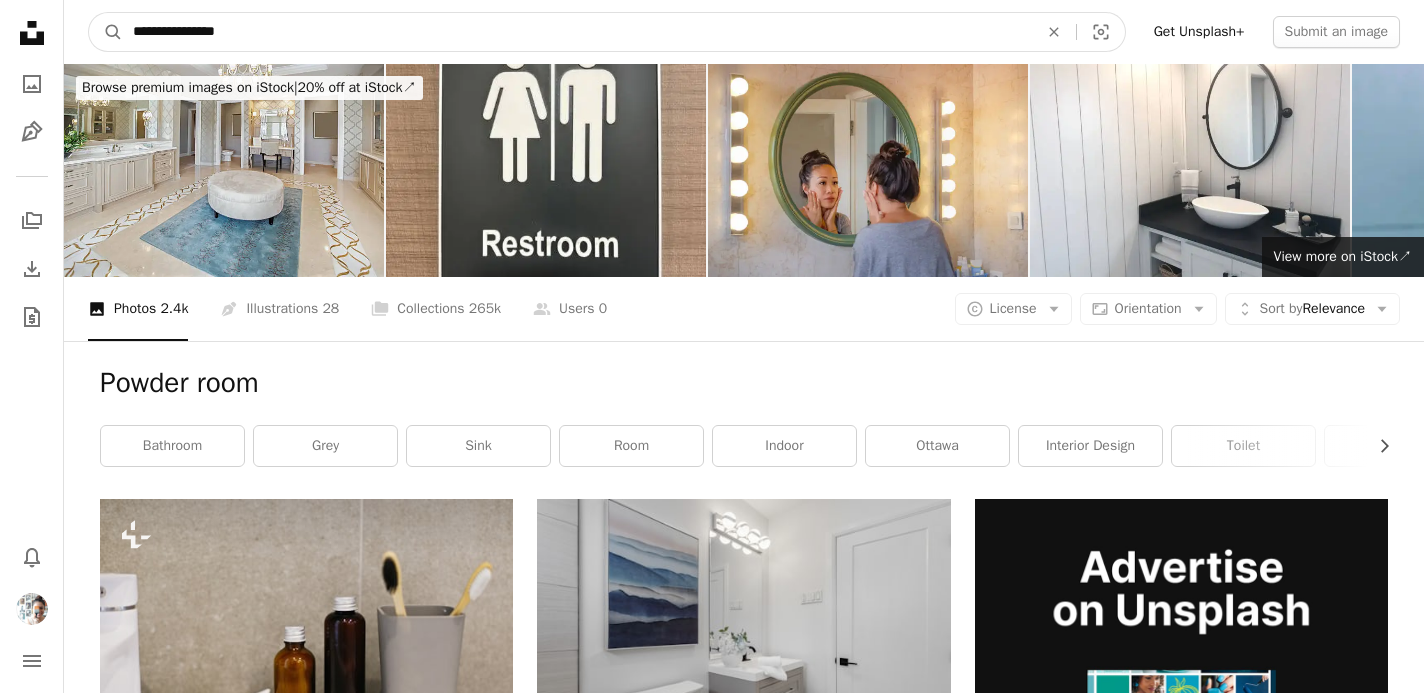 click on "A magnifying glass" at bounding box center [106, 32] 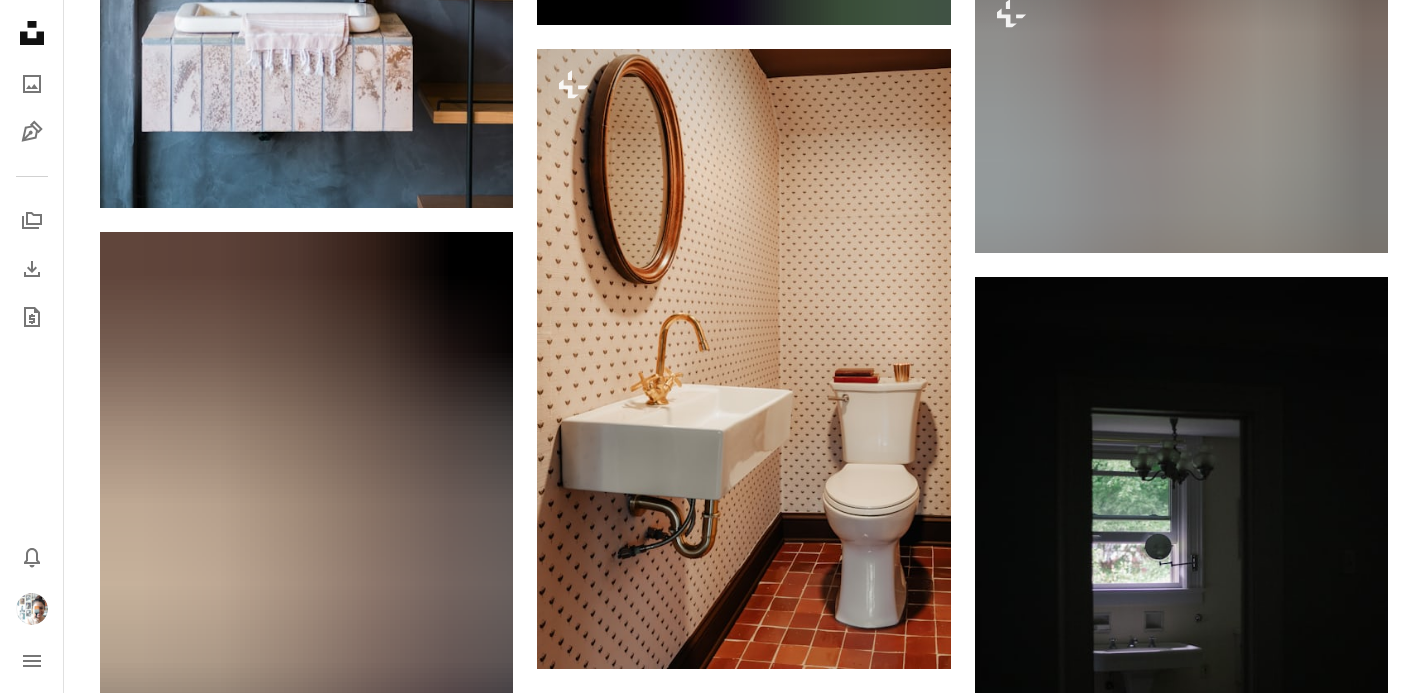 scroll, scrollTop: 2376, scrollLeft: 0, axis: vertical 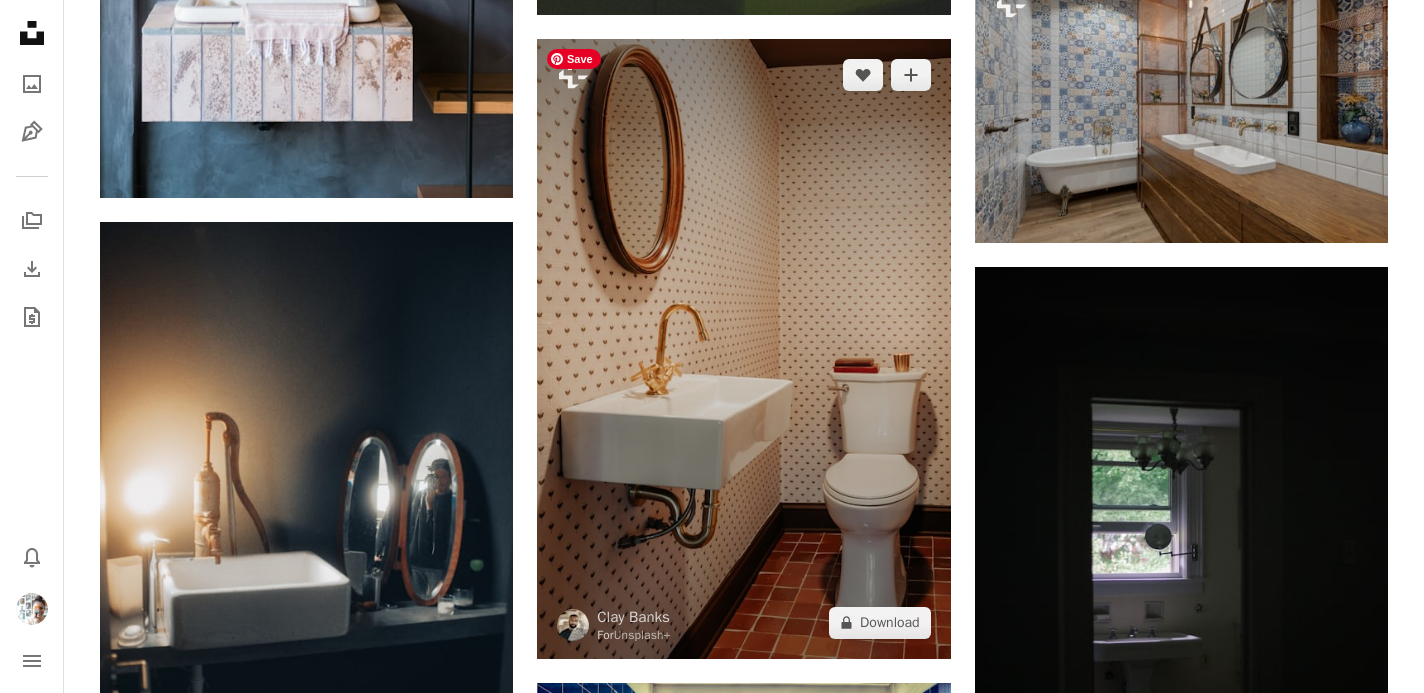 click at bounding box center (743, 349) 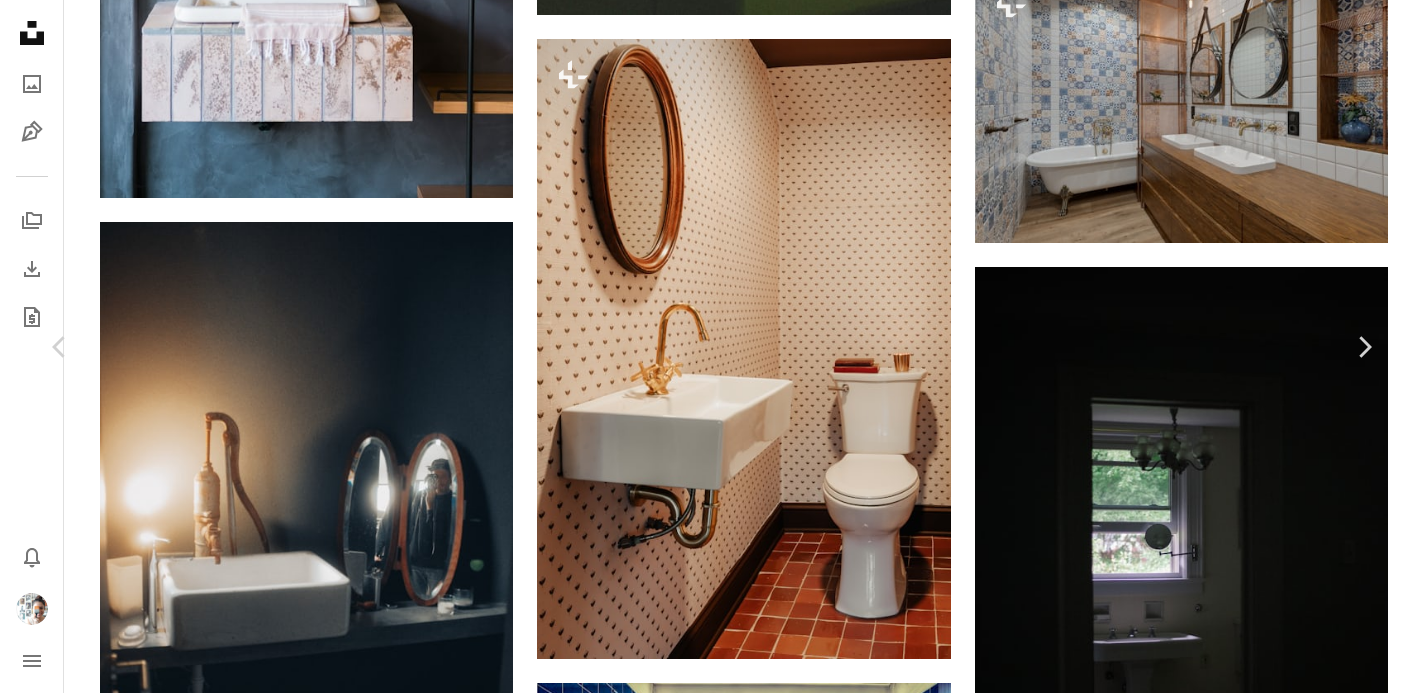 click on "An X shape" at bounding box center [20, 20] 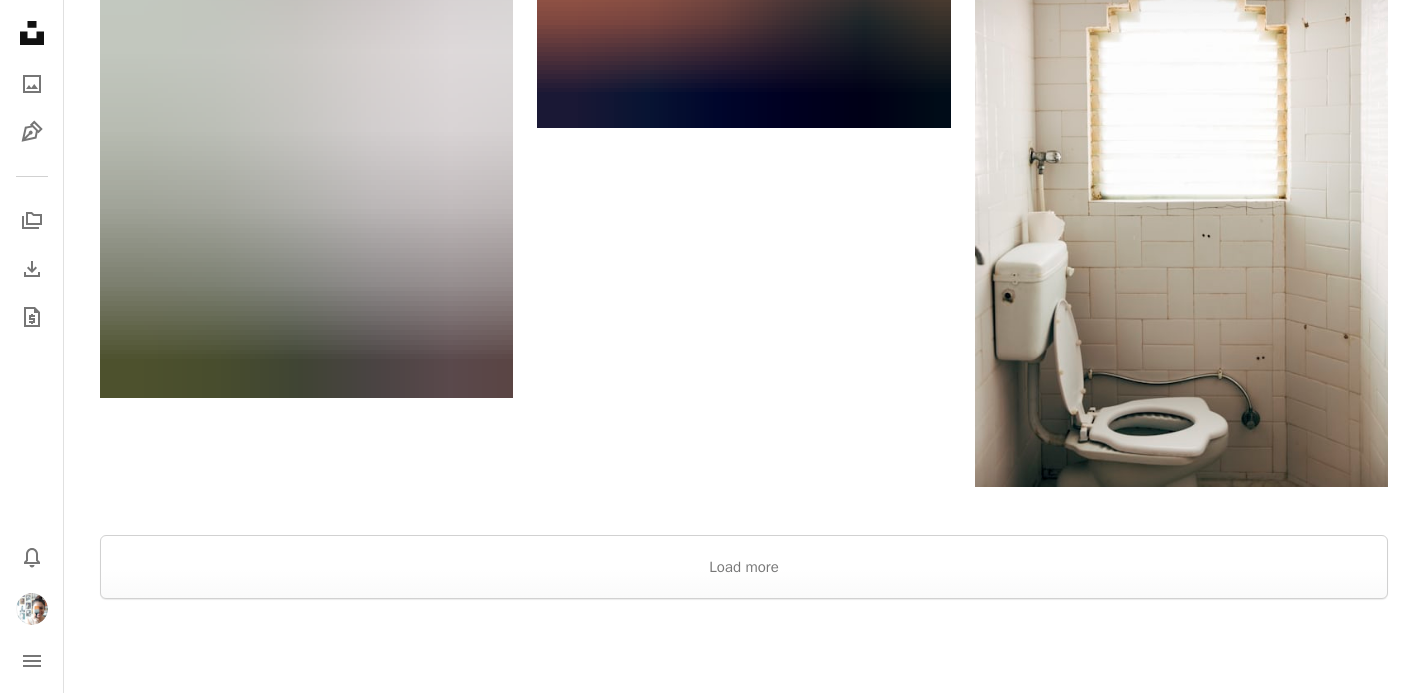 scroll, scrollTop: 4249, scrollLeft: 0, axis: vertical 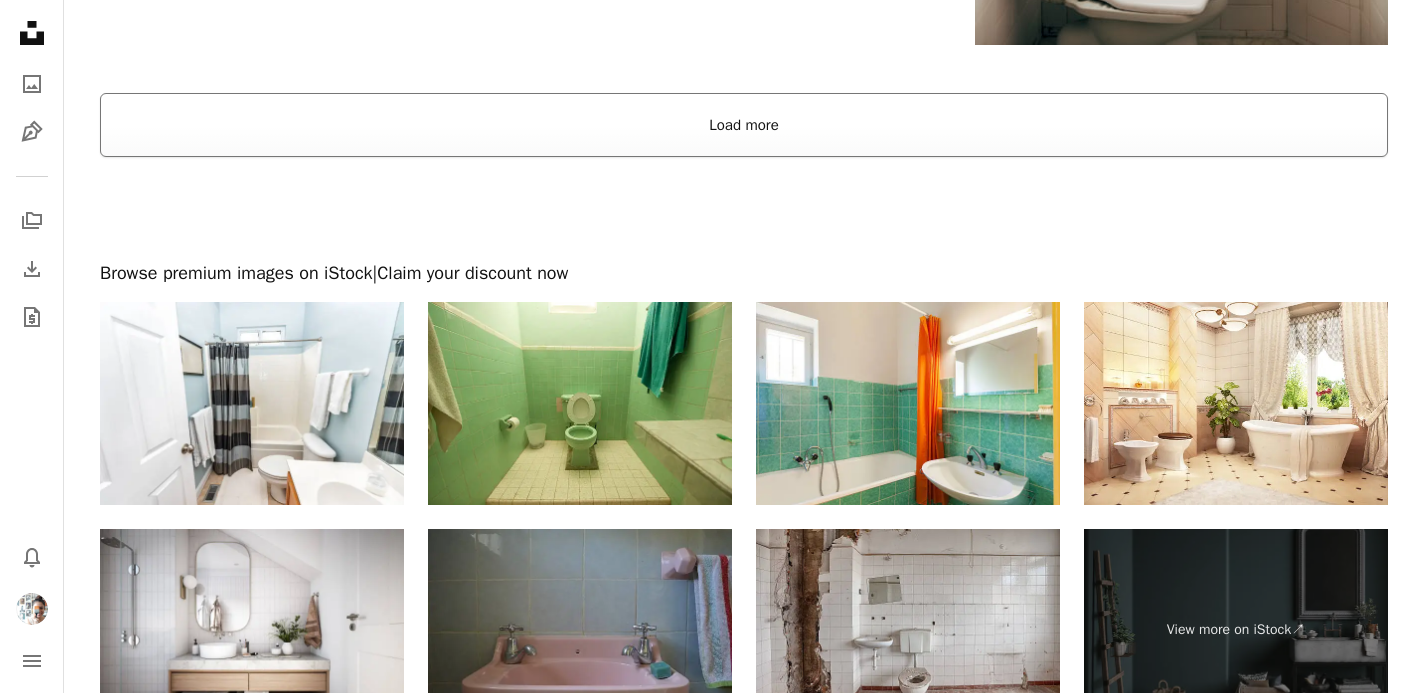 click on "Load more" at bounding box center (744, 125) 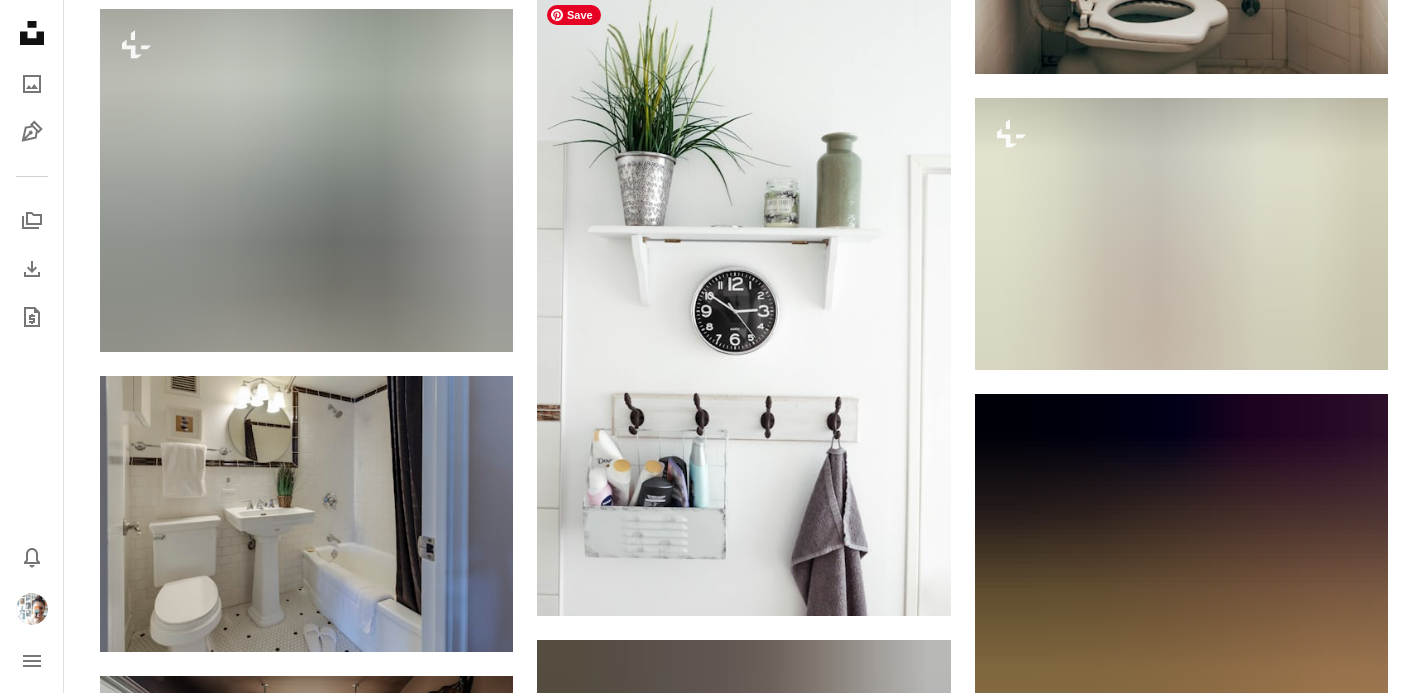 scroll, scrollTop: 4223, scrollLeft: 0, axis: vertical 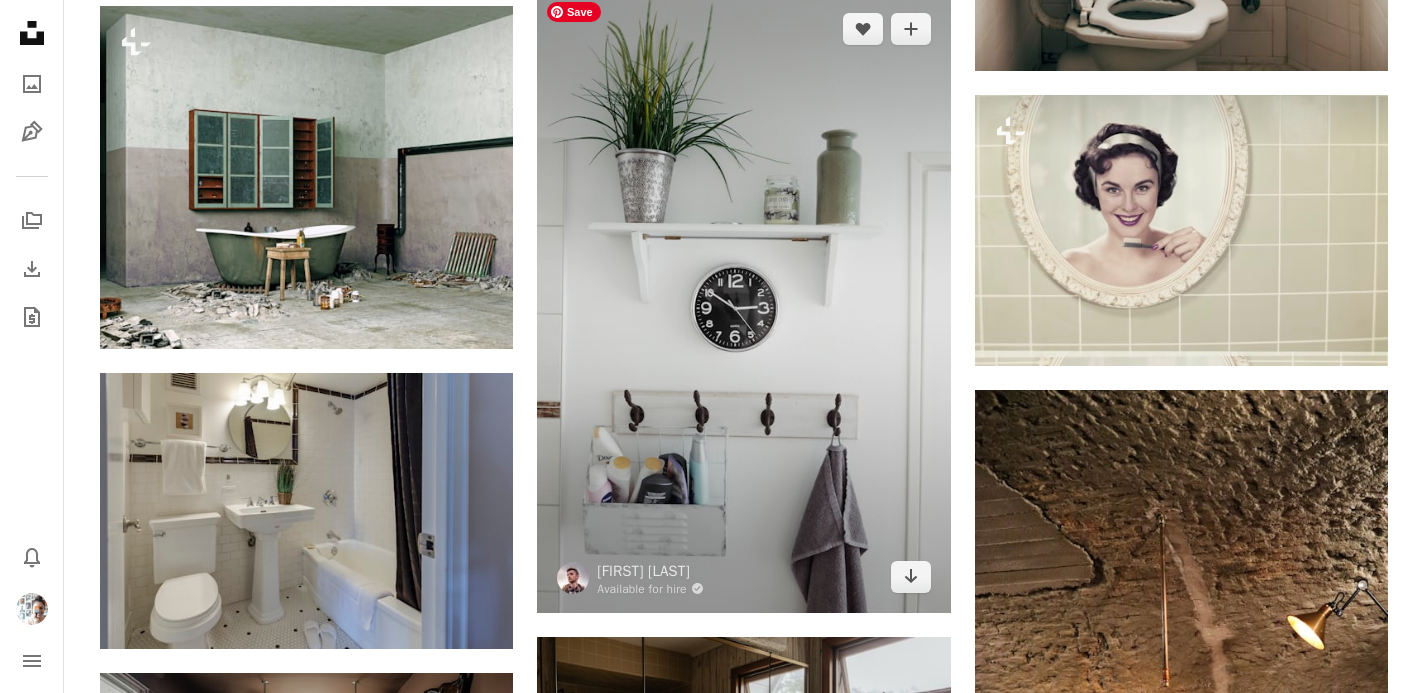 click at bounding box center [743, 303] 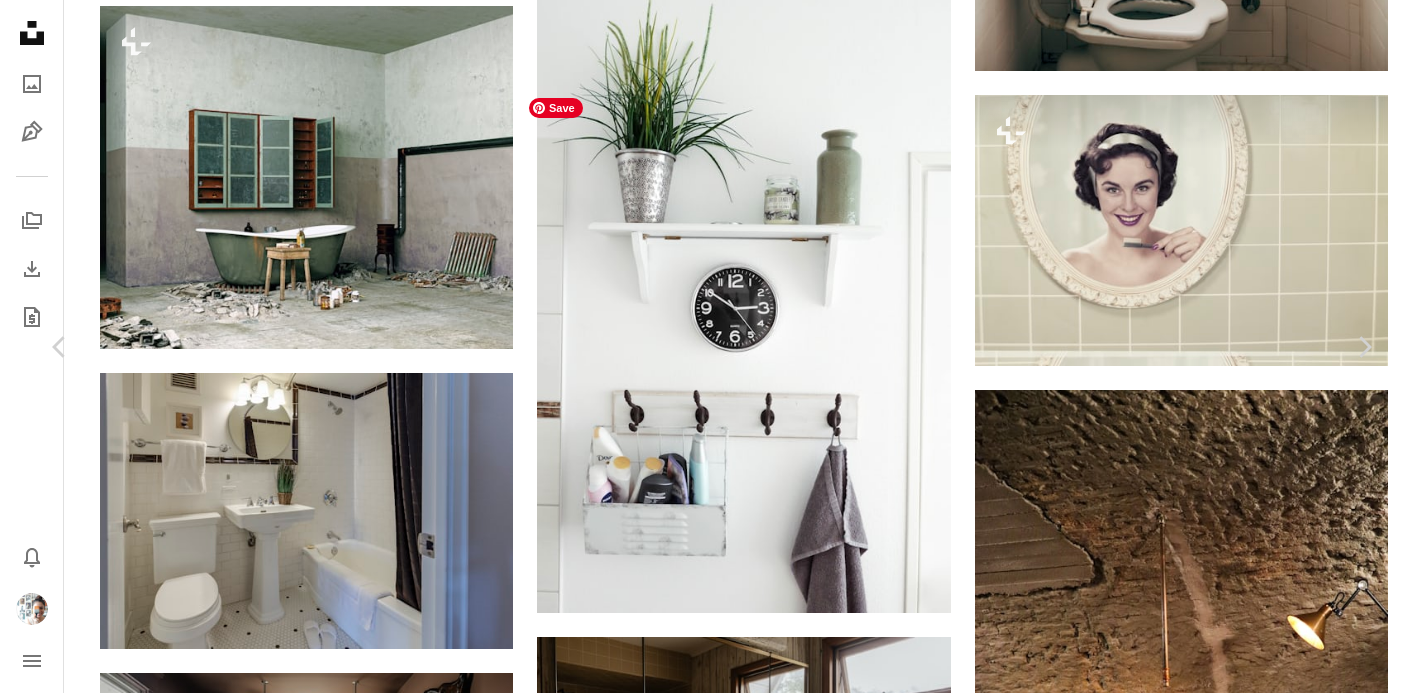 click at bounding box center (704, 4296) 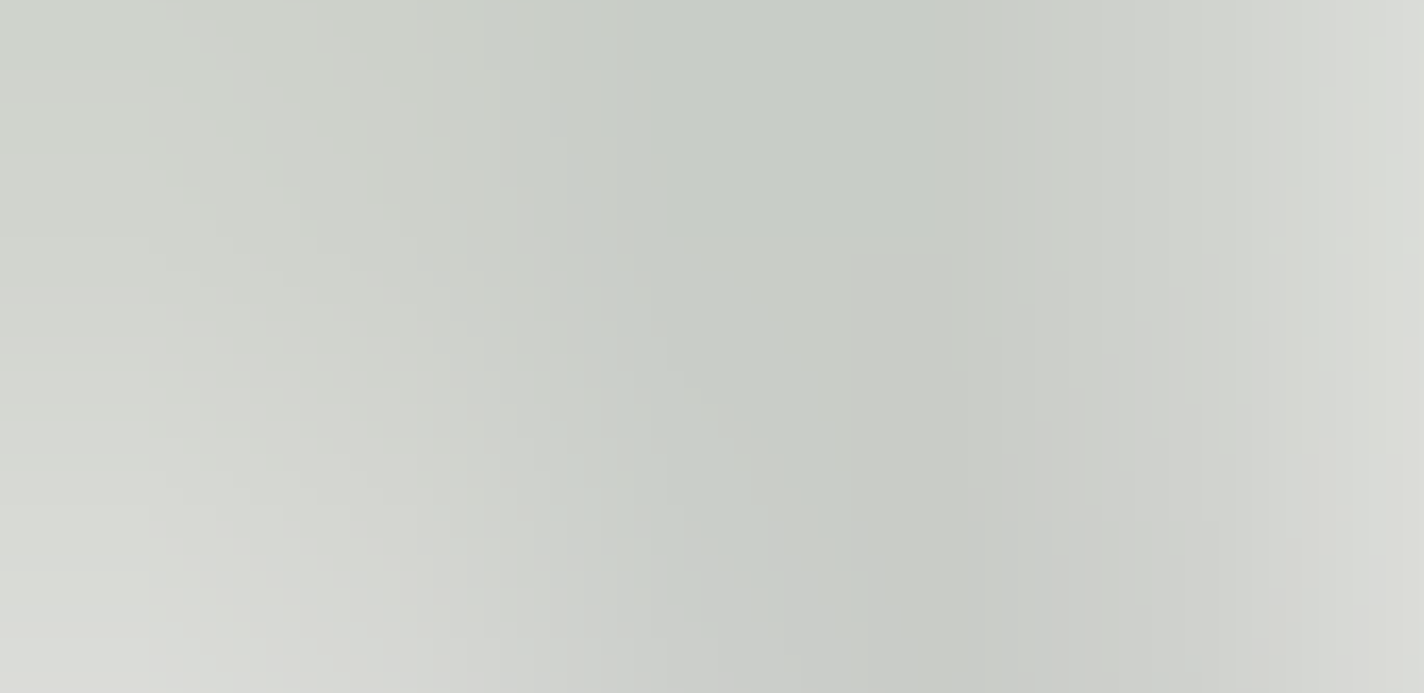 scroll, scrollTop: 0, scrollLeft: 0, axis: both 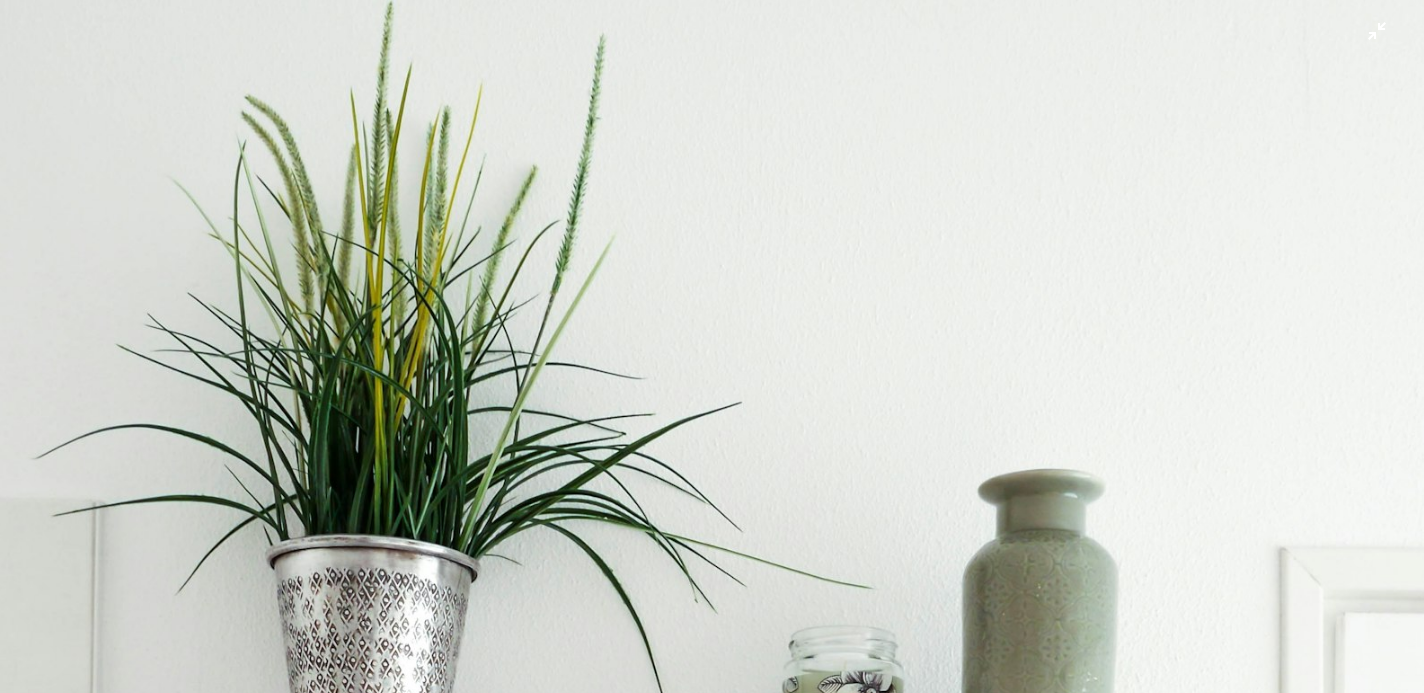 click at bounding box center [712, 1068] 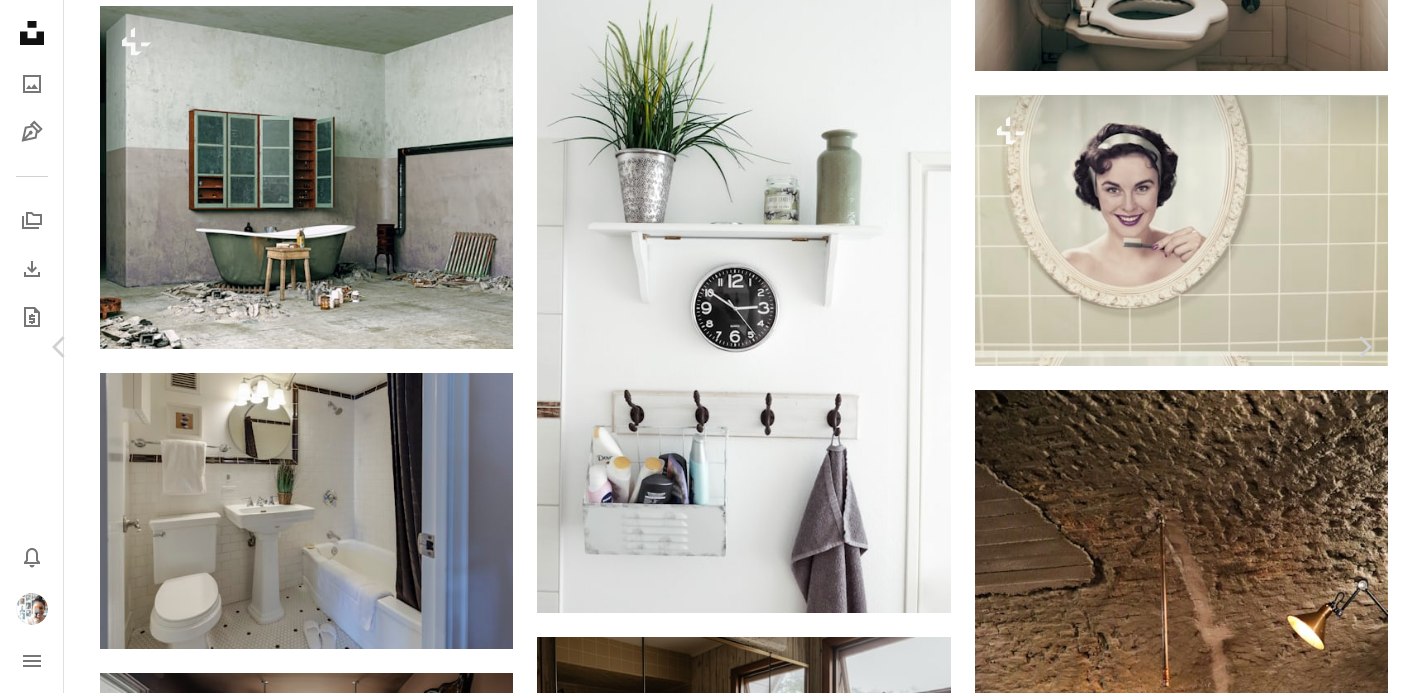 click on "A plus sign" 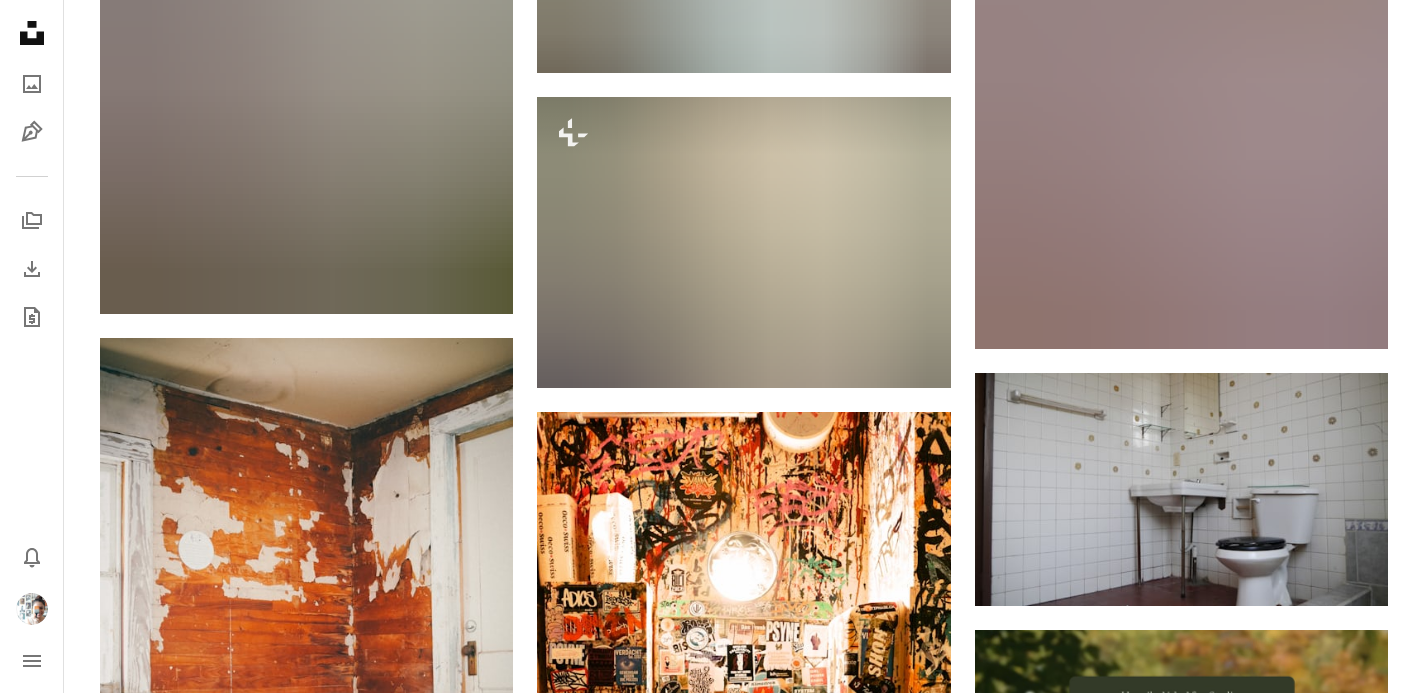 scroll, scrollTop: 9803, scrollLeft: 0, axis: vertical 